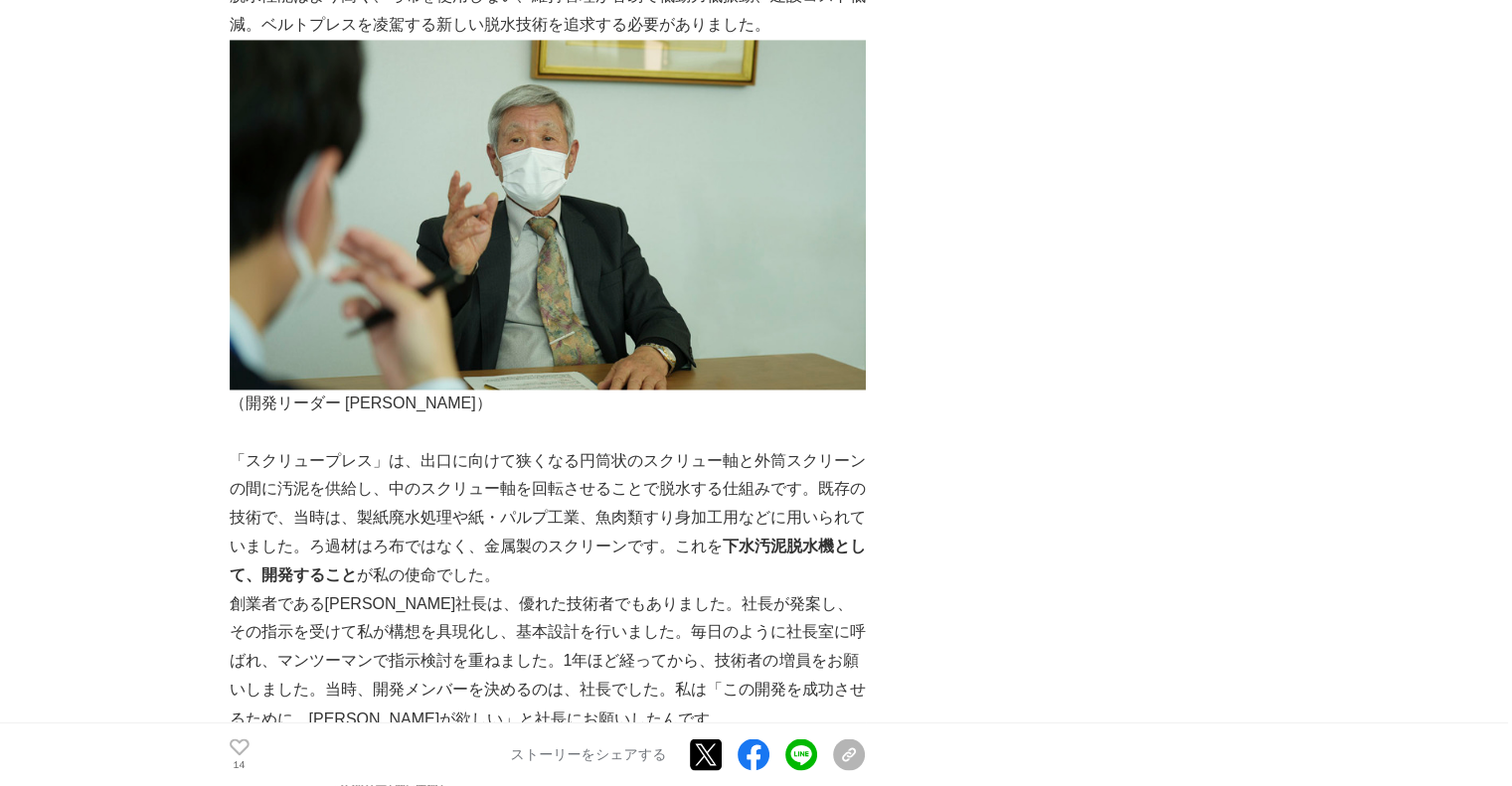 scroll, scrollTop: 3061, scrollLeft: 0, axis: vertical 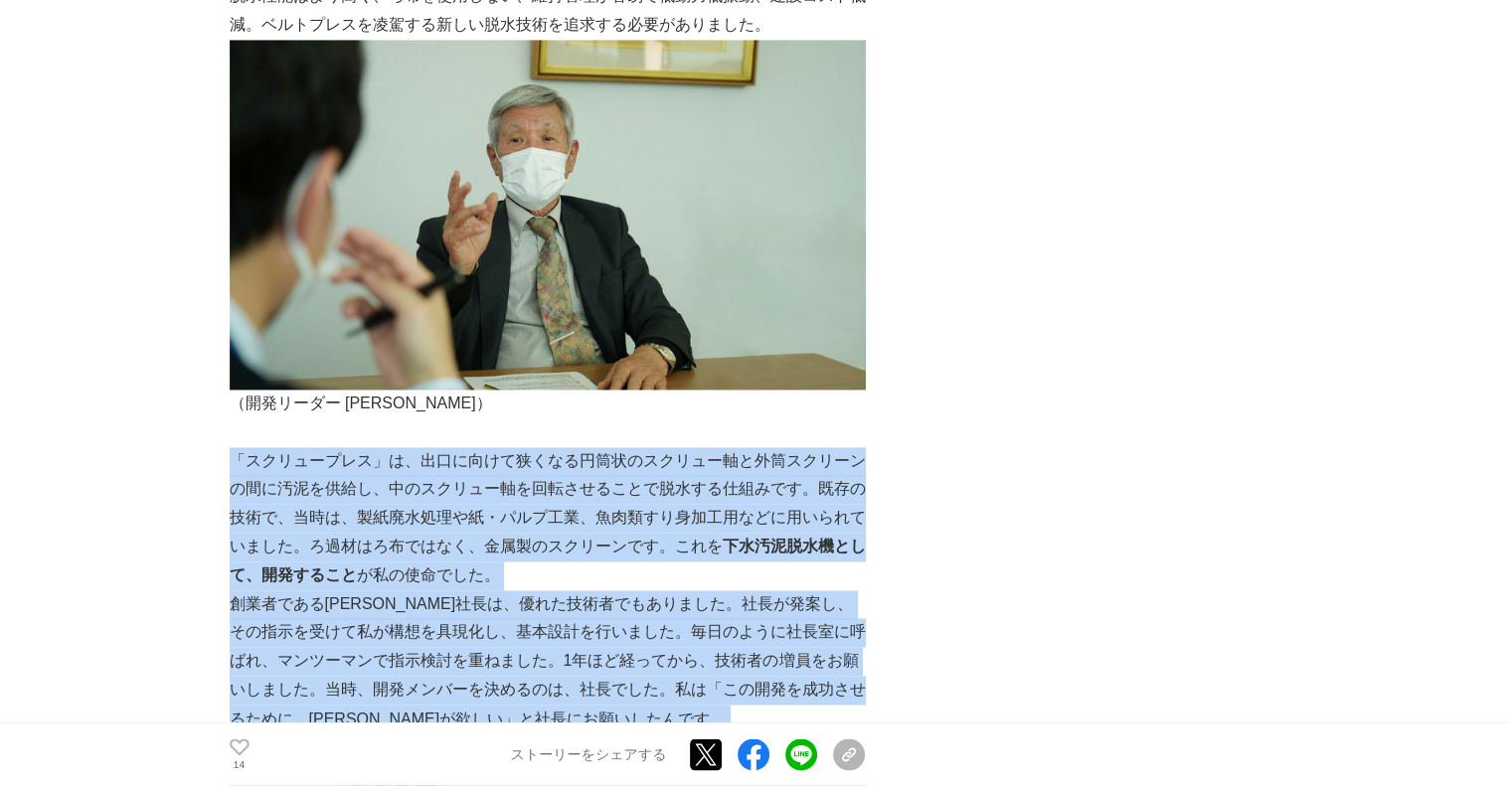 drag, startPoint x: 514, startPoint y: 519, endPoint x: 532, endPoint y: 546, distance: 32.449961 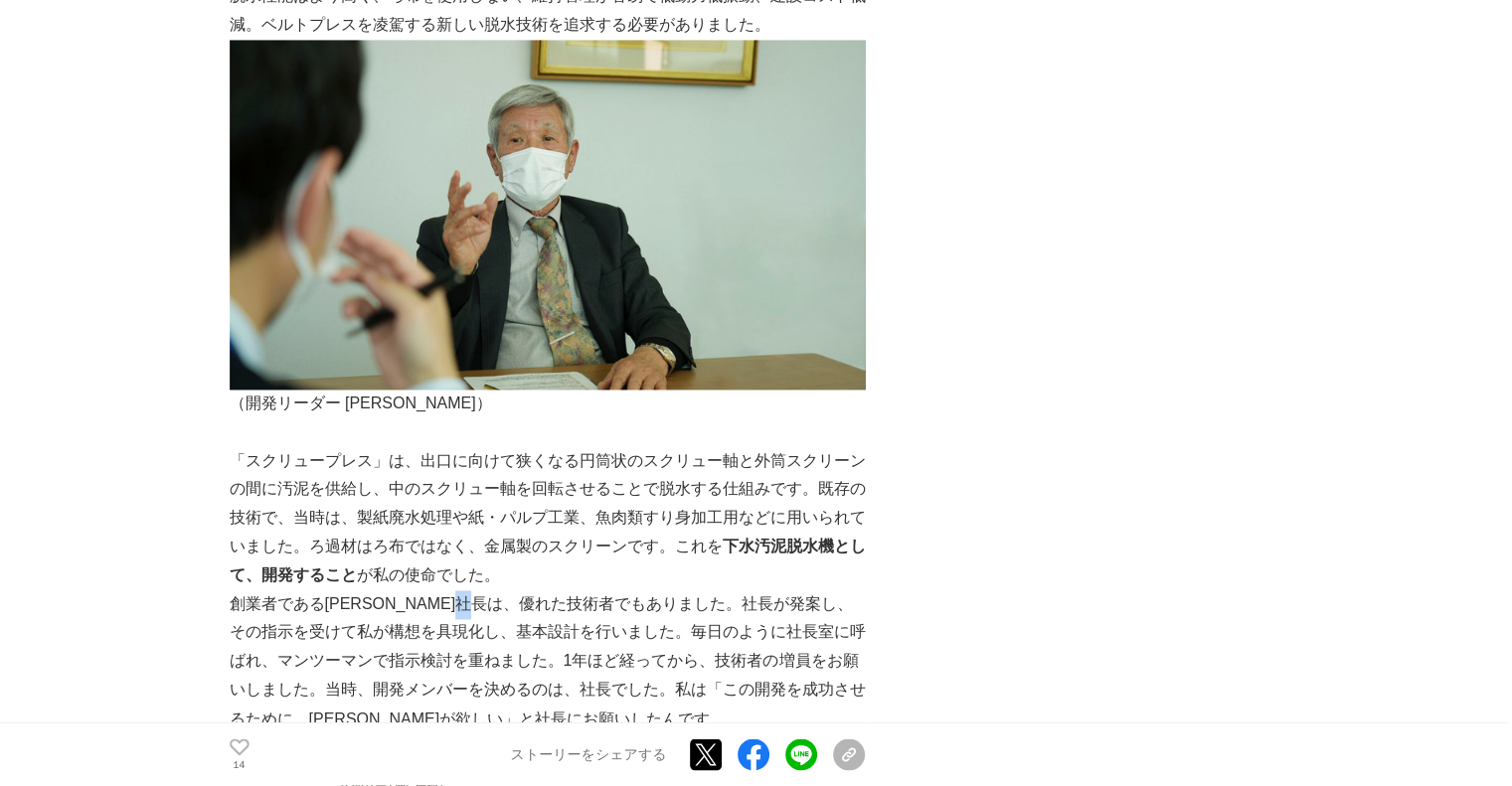 click on "創業者である[PERSON_NAME]社長は、優れた技術者でもありました。社長が発案し、その指示を受けて私が構想を具現化し、基本設計を行いました。毎日のように社長室に呼ばれ、マンツーマンで指示検討を重ねました。1年ほど経ってから、技術者の増員をお願いしました。当時、開発メンバーを決めるのは、社長でした。私は「この開発を成功させるために、[PERSON_NAME]が欲しい」と社長にお願いしたんです。" at bounding box center (548, 662) 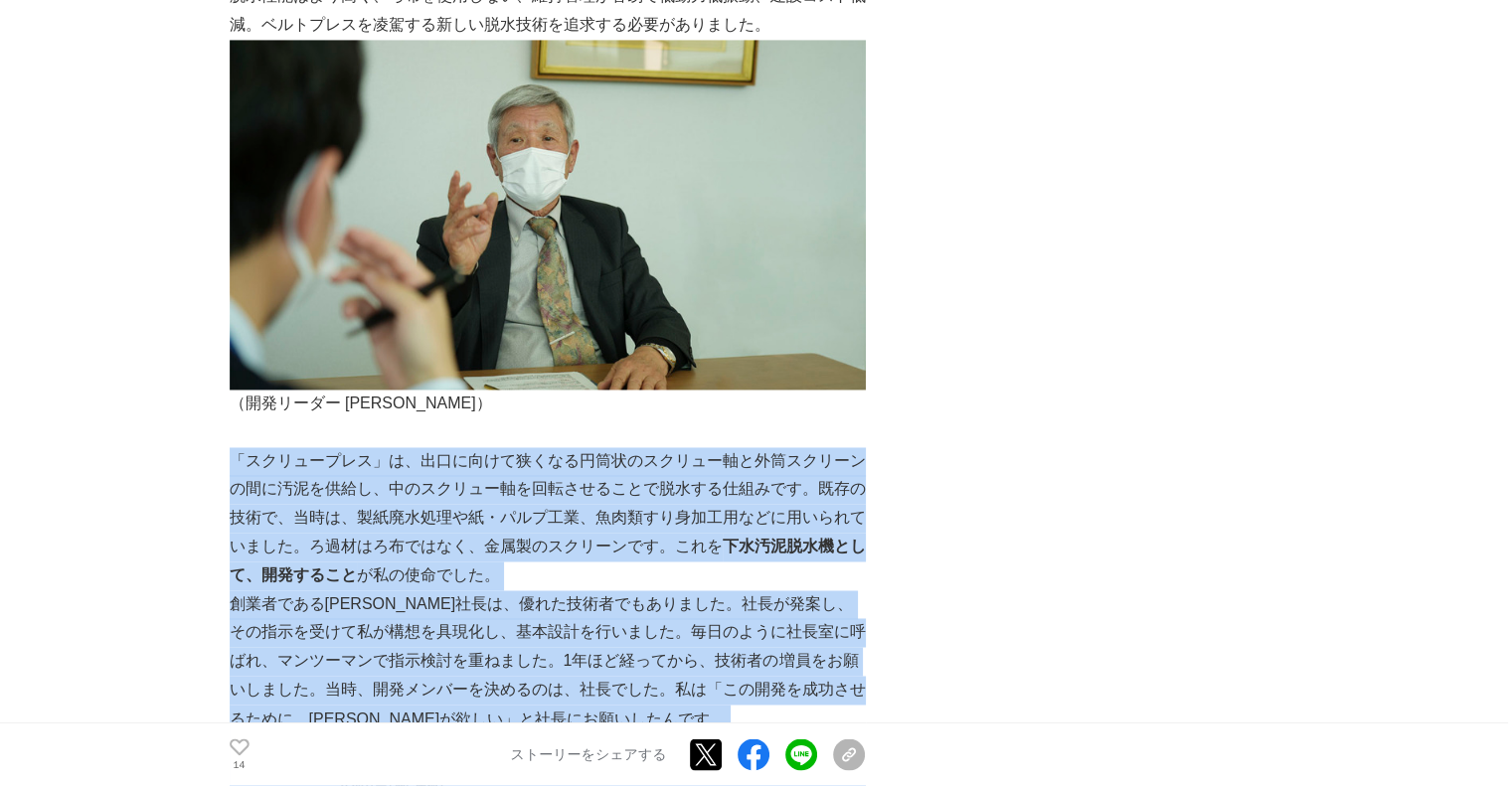 drag, startPoint x: 532, startPoint y: 546, endPoint x: 553, endPoint y: 501, distance: 49.658836 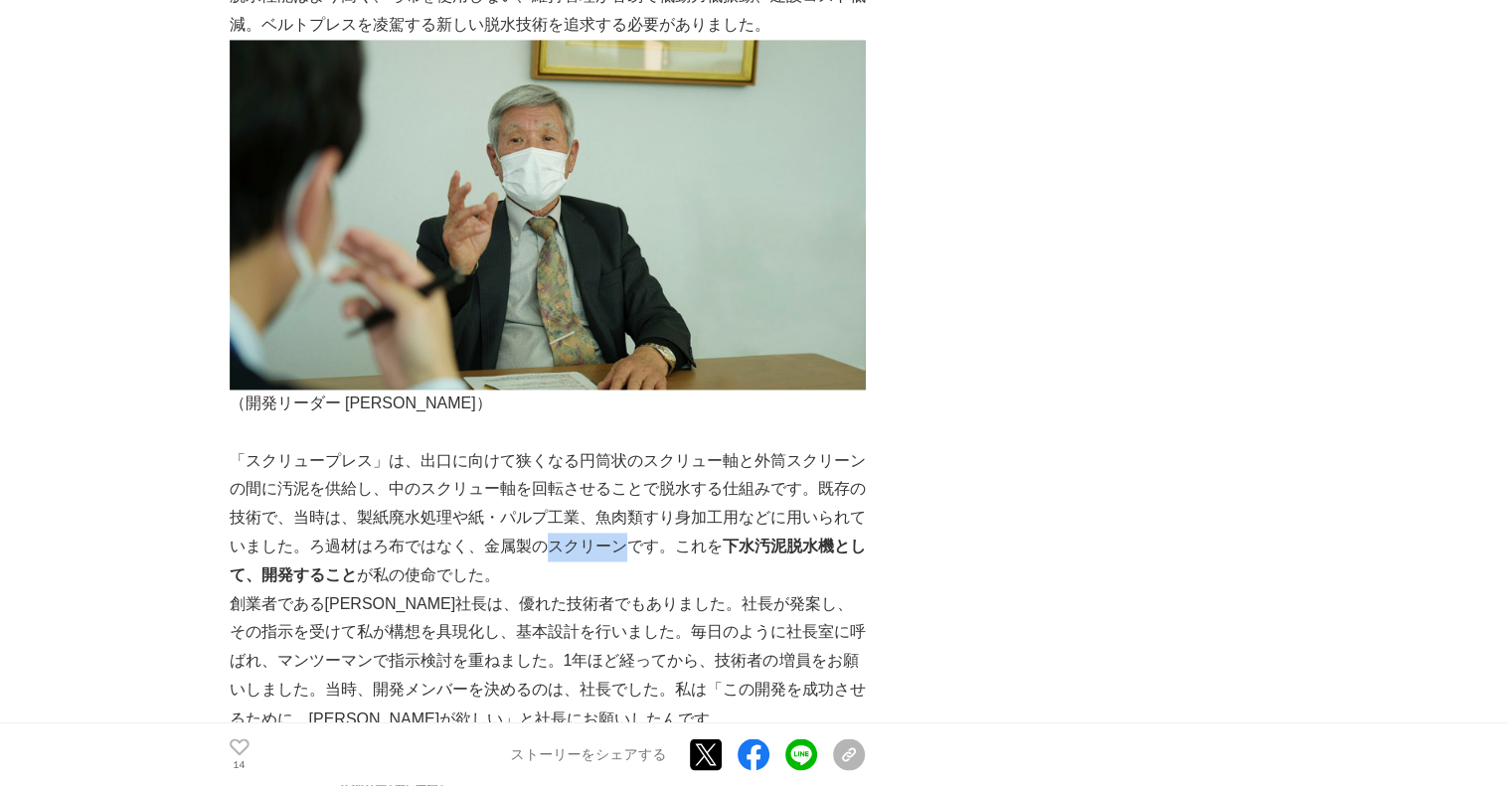 click on "「スクリュープレス」は、出口に向けて狭くなる円筒状のスクリュー軸と外筒スクリーンの間に汚泥を供給し、中のスクリュー軸を回転させることで脱水する仕組みです。既存の技術で、当時は、製紙廃水処理や紙・パルプ工業、魚肉類すり身加工用などに用いられていました。ろ過材はろ布ではなく、金属製のスクリーンです。これを 下水汚泥脱水機として、開発すること が私の使命でした。" at bounding box center [548, 519] 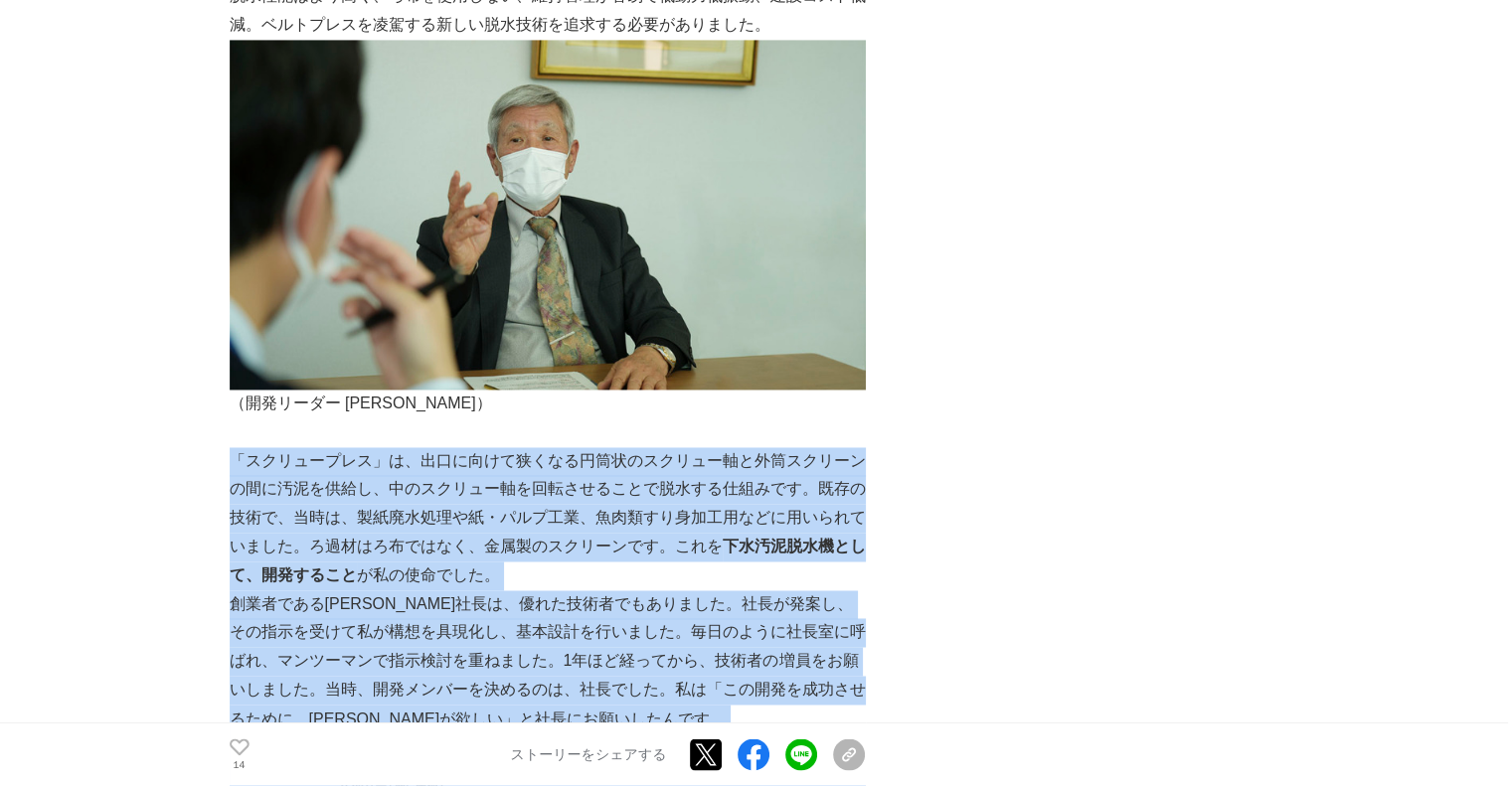 scroll, scrollTop: 3387, scrollLeft: 0, axis: vertical 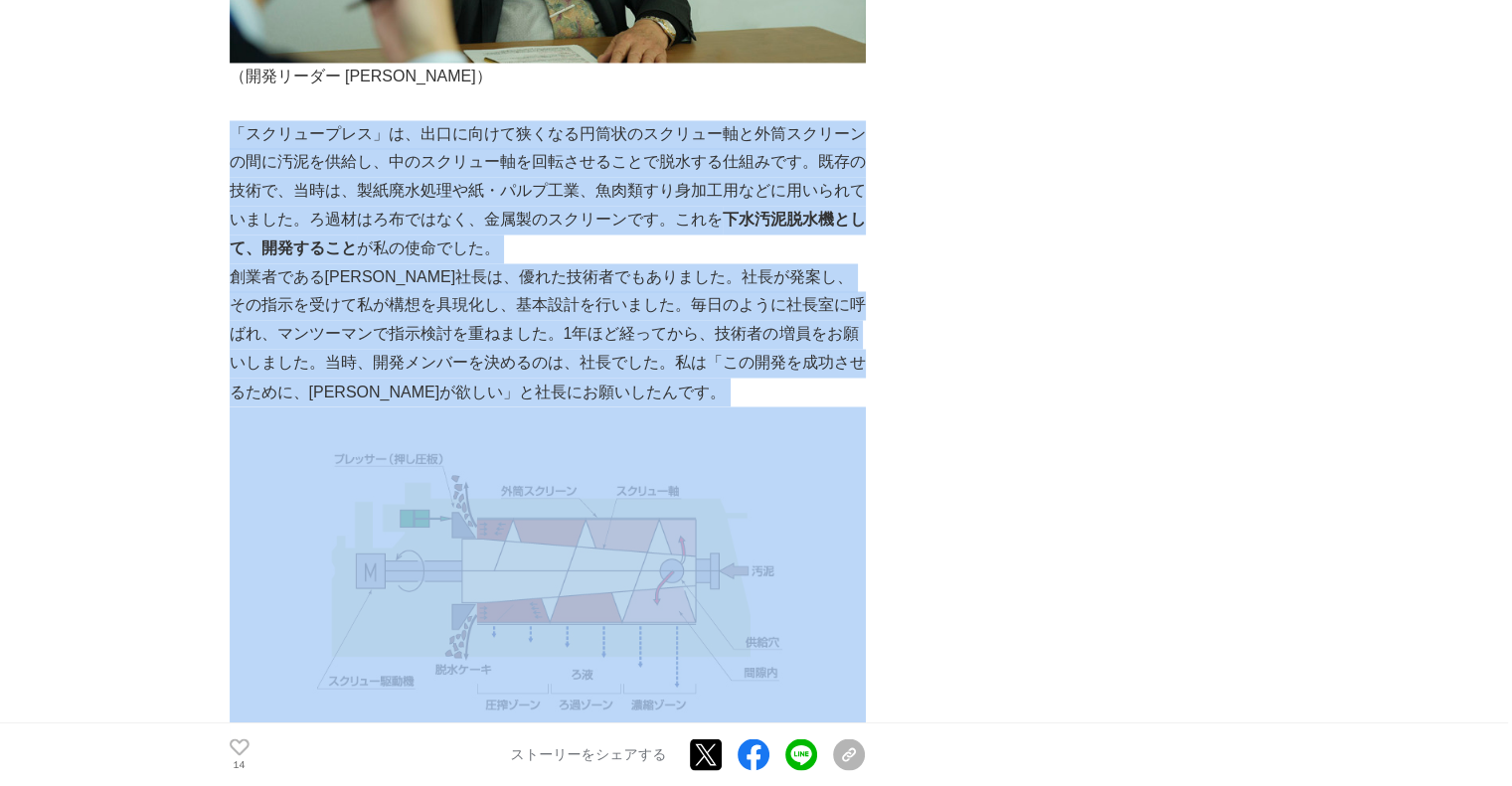 drag, startPoint x: 553, startPoint y: 501, endPoint x: 604, endPoint y: 484, distance: 53.75872 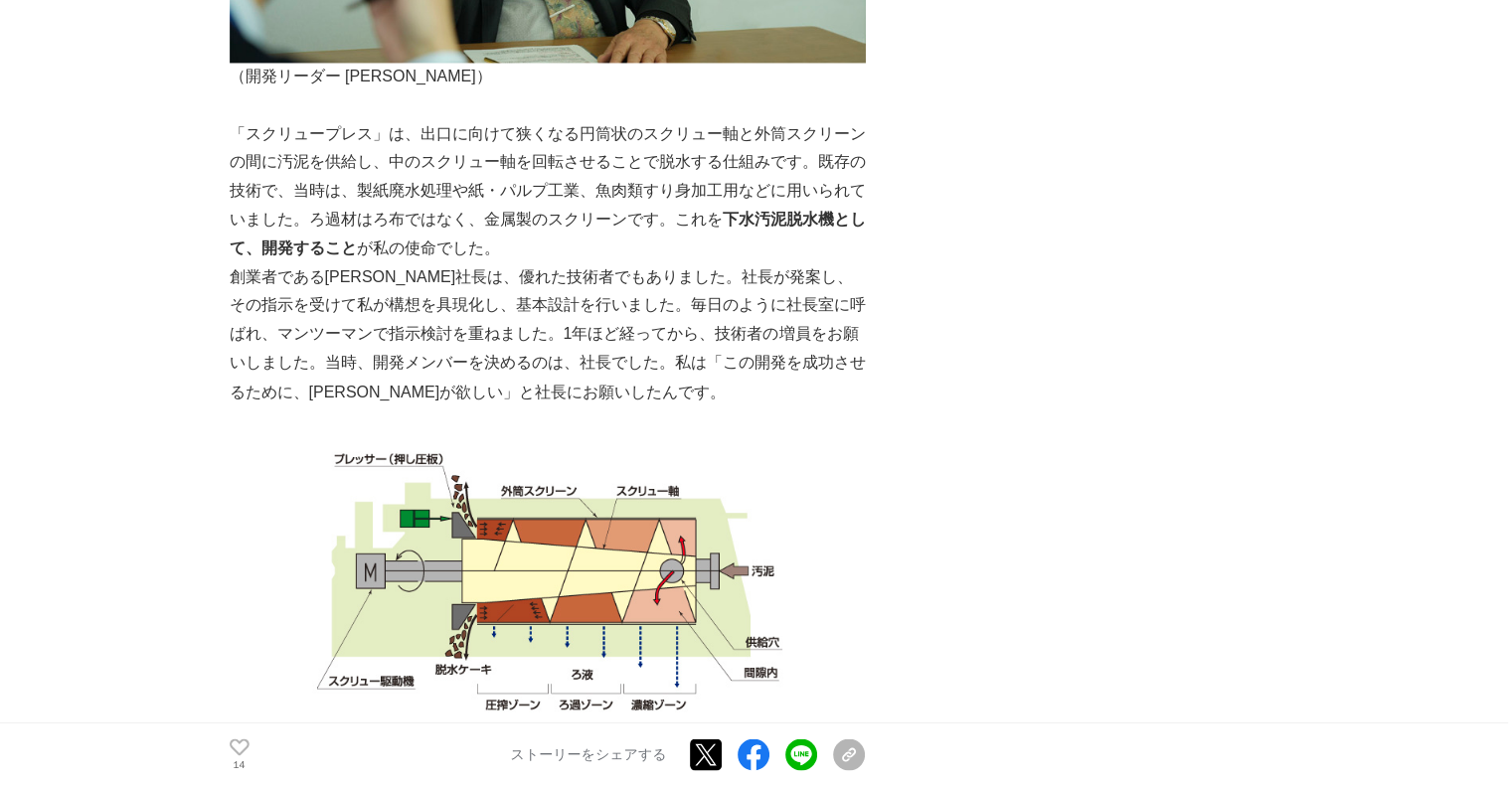 click on "創業者である[PERSON_NAME]社長は、優れた技術者でもありました。社長が発案し、その指示を受けて私が構想を具現化し、基本設計を行いました。毎日のように社長室に呼ばれ、マンツーマンで指示検討を重ねました。1年ほど経ってから、技術者の増員をお願いしました。当時、開発メンバーを決めるのは、社長でした。私は「この開発を成功させるために、[PERSON_NAME]が欲しい」と社長にお願いしたんです。" at bounding box center [548, 335] 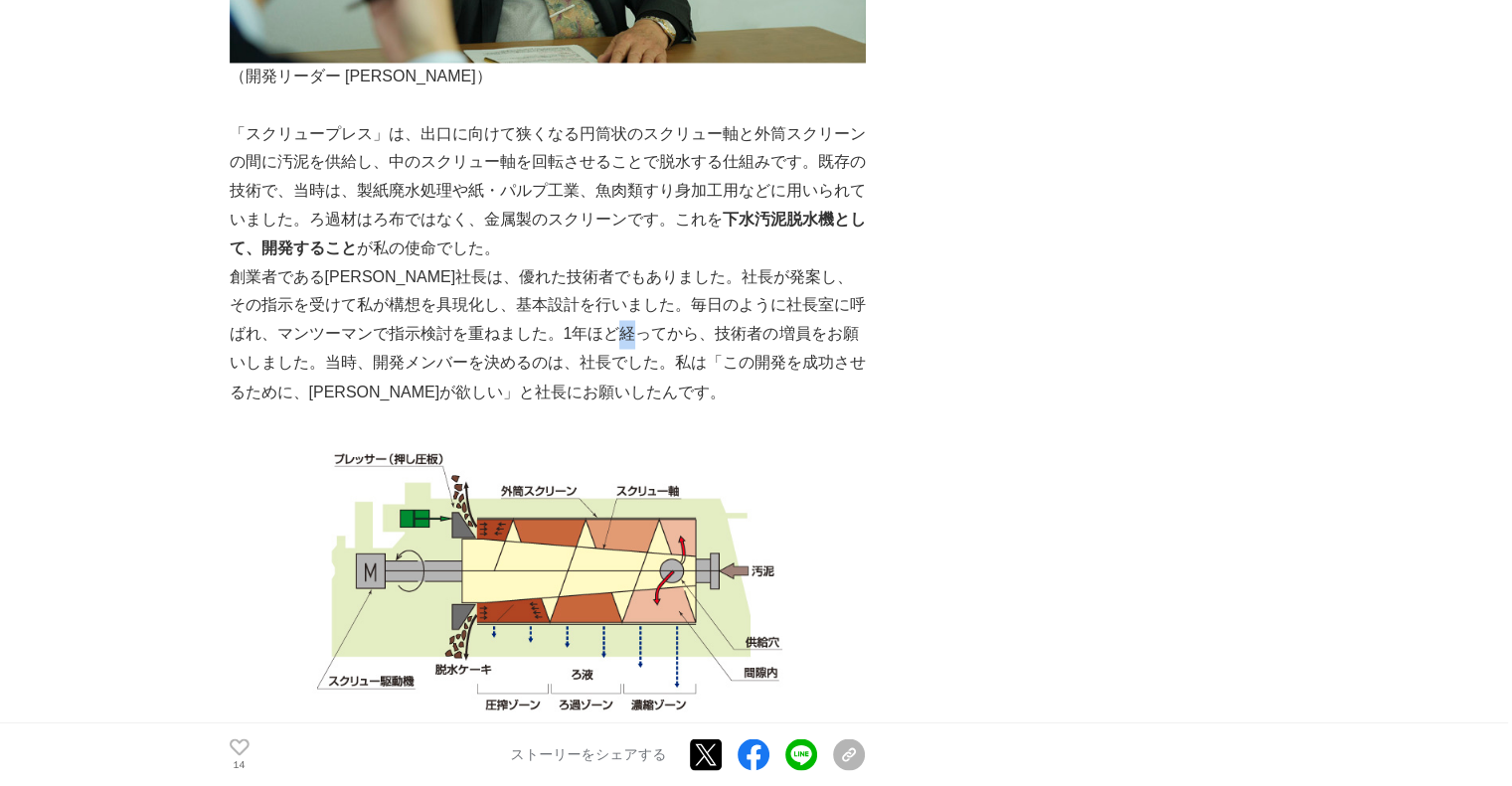 click on "創業者である[PERSON_NAME]社長は、優れた技術者でもありました。社長が発案し、その指示を受けて私が構想を具現化し、基本設計を行いました。毎日のように社長室に呼ばれ、マンツーマンで指示検討を重ねました。1年ほど経ってから、技術者の増員をお願いしました。当時、開発メンバーを決めるのは、社長でした。私は「この開発を成功させるために、[PERSON_NAME]が欲しい」と社長にお願いしたんです。" at bounding box center [548, 335] 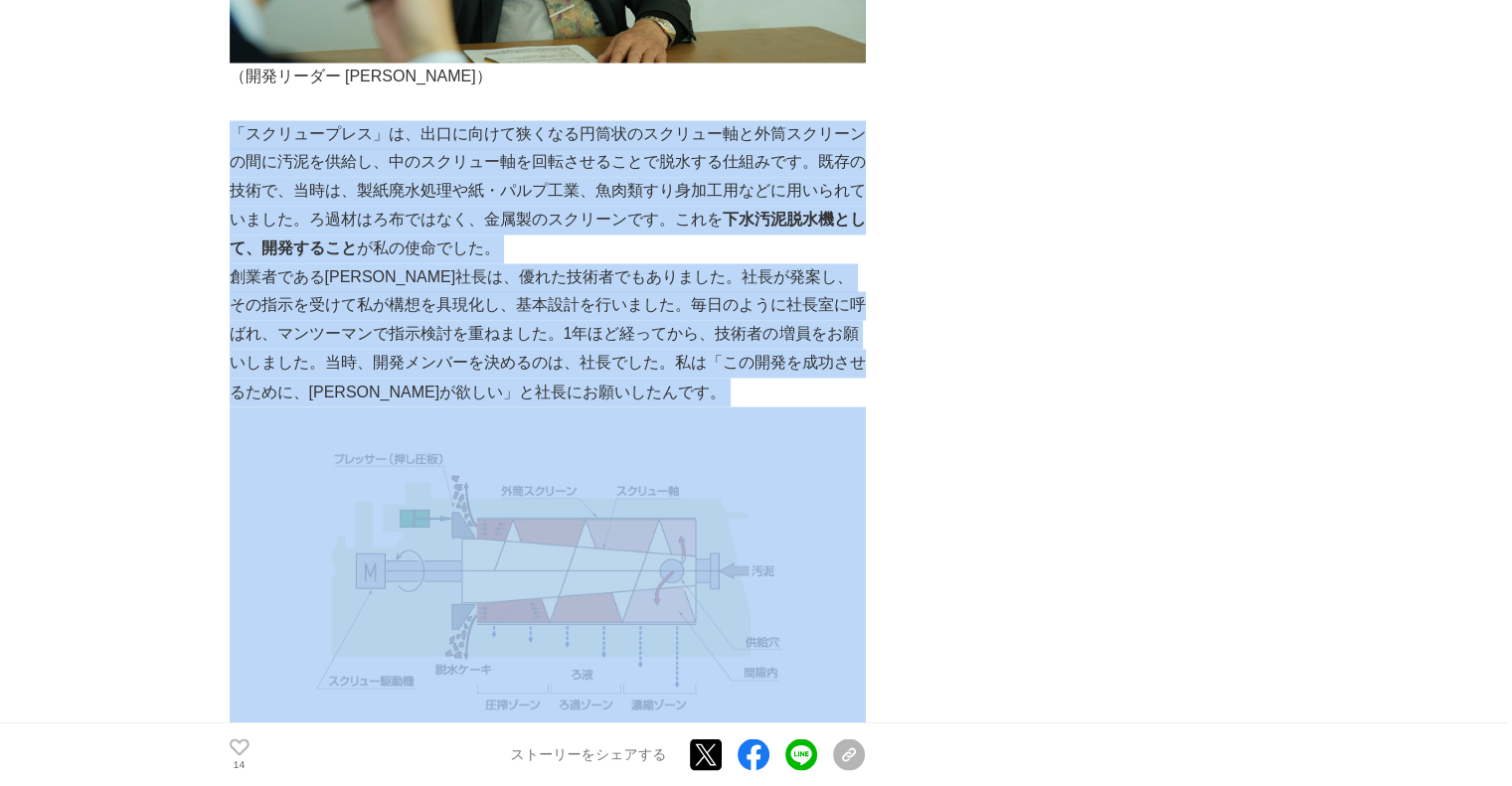 drag, startPoint x: 694, startPoint y: 264, endPoint x: 716, endPoint y: 138, distance: 127.90622 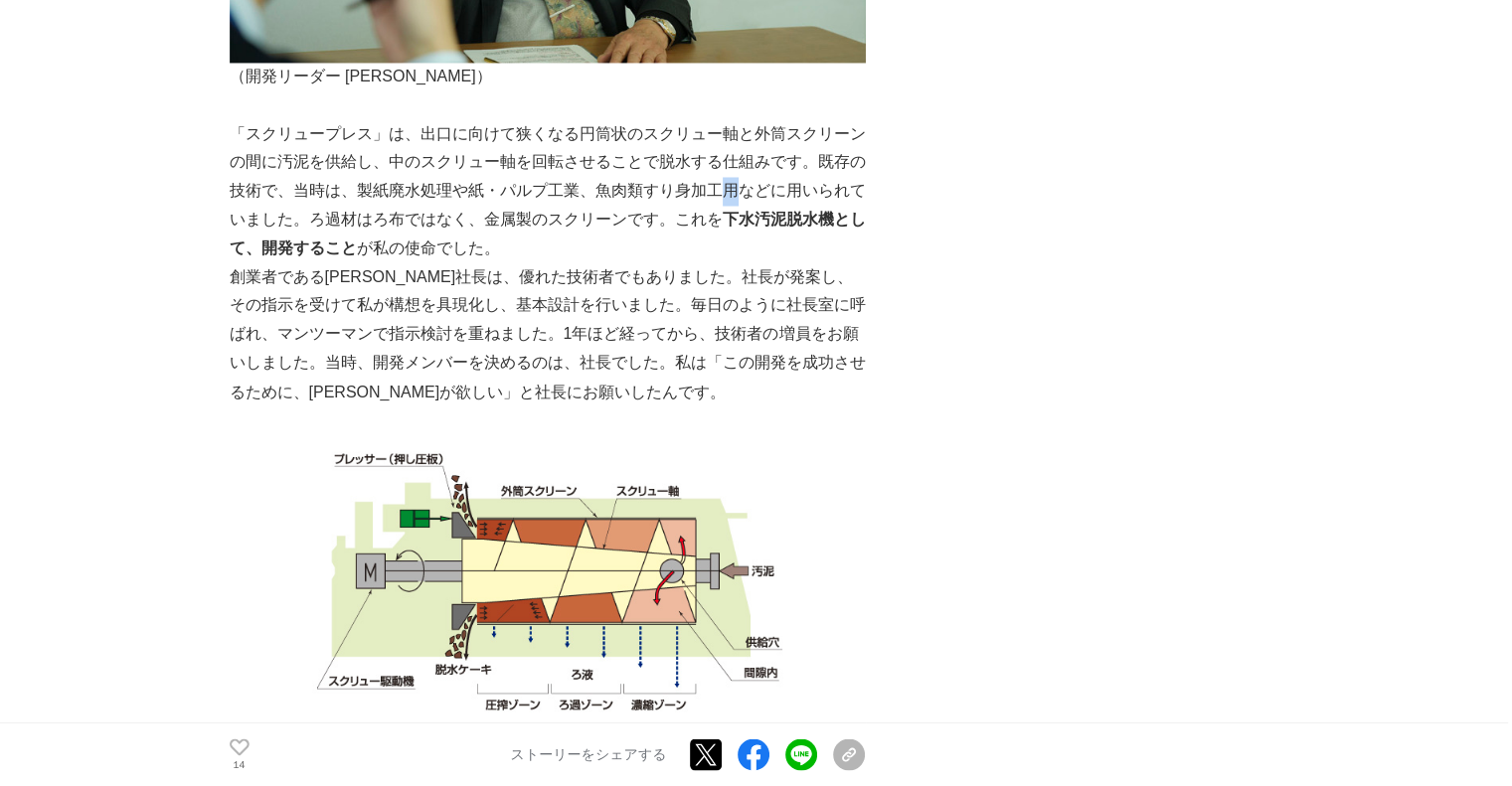 click on "「スクリュープレス」は、出口に向けて狭くなる円筒状のスクリュー軸と外筒スクリーンの間に汚泥を供給し、中のスクリュー軸を回転させることで脱水する仕組みです。既存の技術で、当時は、製紙廃水処理や紙・パルプ工業、魚肉類すり身加工用などに用いられていました。ろ過材はろ布ではなく、金属製のスクリーンです。これを 下水汚泥脱水機として、開発すること が私の使命でした。" at bounding box center (548, 192) 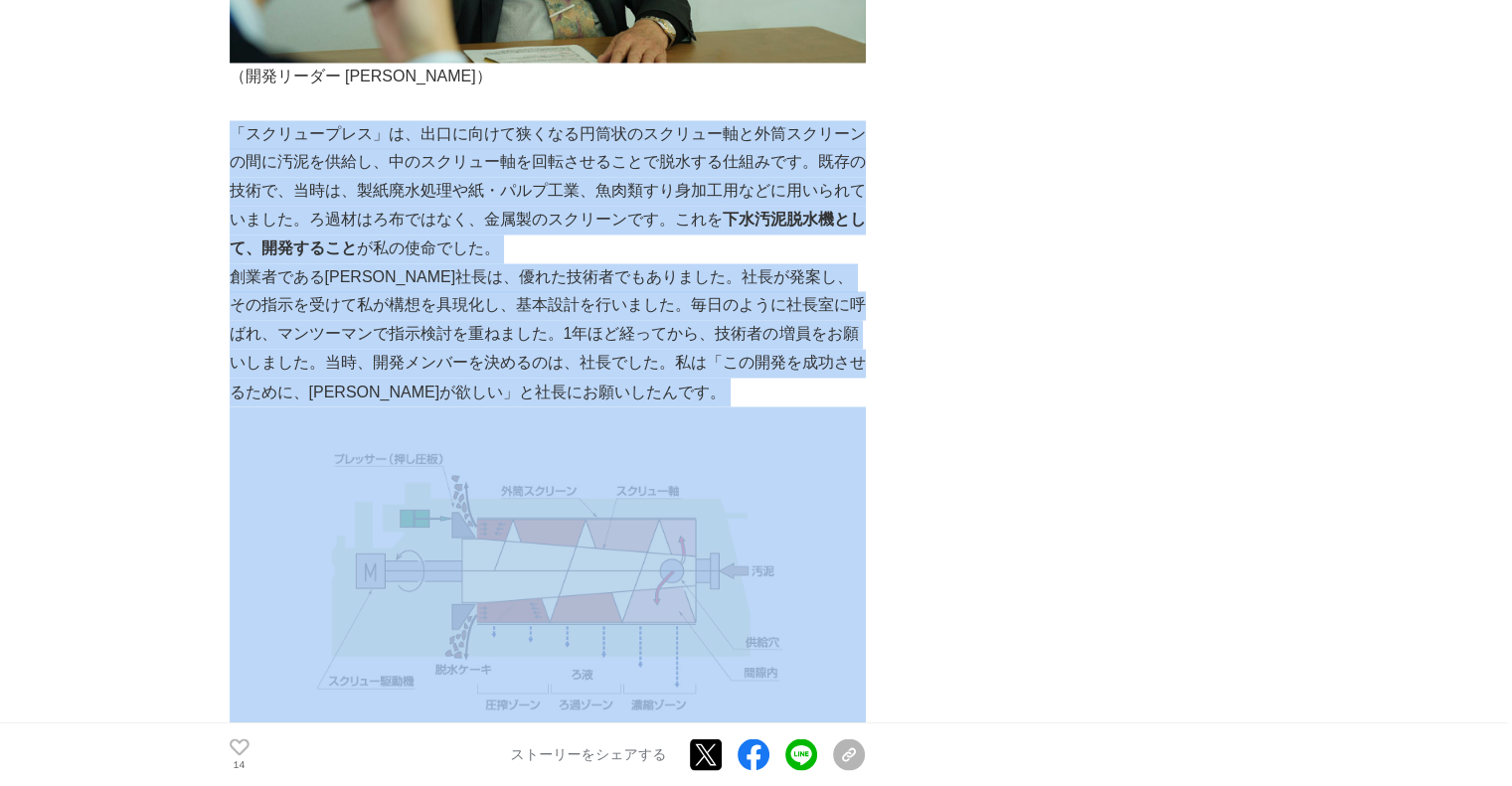 drag, startPoint x: 716, startPoint y: 138, endPoint x: 676, endPoint y: 347, distance: 212.79333 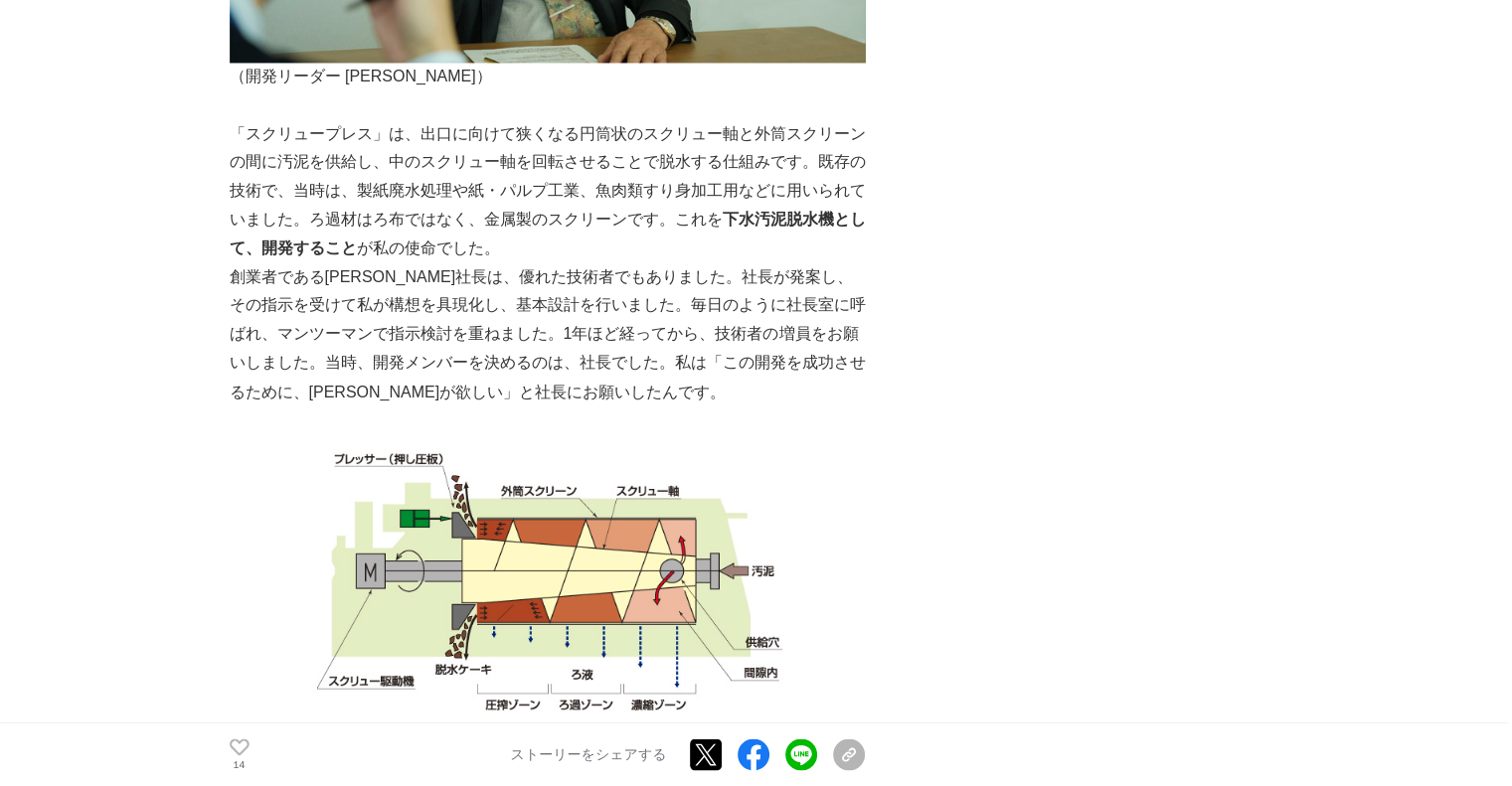 click on "創業者である[PERSON_NAME]社長は、優れた技術者でもありました。社長が発案し、その指示を受けて私が構想を具現化し、基本設計を行いました。毎日のように社長室に呼ばれ、マンツーマンで指示検討を重ねました。1年ほど経ってから、技術者の増員をお願いしました。当時、開発メンバーを決めるのは、社長でした。私は「この開発を成功させるために、[PERSON_NAME]が欲しい」と社長にお願いしたんです。" at bounding box center [548, 335] 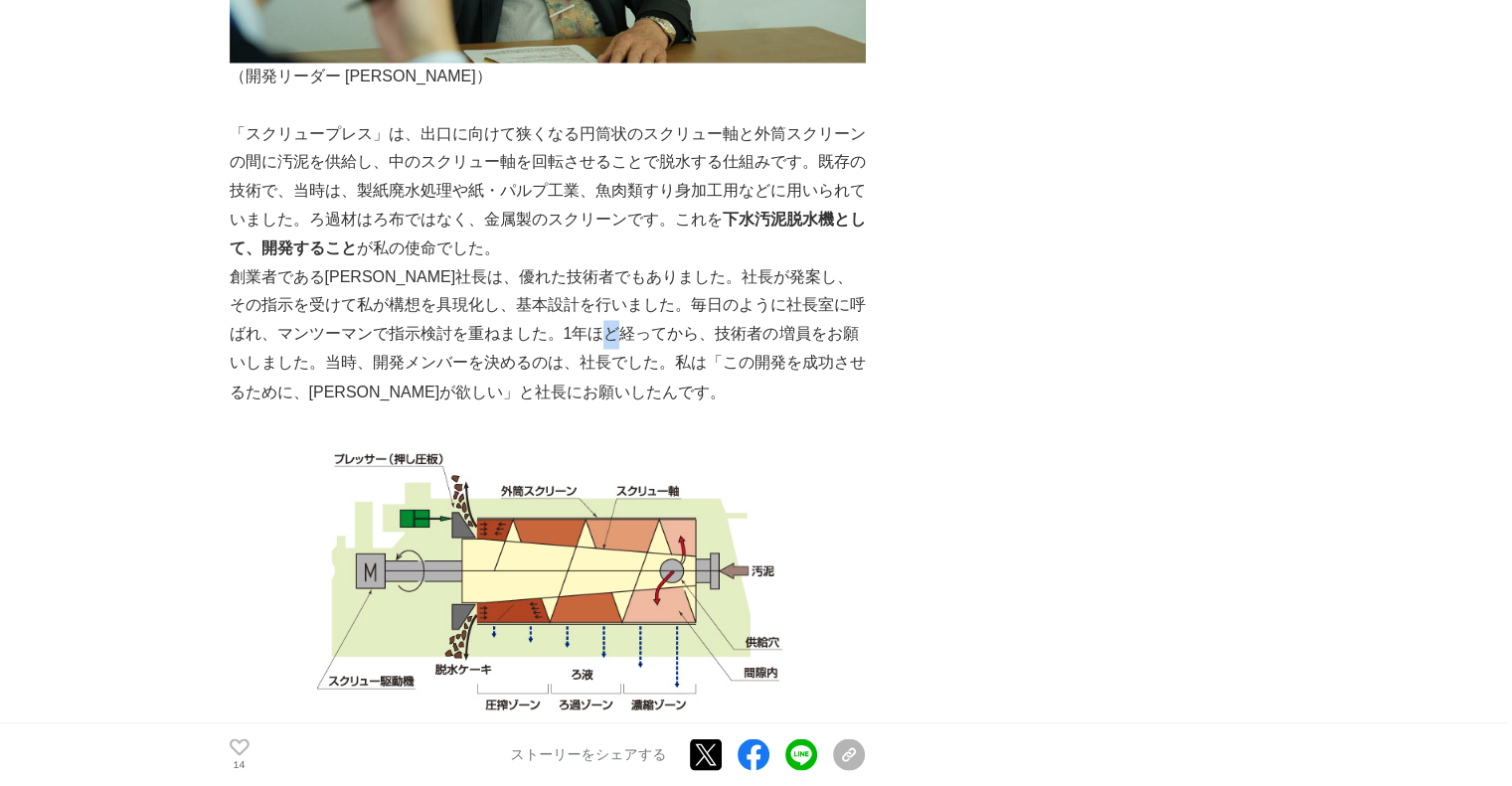 click on "創業者である[PERSON_NAME]社長は、優れた技術者でもありました。社長が発案し、その指示を受けて私が構想を具現化し、基本設計を行いました。毎日のように社長室に呼ばれ、マンツーマンで指示検討を重ねました。1年ほど経ってから、技術者の増員をお願いしました。当時、開発メンバーを決めるのは、社長でした。私は「この開発を成功させるために、[PERSON_NAME]が欲しい」と社長にお願いしたんです。" at bounding box center (548, 335) 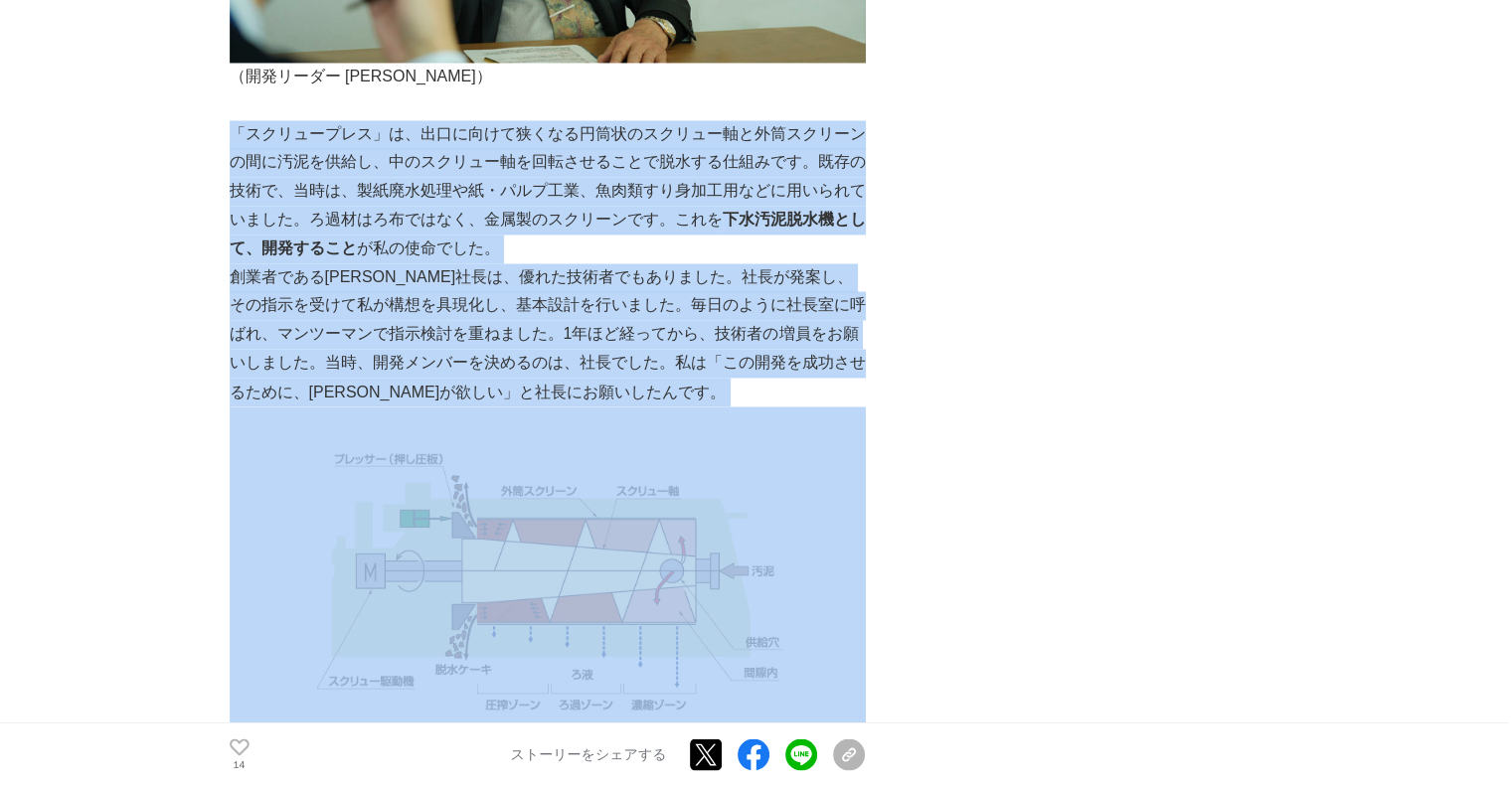 drag, startPoint x: 680, startPoint y: 287, endPoint x: 696, endPoint y: 201, distance: 87.47571 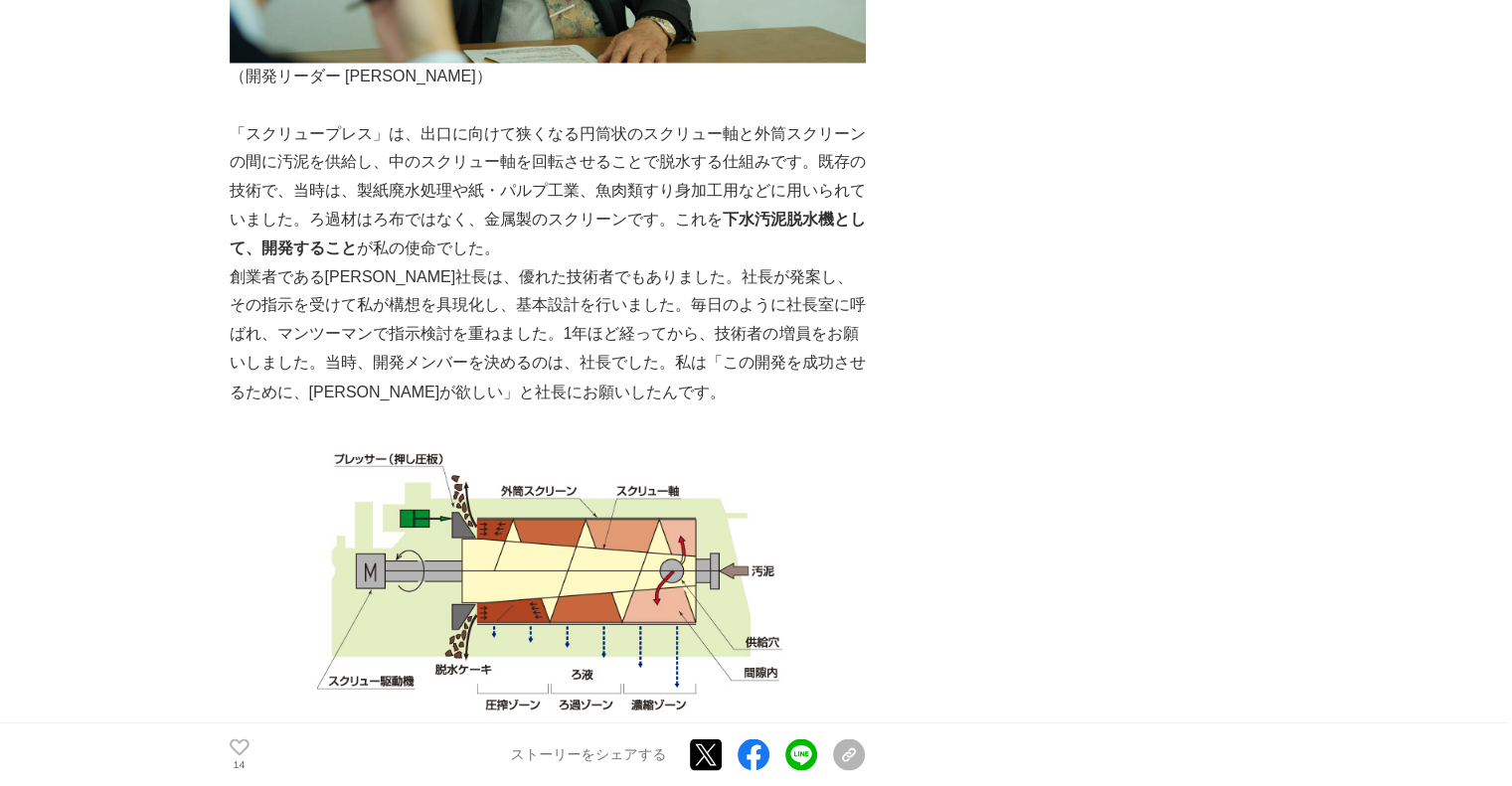 click on "創業者である[PERSON_NAME]社長は、優れた技術者でもありました。社長が発案し、その指示を受けて私が構想を具現化し、基本設計を行いました。毎日のように社長室に呼ばれ、マンツーマンで指示検討を重ねました。1年ほど経ってから、技術者の増員をお願いしました。当時、開発メンバーを決めるのは、社長でした。私は「この開発を成功させるために、[PERSON_NAME]が欲しい」と社長にお願いしたんです。" at bounding box center [548, 335] 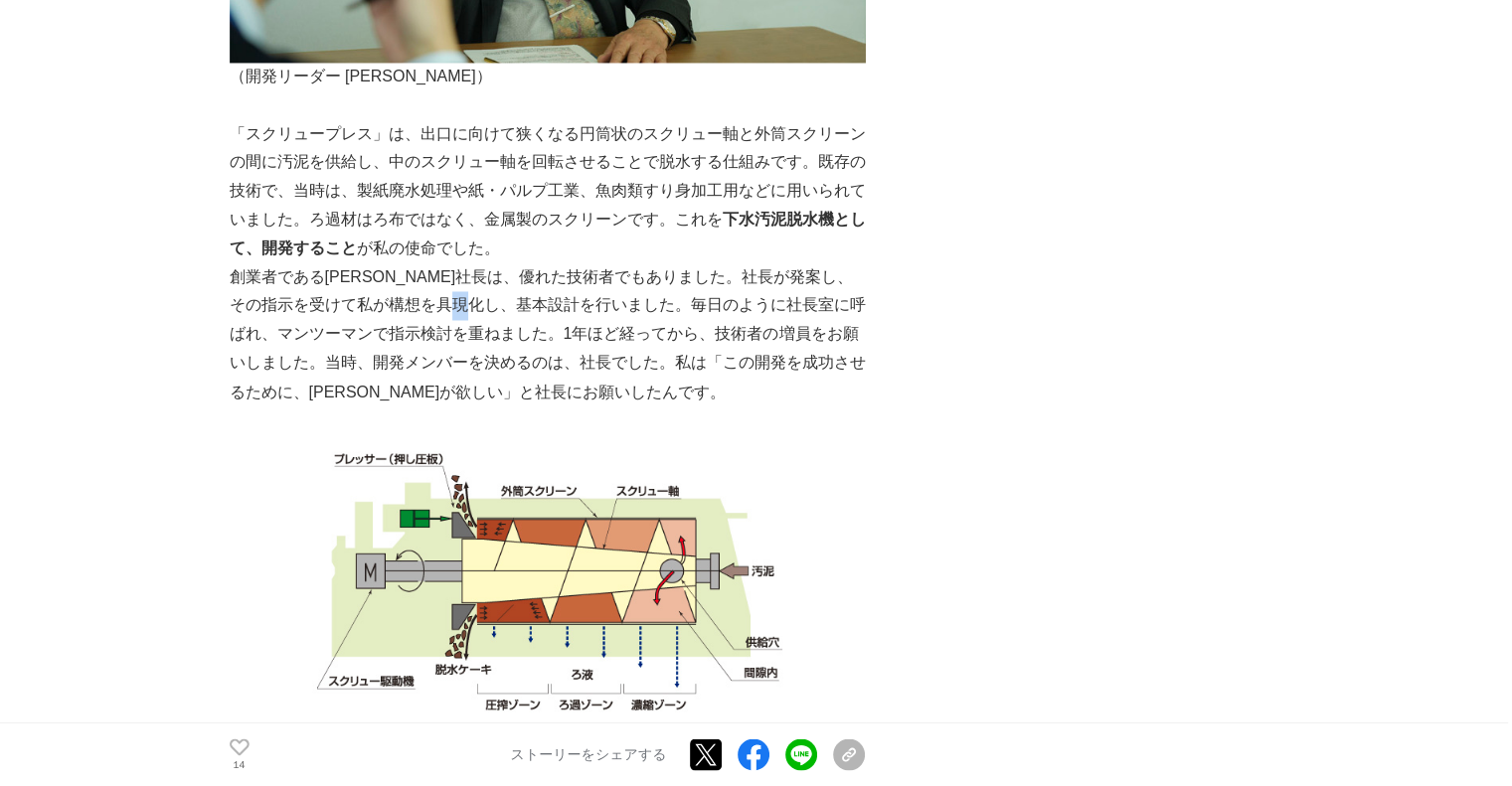 click on "創業者である[PERSON_NAME]社長は、優れた技術者でもありました。社長が発案し、その指示を受けて私が構想を具現化し、基本設計を行いました。毎日のように社長室に呼ばれ、マンツーマンで指示検討を重ねました。1年ほど経ってから、技術者の増員をお願いしました。当時、開発メンバーを決めるのは、社長でした。私は「この開発を成功させるために、[PERSON_NAME]が欲しい」と社長にお願いしたんです。" at bounding box center [548, 335] 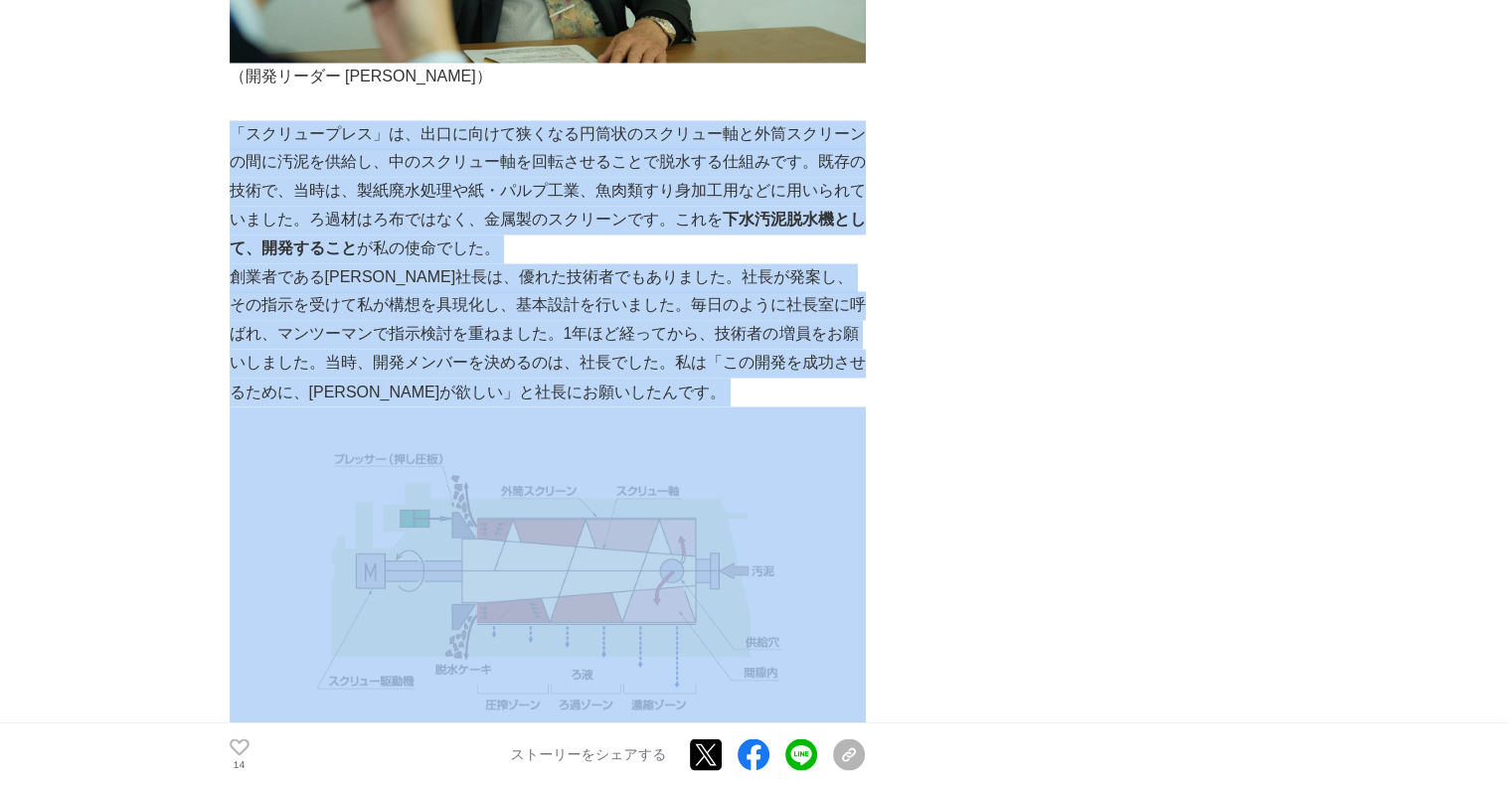 drag, startPoint x: 512, startPoint y: 235, endPoint x: 546, endPoint y: 146, distance: 95.27329 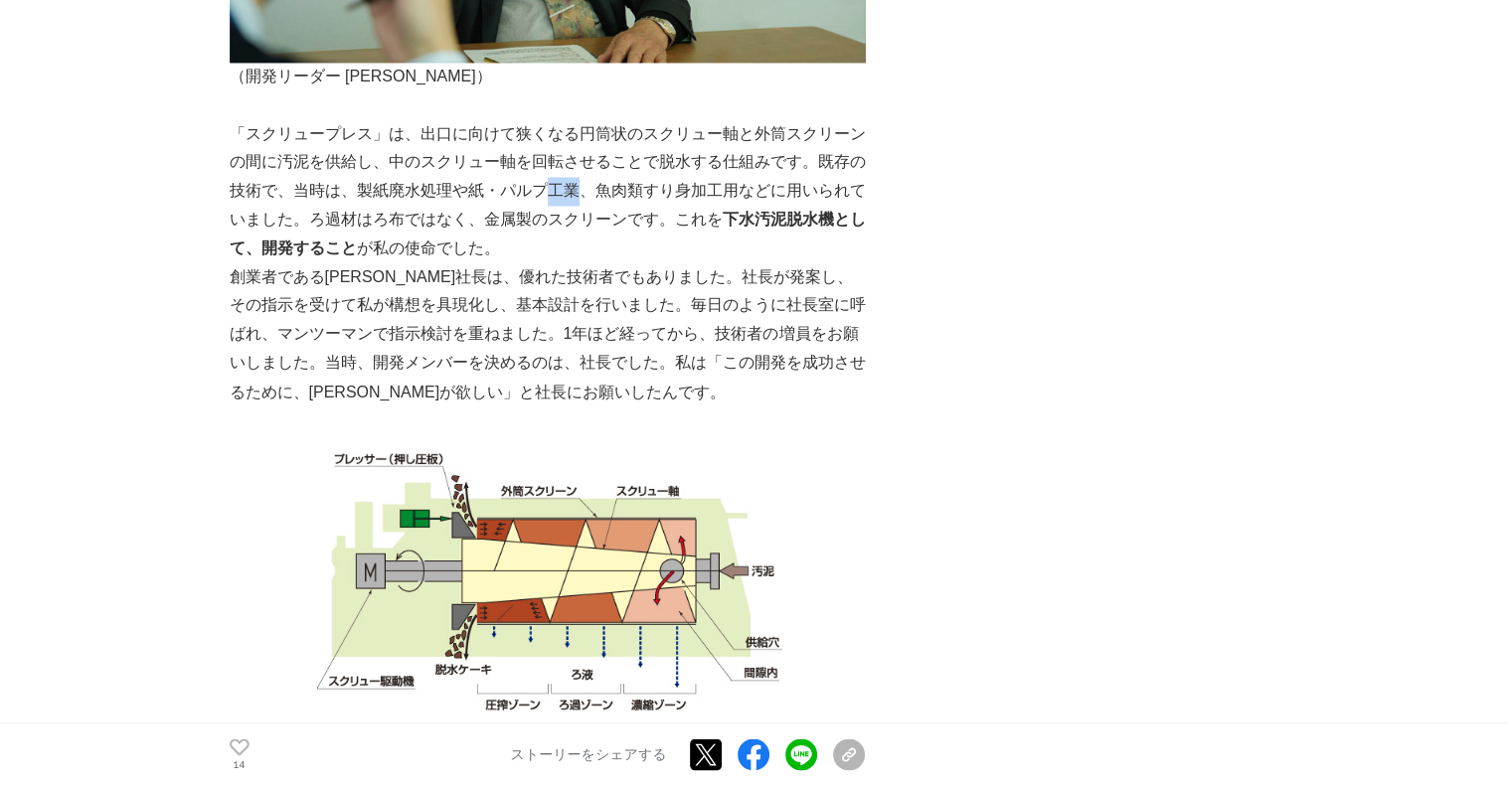 click on "「スクリュープレス」は、出口に向けて狭くなる円筒状のスクリュー軸と外筒スクリーンの間に汚泥を供給し、中のスクリュー軸を回転させることで脱水する仕組みです。既存の技術で、当時は、製紙廃水処理や紙・パルプ工業、魚肉類すり身加工用などに用いられていました。ろ過材はろ布ではなく、金属製のスクリーンです。これを 下水汚泥脱水機として、開発すること が私の使命でした。" at bounding box center (548, 192) 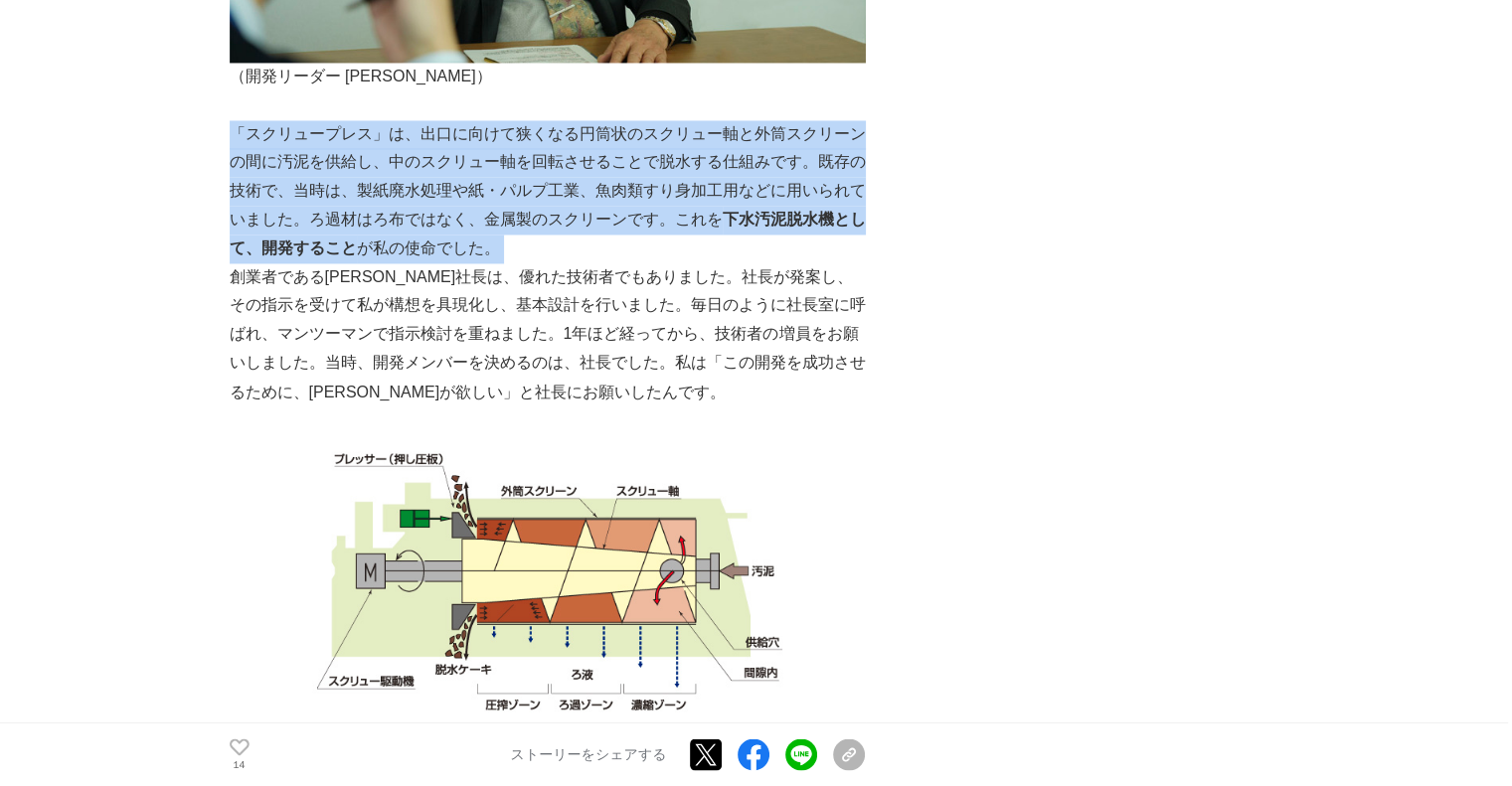 drag, startPoint x: 546, startPoint y: 146, endPoint x: 533, endPoint y: 224, distance: 79.07591 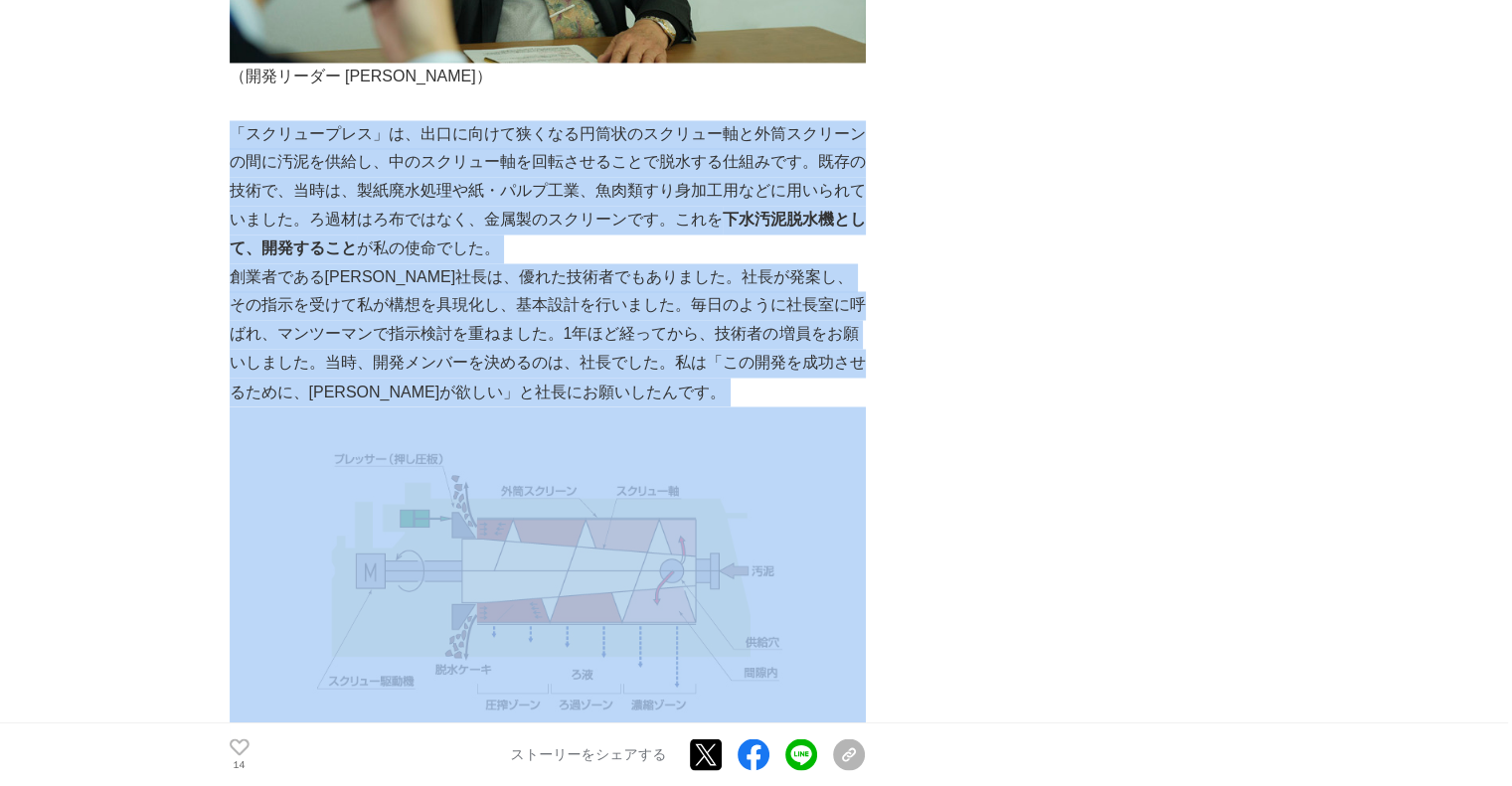 click on "創業者である[PERSON_NAME]社長は、優れた技術者でもありました。社長が発案し、その指示を受けて私が構想を具現化し、基本設計を行いました。毎日のように社長室に呼ばれ、マンツーマンで指示検討を重ねました。1年ほど経ってから、技術者の増員をお願いしました。当時、開発メンバーを決めるのは、社長でした。私は「この開発を成功させるために、[PERSON_NAME]が欲しい」と社長にお願いしたんです。" at bounding box center [548, 335] 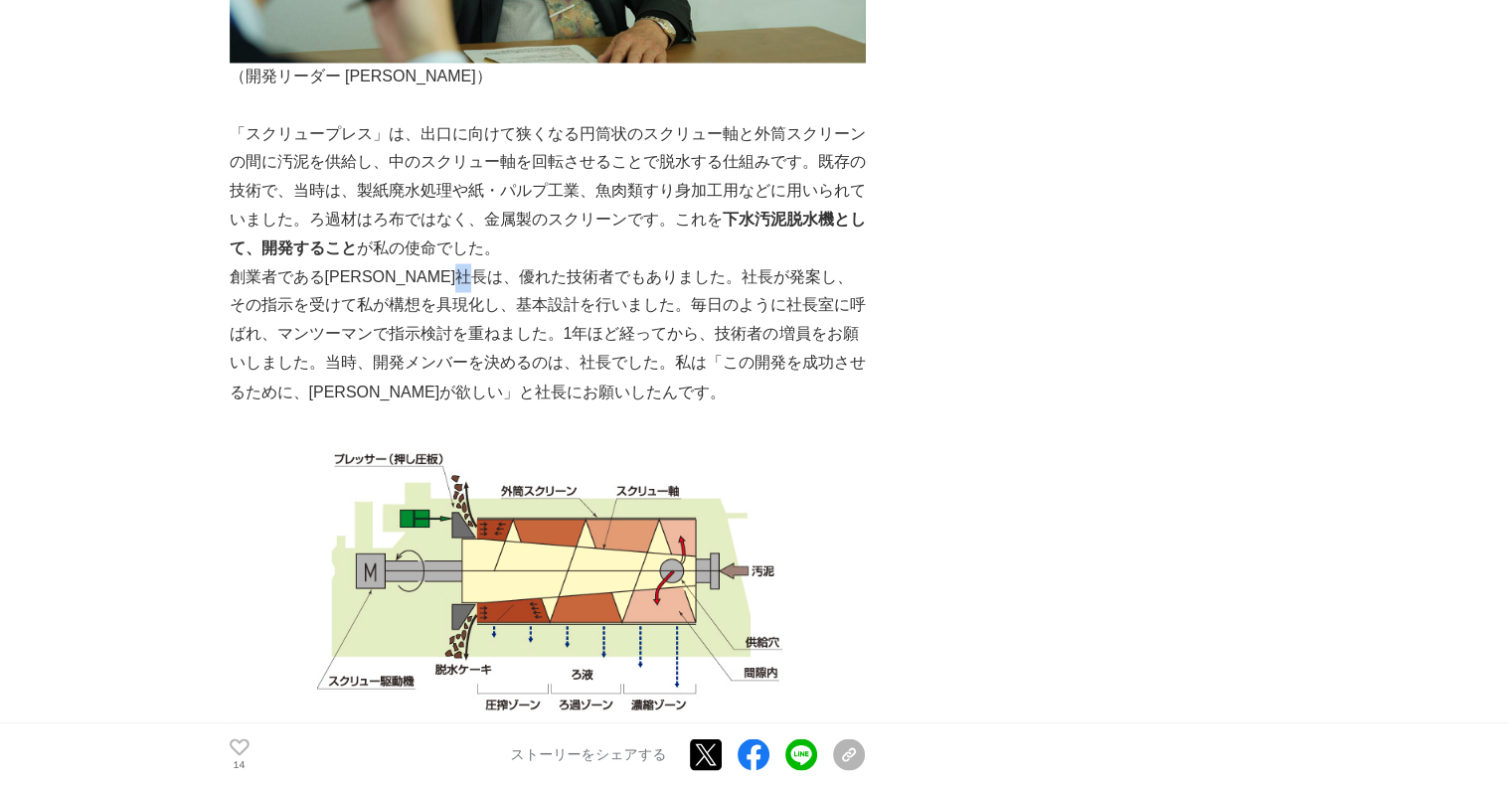 click on "創業者である[PERSON_NAME]社長は、優れた技術者でもありました。社長が発案し、その指示を受けて私が構想を具現化し、基本設計を行いました。毎日のように社長室に呼ばれ、マンツーマンで指示検討を重ねました。1年ほど経ってから、技術者の増員をお願いしました。当時、開発メンバーを決めるのは、社長でした。私は「この開発を成功させるために、[PERSON_NAME]が欲しい」と社長にお願いしたんです。" at bounding box center (548, 335) 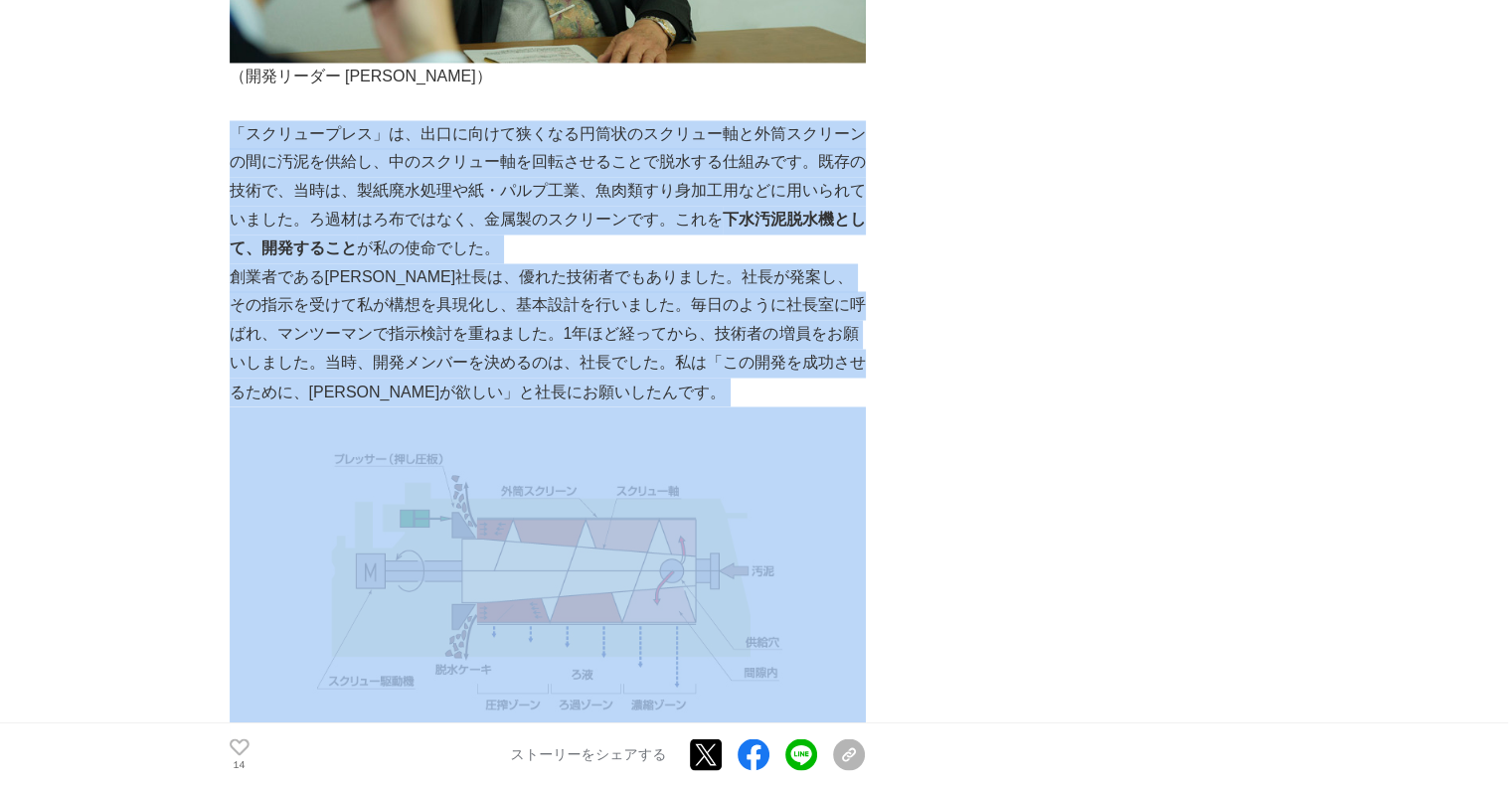 drag, startPoint x: 533, startPoint y: 224, endPoint x: 587, endPoint y: 78, distance: 155.6663 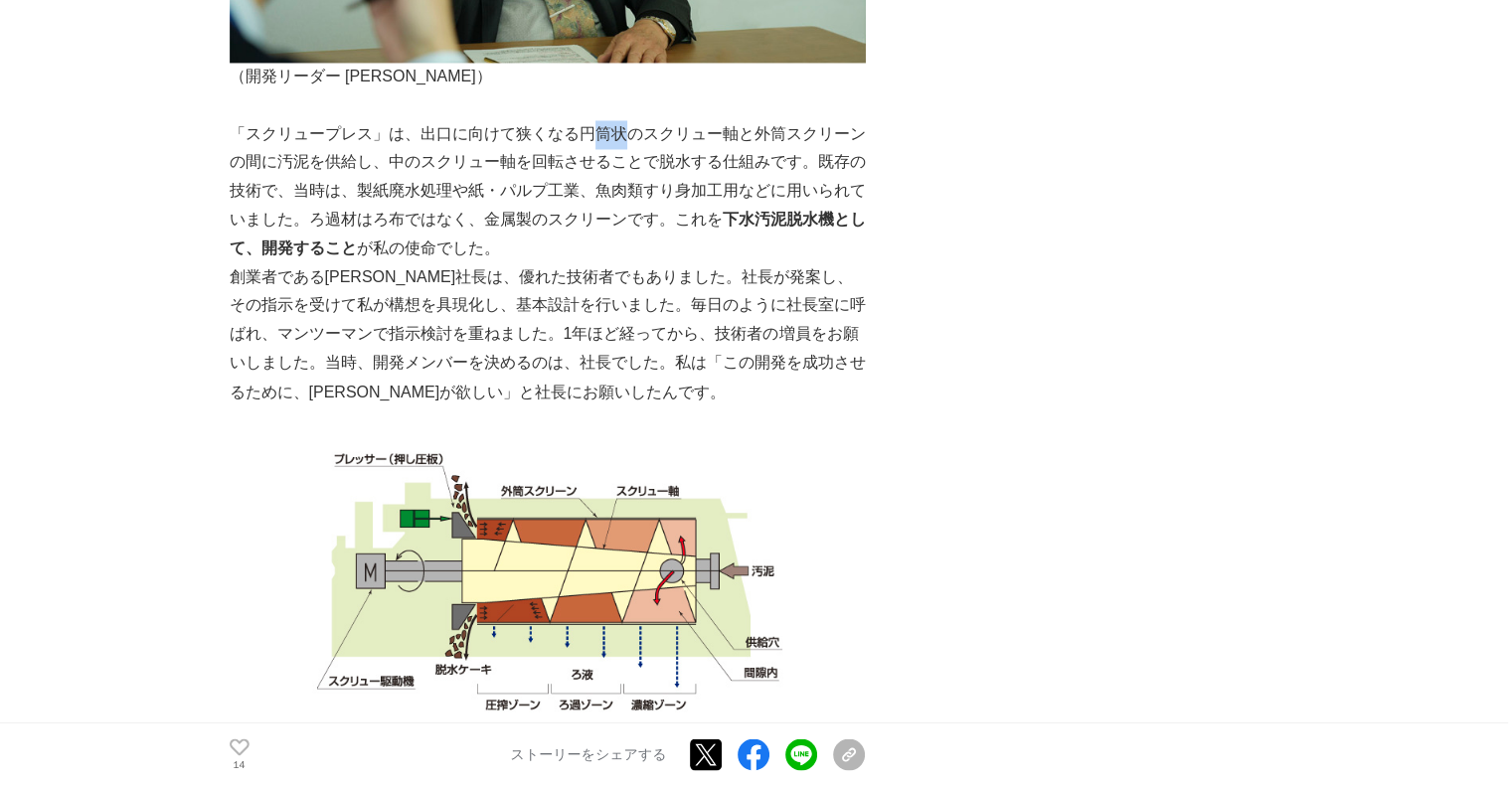 click on "「スクリュープレス」は、出口に向けて狭くなる円筒状のスクリュー軸と外筒スクリーンの間に汚泥を供給し、中のスクリュー軸を回転させることで脱水する仕組みです。既存の技術で、当時は、製紙廃水処理や紙・パルプ工業、魚肉類すり身加工用などに用いられていました。ろ過材はろ布ではなく、金属製のスクリーンです。これを 下水汚泥脱水機として、開発すること が私の使命でした。" at bounding box center [548, 192] 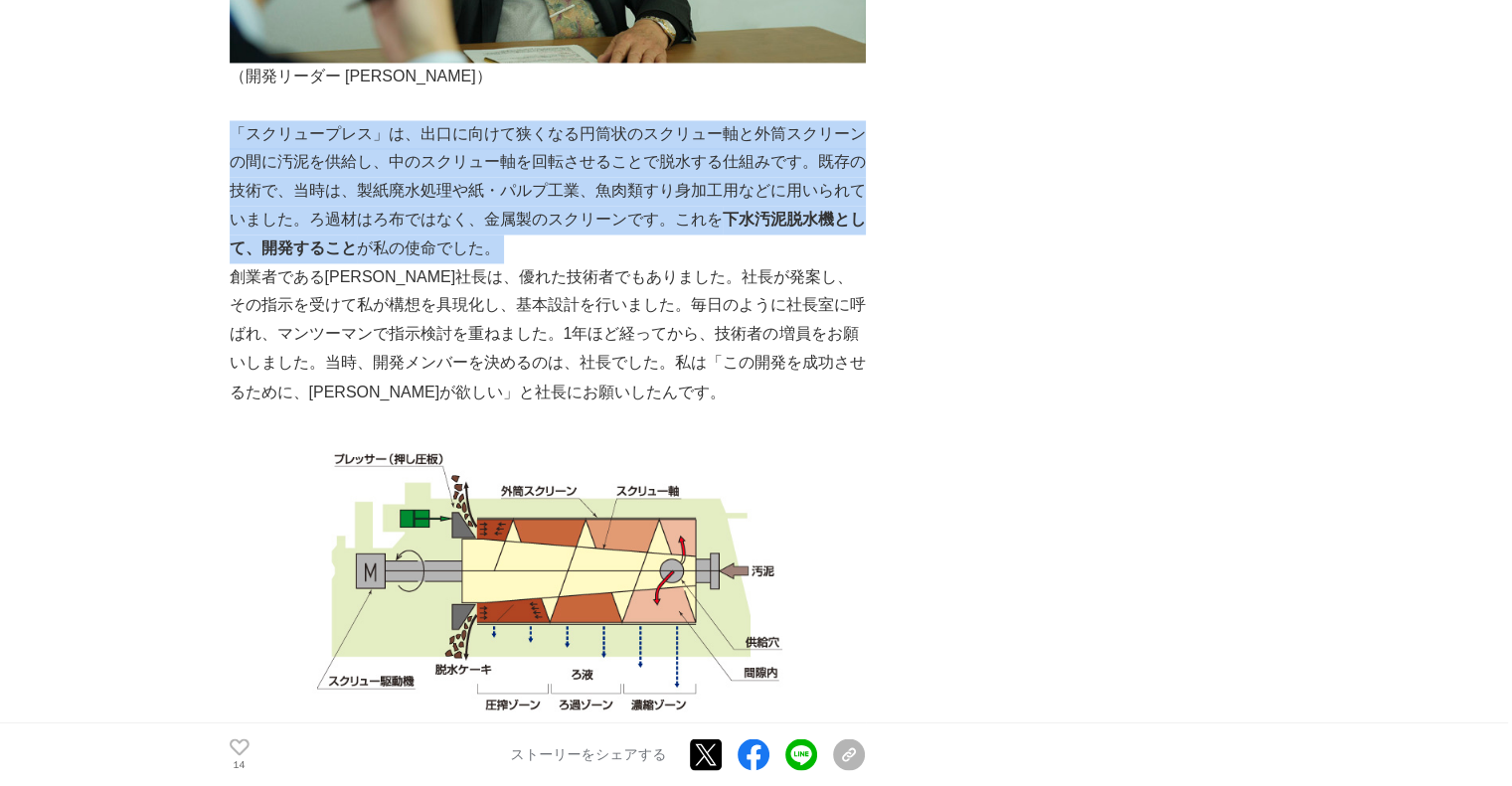 click on "「スクリュープレス」は、出口に向けて狭くなる円筒状のスクリュー軸と外筒スクリーンの間に汚泥を供給し、中のスクリュー軸を回転させることで脱水する仕組みです。既存の技術で、当時は、製紙廃水処理や紙・パルプ工業、魚肉類すり身加工用などに用いられていました。ろ過材はろ布ではなく、金属製のスクリーンです。これを 下水汚泥脱水機として、開発すること が私の使命でした。" at bounding box center (548, 192) 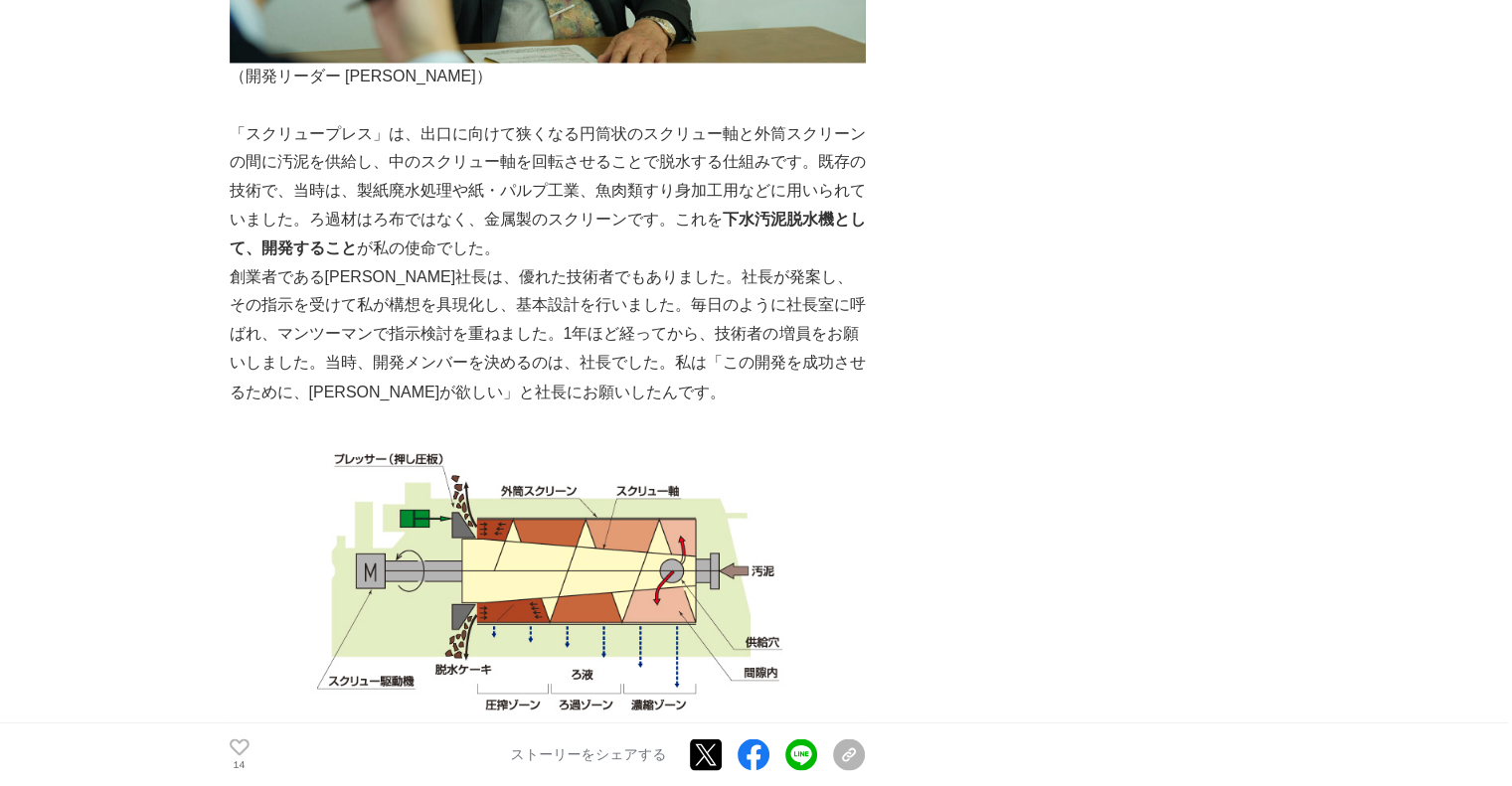 click on "創業者である[PERSON_NAME]社長は、優れた技術者でもありました。社長が発案し、その指示を受けて私が構想を具現化し、基本設計を行いました。毎日のように社長室に呼ばれ、マンツーマンで指示検討を重ねました。1年ほど経ってから、技術者の増員をお願いしました。当時、開発メンバーを決めるのは、社長でした。私は「この開発を成功させるために、[PERSON_NAME]が欲しい」と社長にお願いしたんです。" at bounding box center (548, 335) 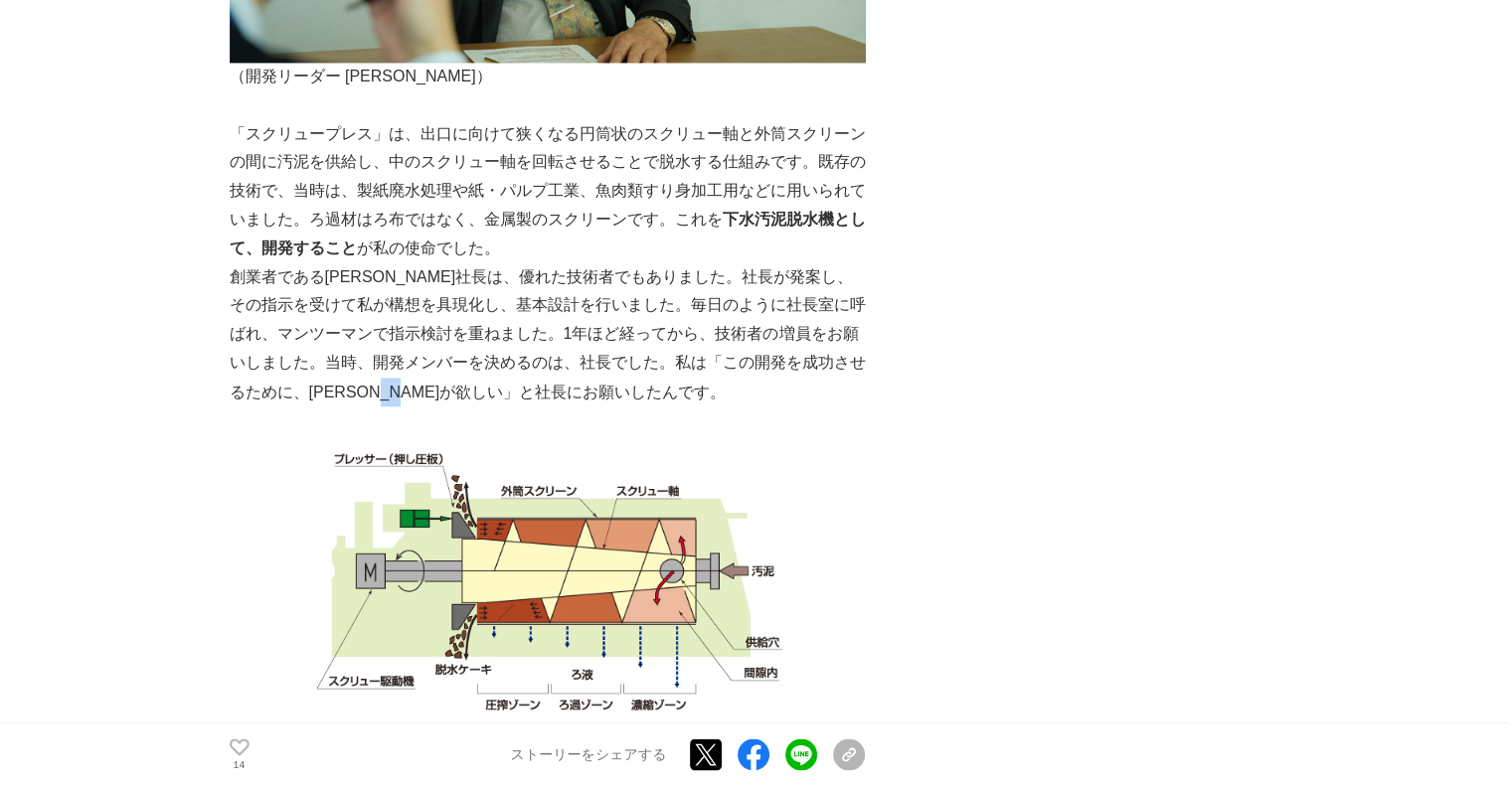 click on "創業者である[PERSON_NAME]社長は、優れた技術者でもありました。社長が発案し、その指示を受けて私が構想を具現化し、基本設計を行いました。毎日のように社長室に呼ばれ、マンツーマンで指示検討を重ねました。1年ほど経ってから、技術者の増員をお願いしました。当時、開発メンバーを決めるのは、社長でした。私は「この開発を成功させるために、[PERSON_NAME]が欲しい」と社長にお願いしたんです。" at bounding box center [548, 335] 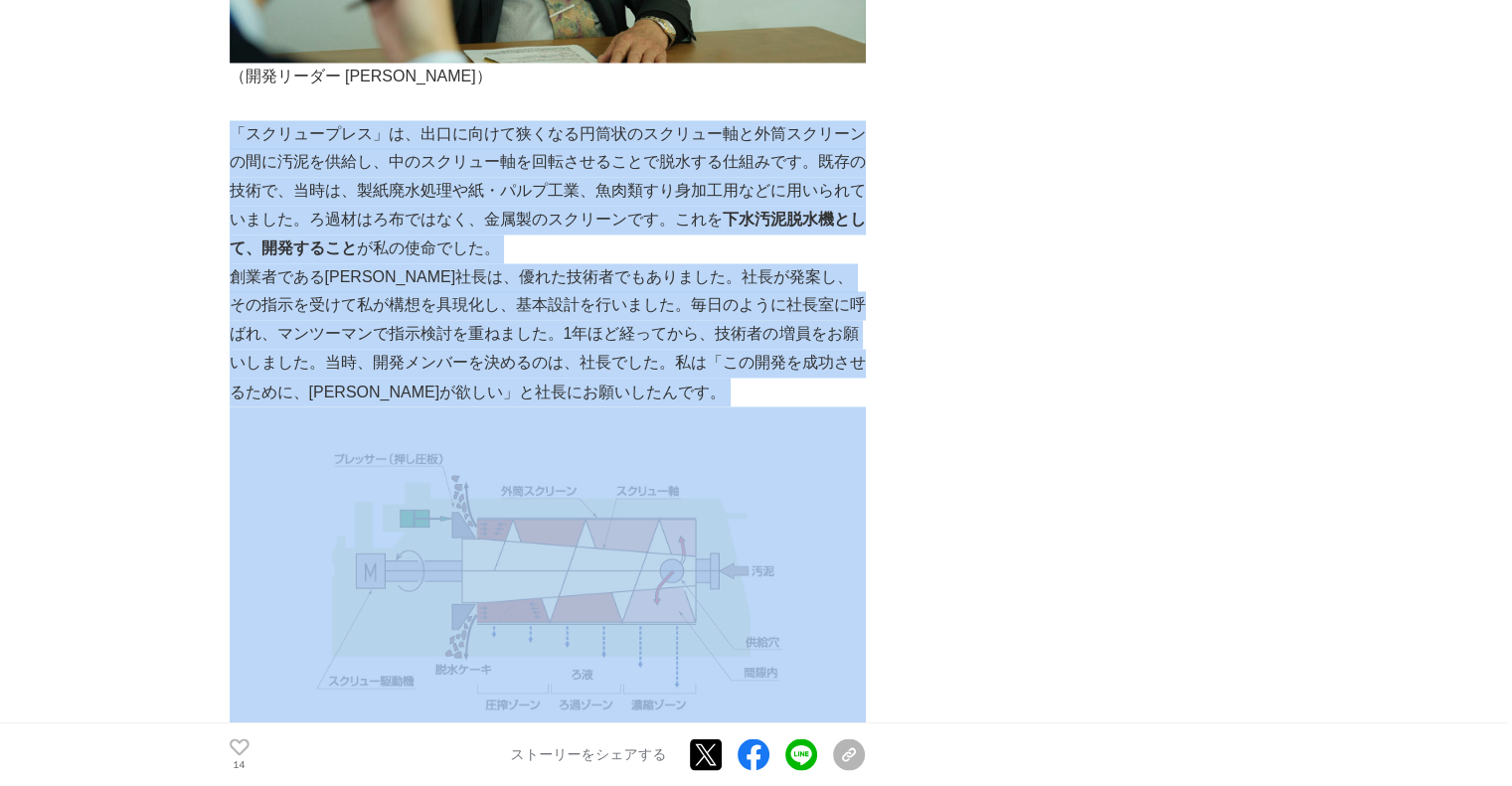 drag, startPoint x: 537, startPoint y: 325, endPoint x: 589, endPoint y: 202, distance: 133.54026 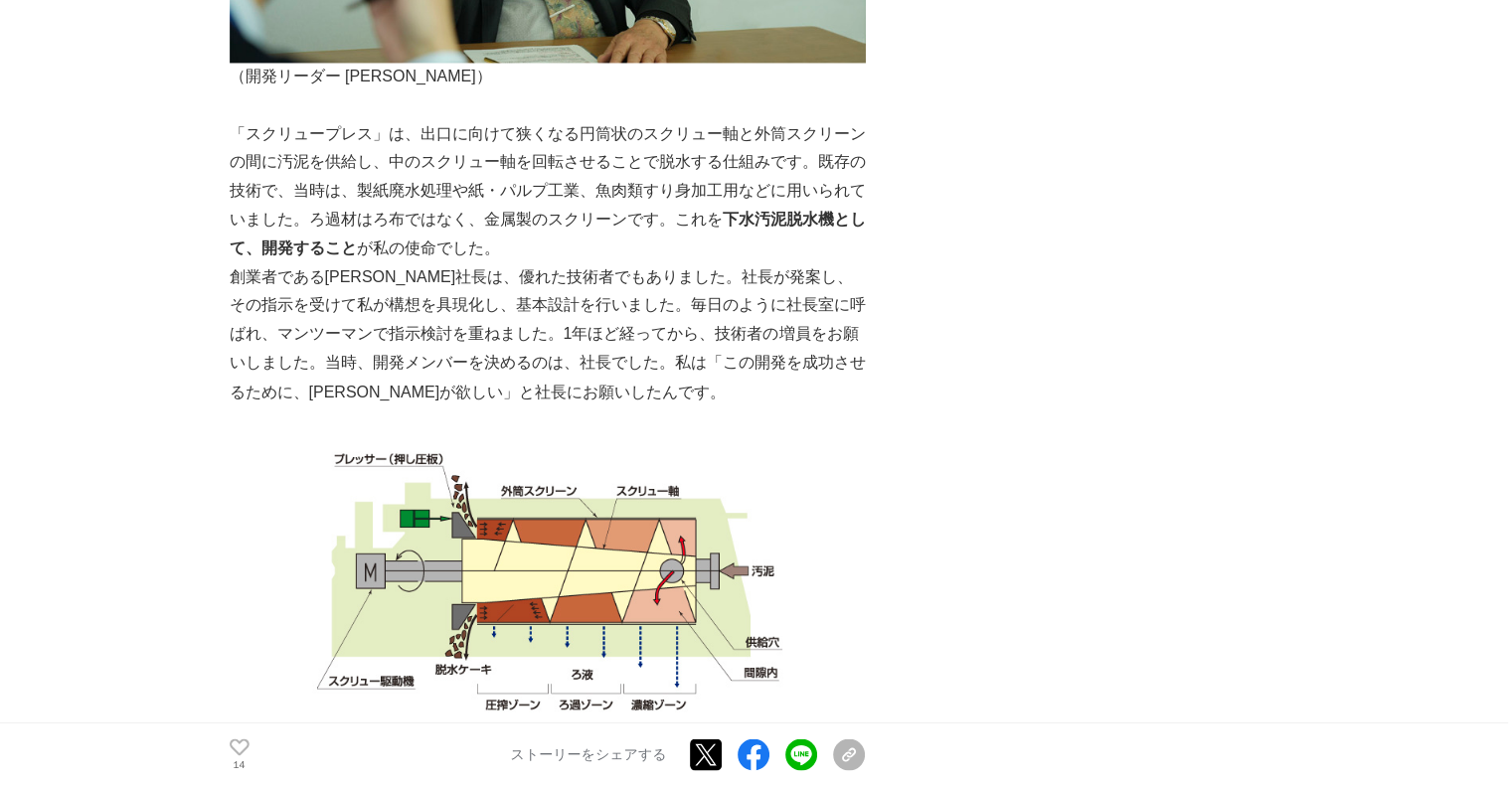 click on "「スクリュープレス」は、出口に向けて狭くなる円筒状のスクリュー軸と外筒スクリーンの間に汚泥を供給し、中のスクリュー軸を回転させることで脱水する仕組みです。既存の技術で、当時は、製紙廃水処理や紙・パルプ工業、魚肉類すり身加工用などに用いられていました。ろ過材はろ布ではなく、金属製のスクリーンです。これを 下水汚泥脱水機として、開発すること が私の使命でした。" at bounding box center [548, 192] 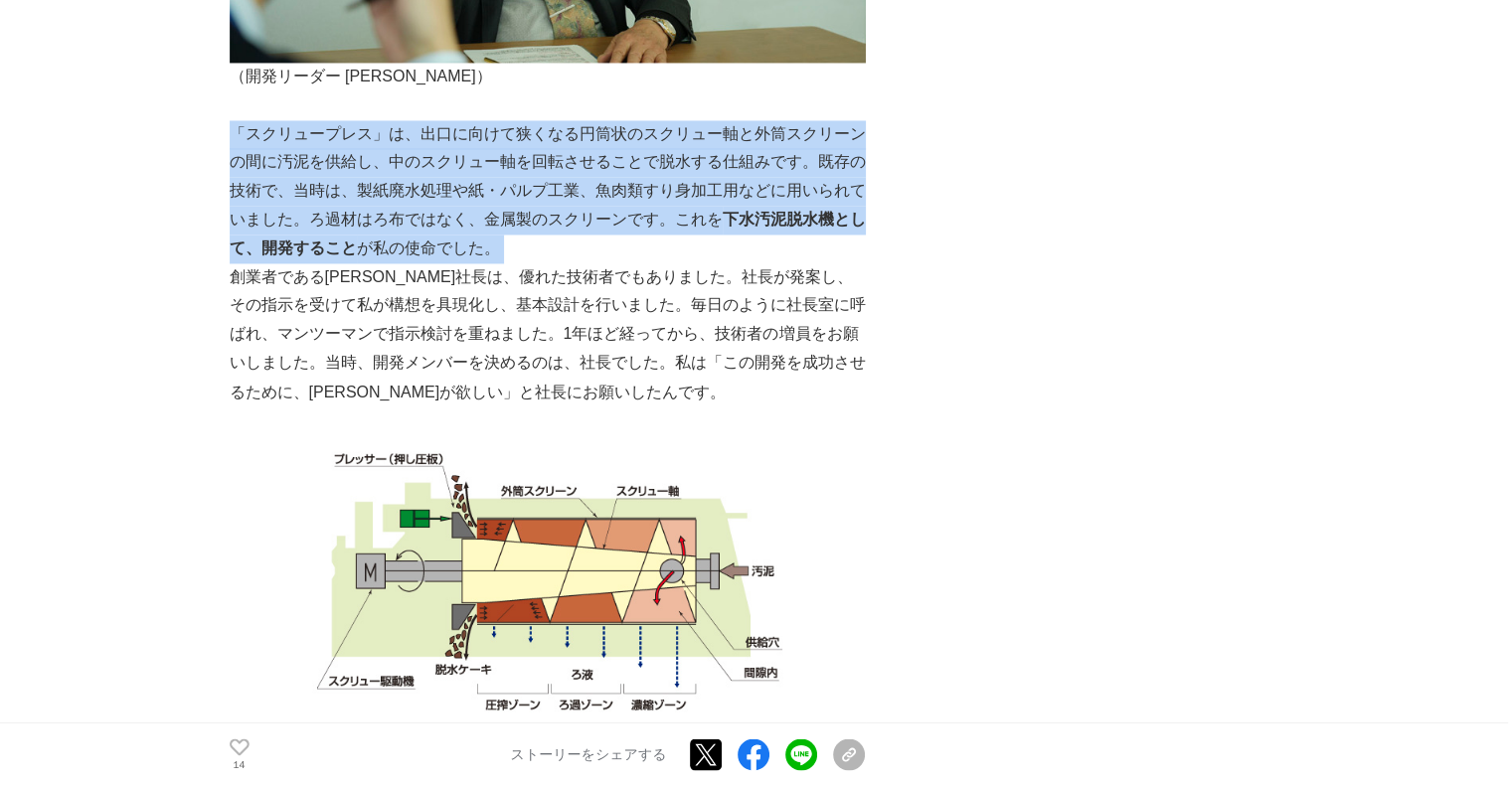 drag, startPoint x: 589, startPoint y: 202, endPoint x: 617, endPoint y: 170, distance: 42.520583 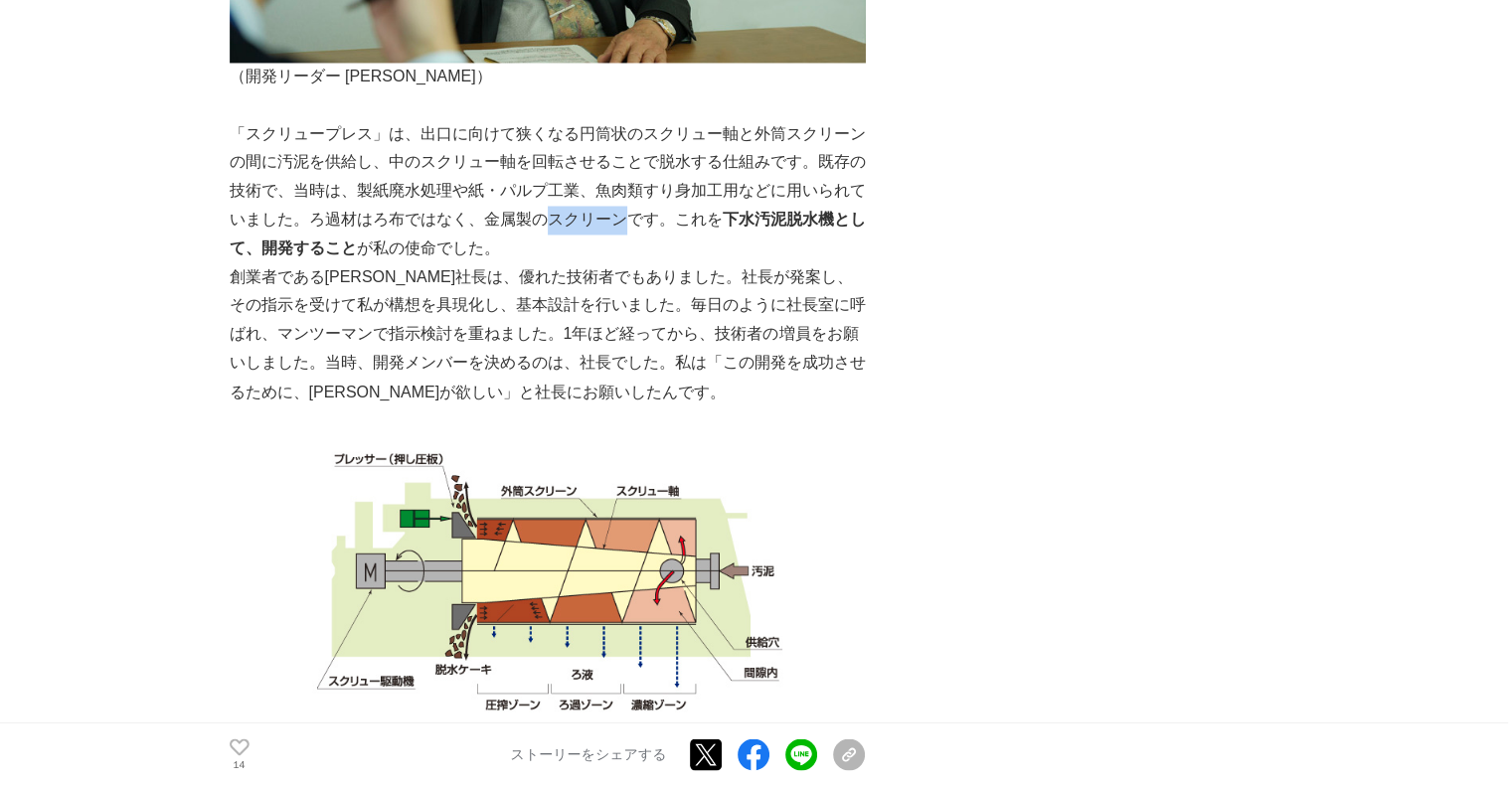 click on "「スクリュープレス」は、出口に向けて狭くなる円筒状のスクリュー軸と外筒スクリーンの間に汚泥を供給し、中のスクリュー軸を回転させることで脱水する仕組みです。既存の技術で、当時は、製紙廃水処理や紙・パルプ工業、魚肉類すり身加工用などに用いられていました。ろ過材はろ布ではなく、金属製のスクリーンです。これを 下水汚泥脱水機として、開発すること が私の使命でした。" at bounding box center (548, 192) 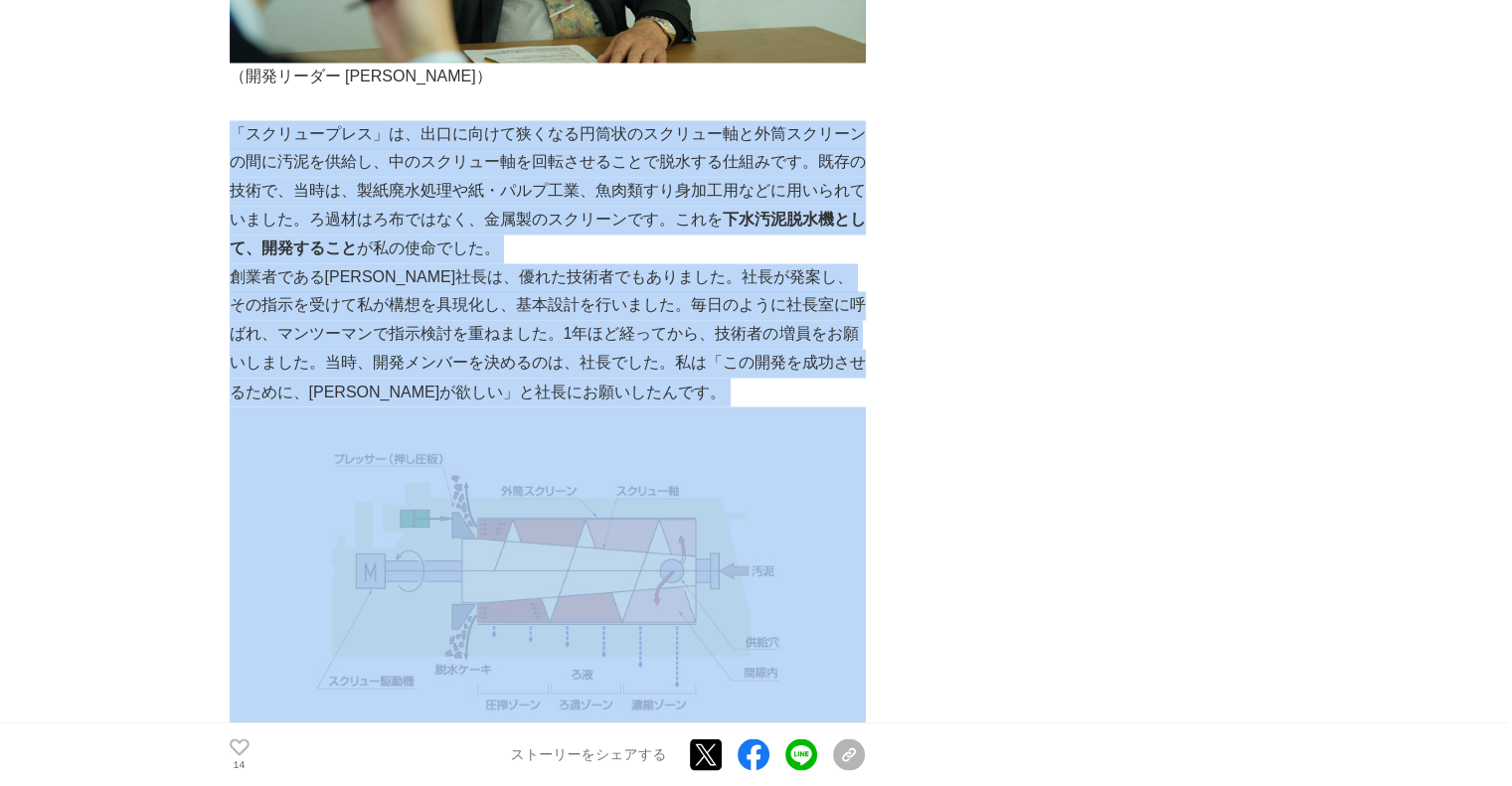 drag, startPoint x: 617, startPoint y: 170, endPoint x: 597, endPoint y: 293, distance: 124.61541 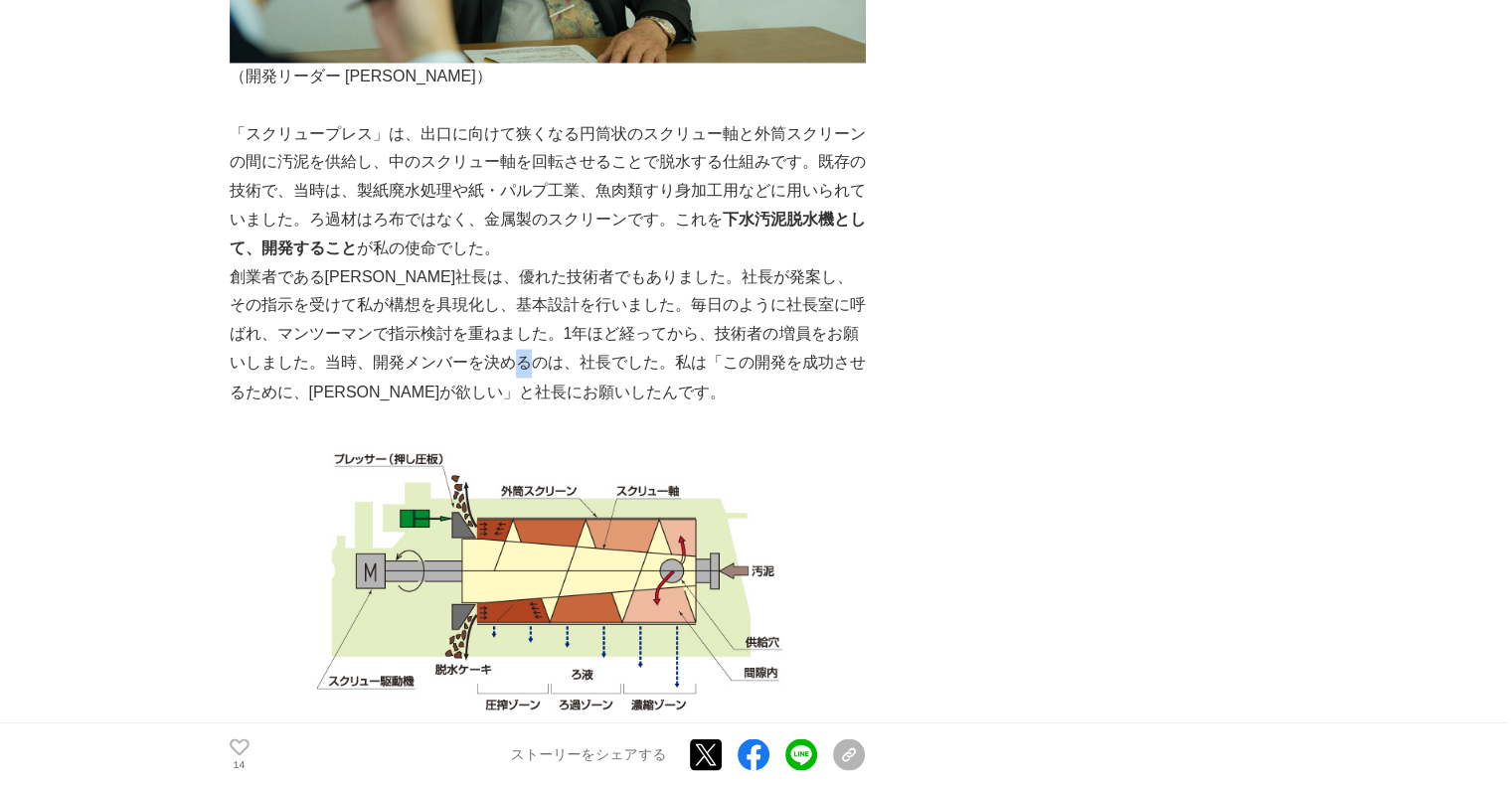 click on "創業者である[PERSON_NAME]社長は、優れた技術者でもありました。社長が発案し、その指示を受けて私が構想を具現化し、基本設計を行いました。毎日のように社長室に呼ばれ、マンツーマンで指示検討を重ねました。1年ほど経ってから、技術者の増員をお願いしました。当時、開発メンバーを決めるのは、社長でした。私は「この開発を成功させるために、[PERSON_NAME]が欲しい」と社長にお願いしたんです。" at bounding box center [548, 335] 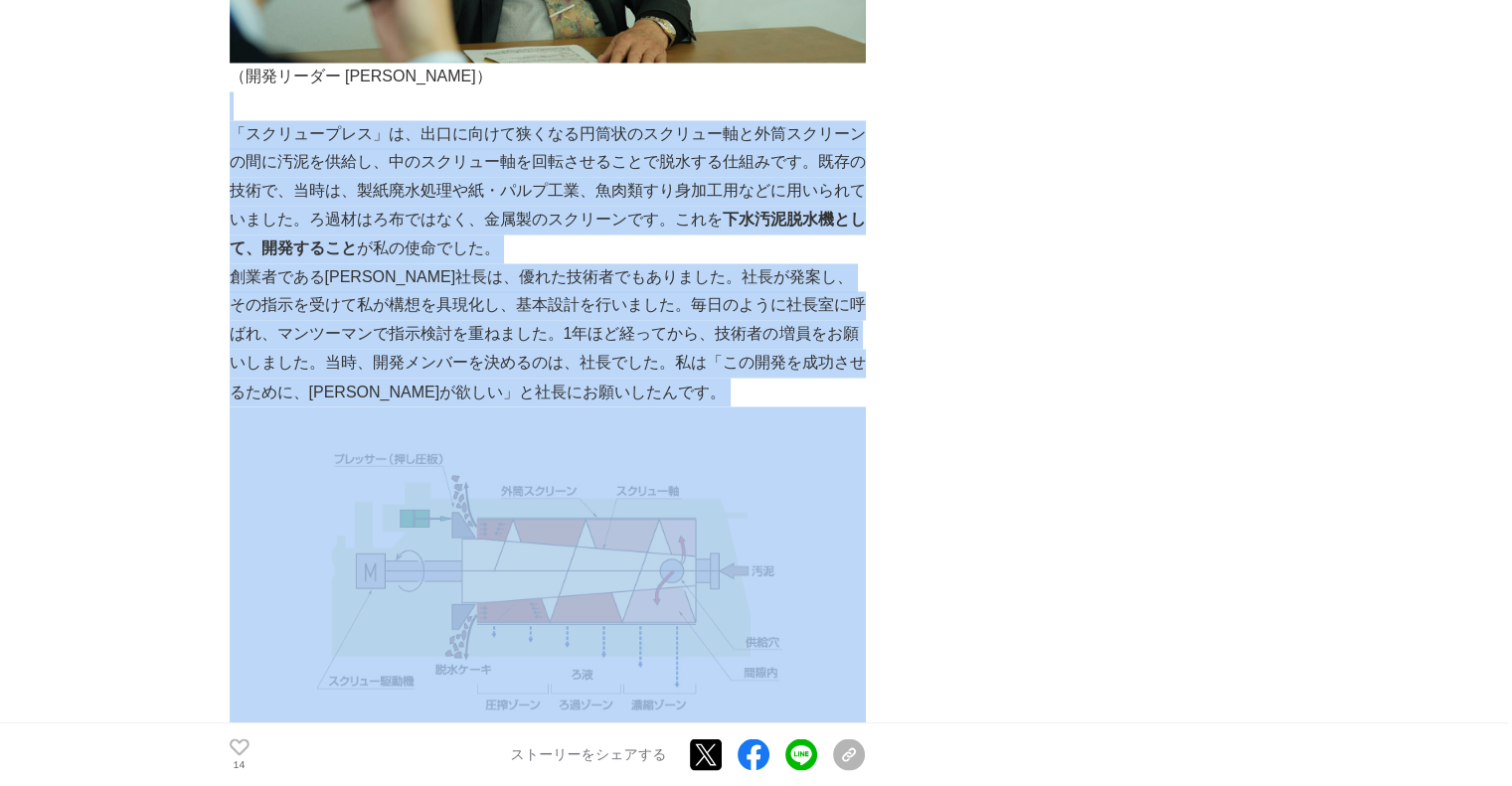 drag, startPoint x: 597, startPoint y: 293, endPoint x: 675, endPoint y: 37, distance: 267.61913 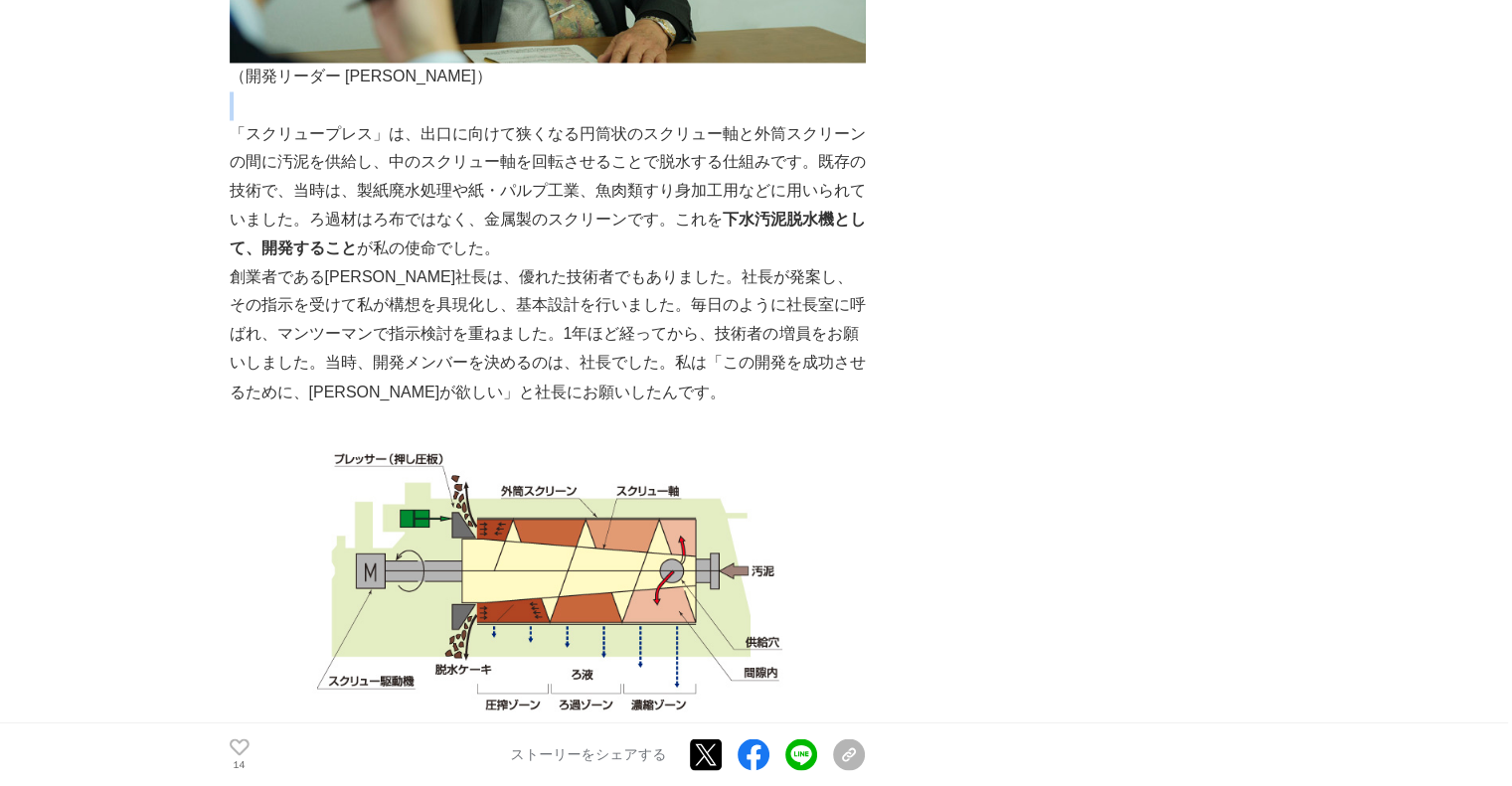 click at bounding box center (548, 105) 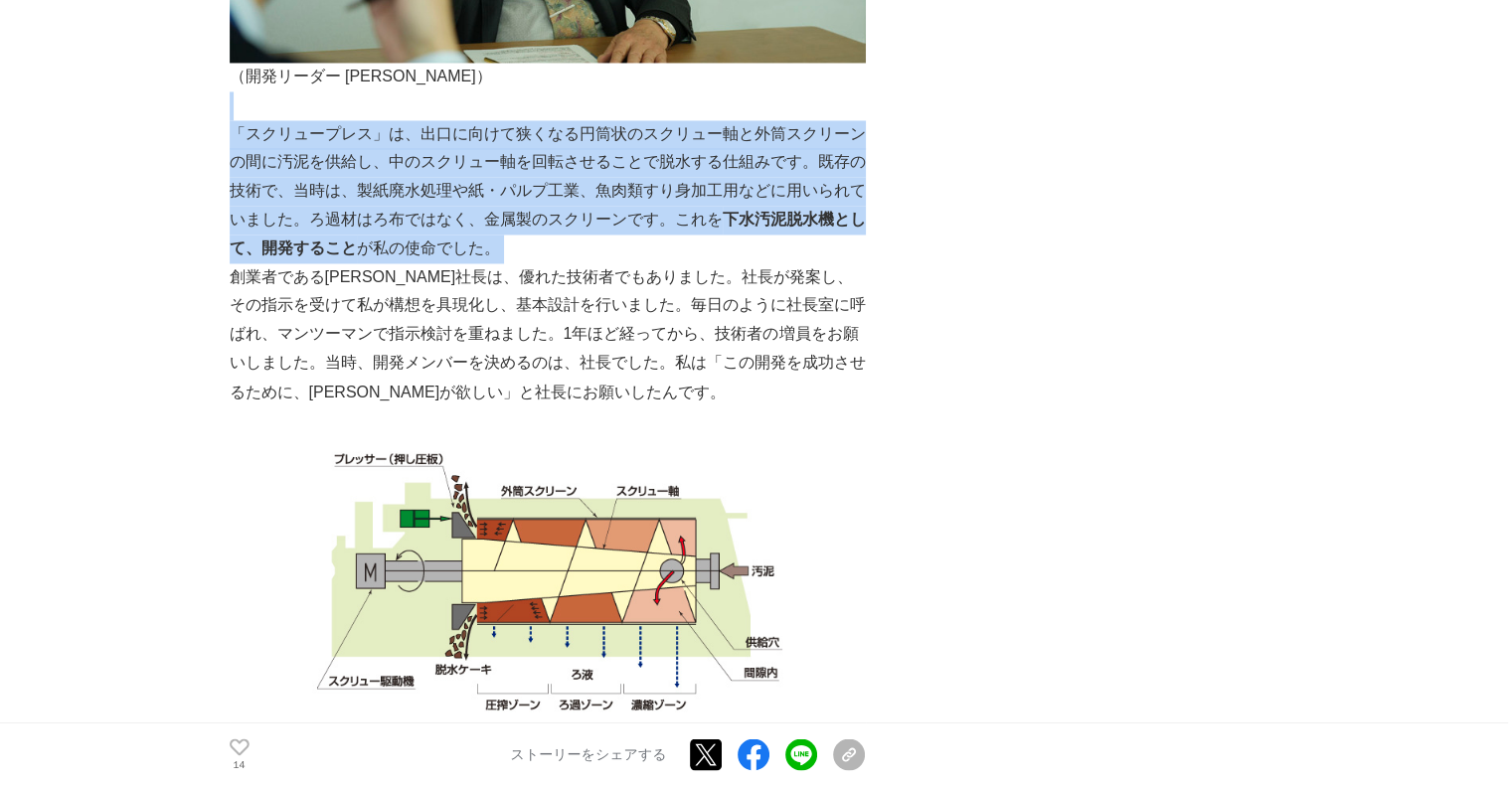 drag, startPoint x: 675, startPoint y: 37, endPoint x: 644, endPoint y: 182, distance: 148.27677 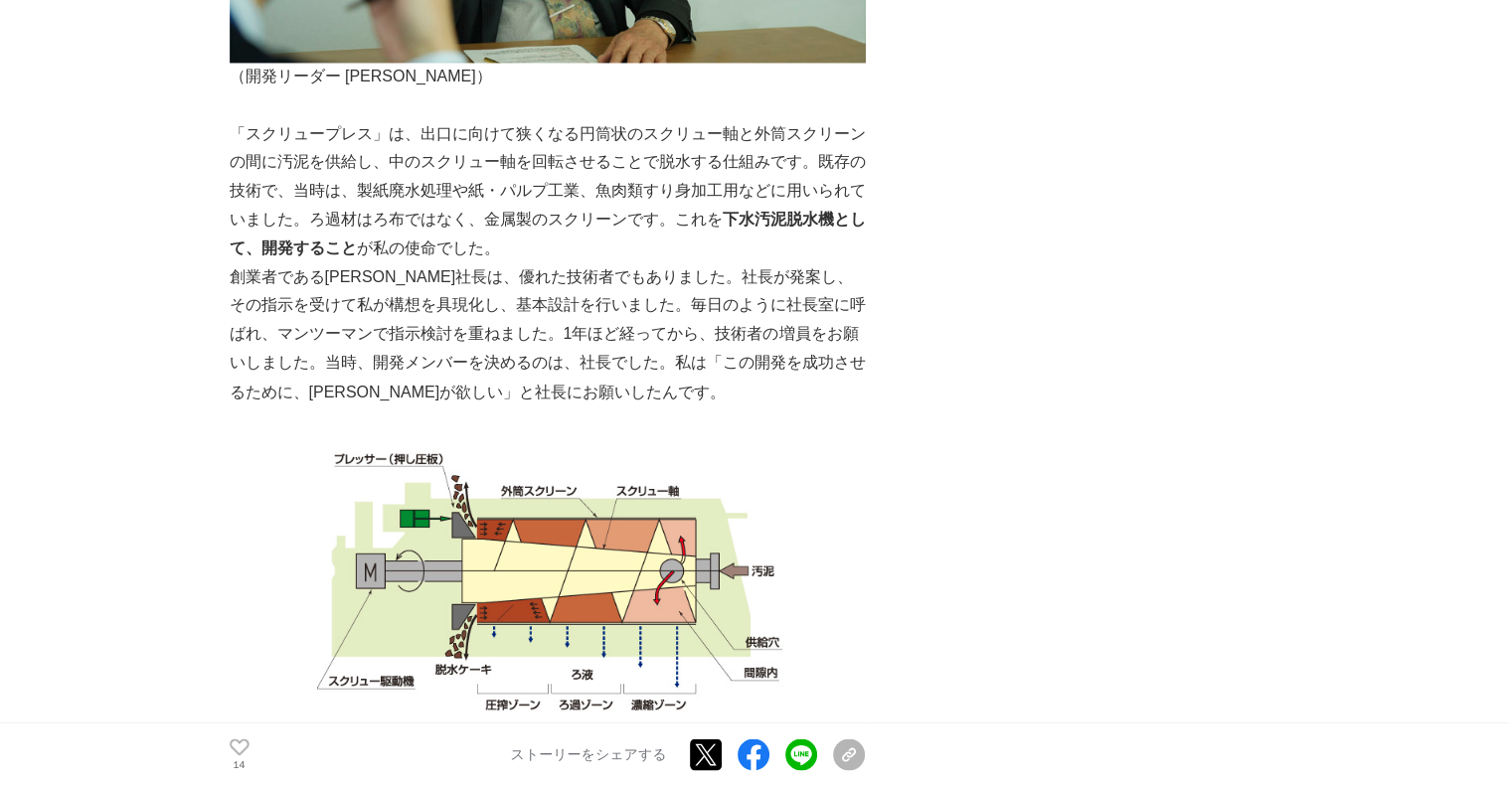 click on "「スクリュープレス」は、出口に向けて狭くなる円筒状のスクリュー軸と外筒スクリーンの間に汚泥を供給し、中のスクリュー軸を回転させることで脱水する仕組みです。既存の技術で、当時は、製紙廃水処理や紙・パルプ工業、魚肉類すり身加工用などに用いられていました。ろ過材はろ布ではなく、金属製のスクリーンです。これを 下水汚泥脱水機として、開発すること が私の使命でした。" at bounding box center (548, 192) 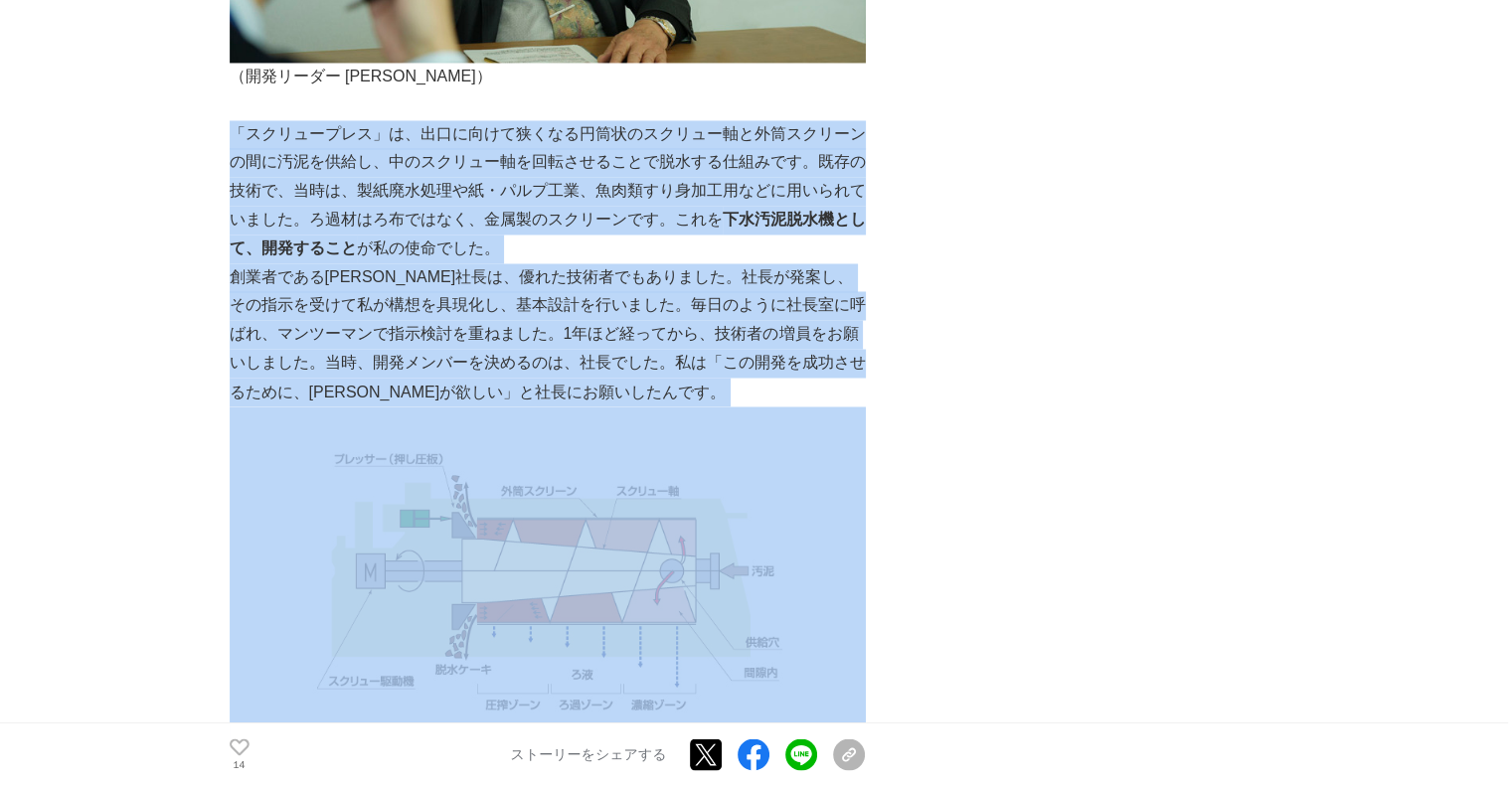 drag, startPoint x: 644, startPoint y: 182, endPoint x: 624, endPoint y: 265, distance: 85.37564 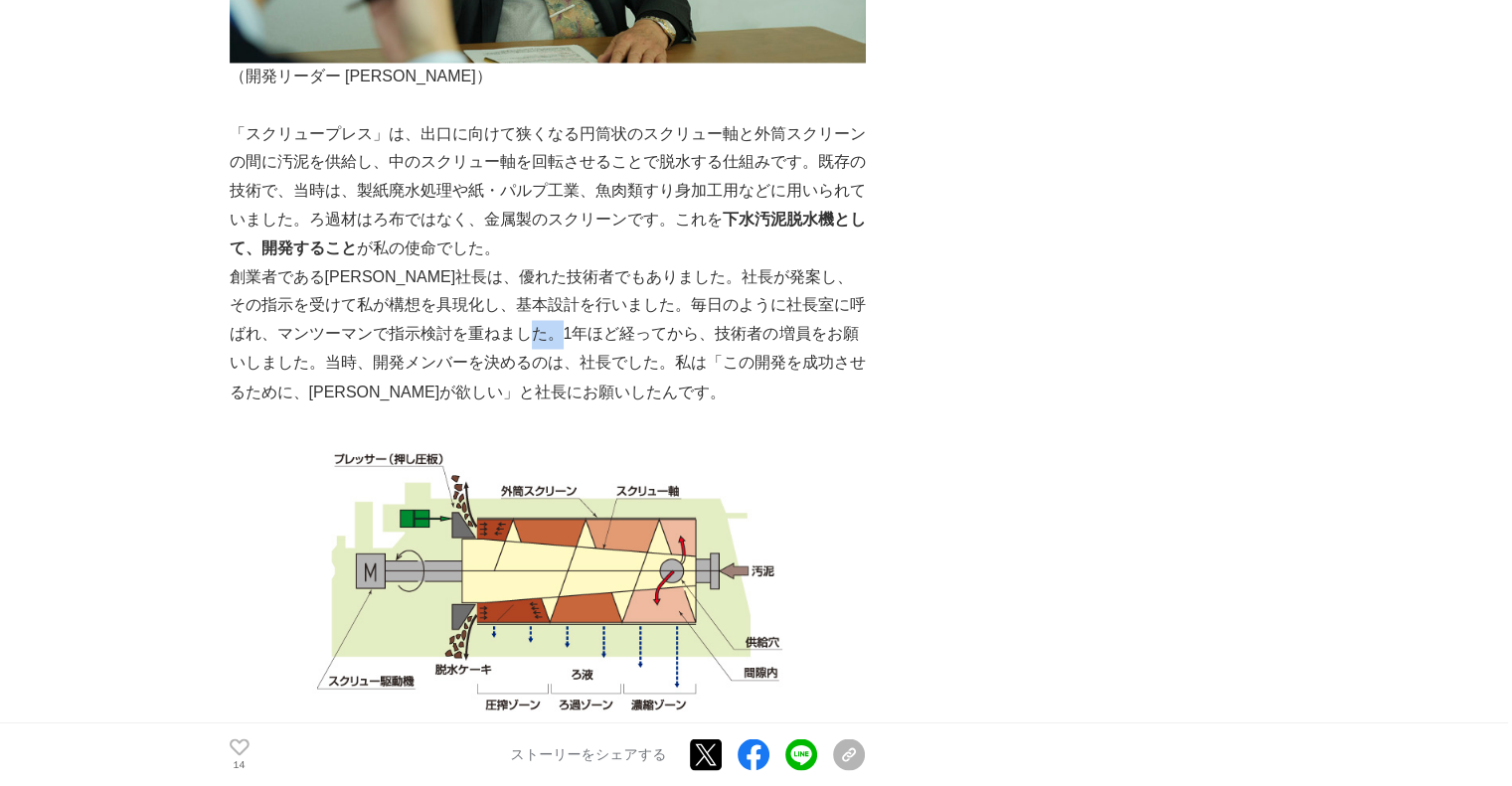 click on "創業者である[PERSON_NAME]社長は、優れた技術者でもありました。社長が発案し、その指示を受けて私が構想を具現化し、基本設計を行いました。毎日のように社長室に呼ばれ、マンツーマンで指示検討を重ねました。1年ほど経ってから、技術者の増員をお願いしました。当時、開発メンバーを決めるのは、社長でした。私は「この開発を成功させるために、[PERSON_NAME]が欲しい」と社長にお願いしたんです。" at bounding box center [548, 335] 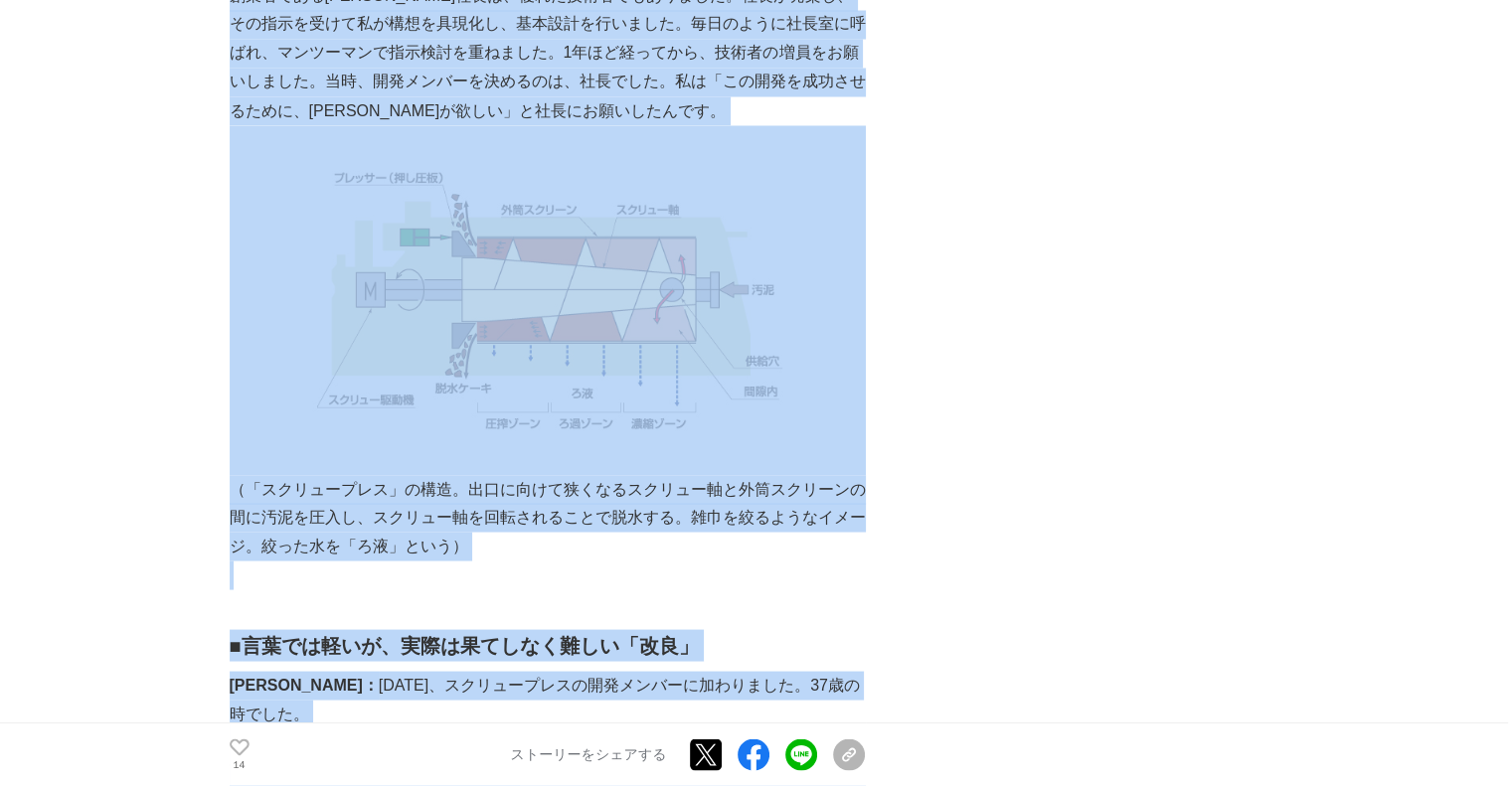 scroll, scrollTop: 3881, scrollLeft: 0, axis: vertical 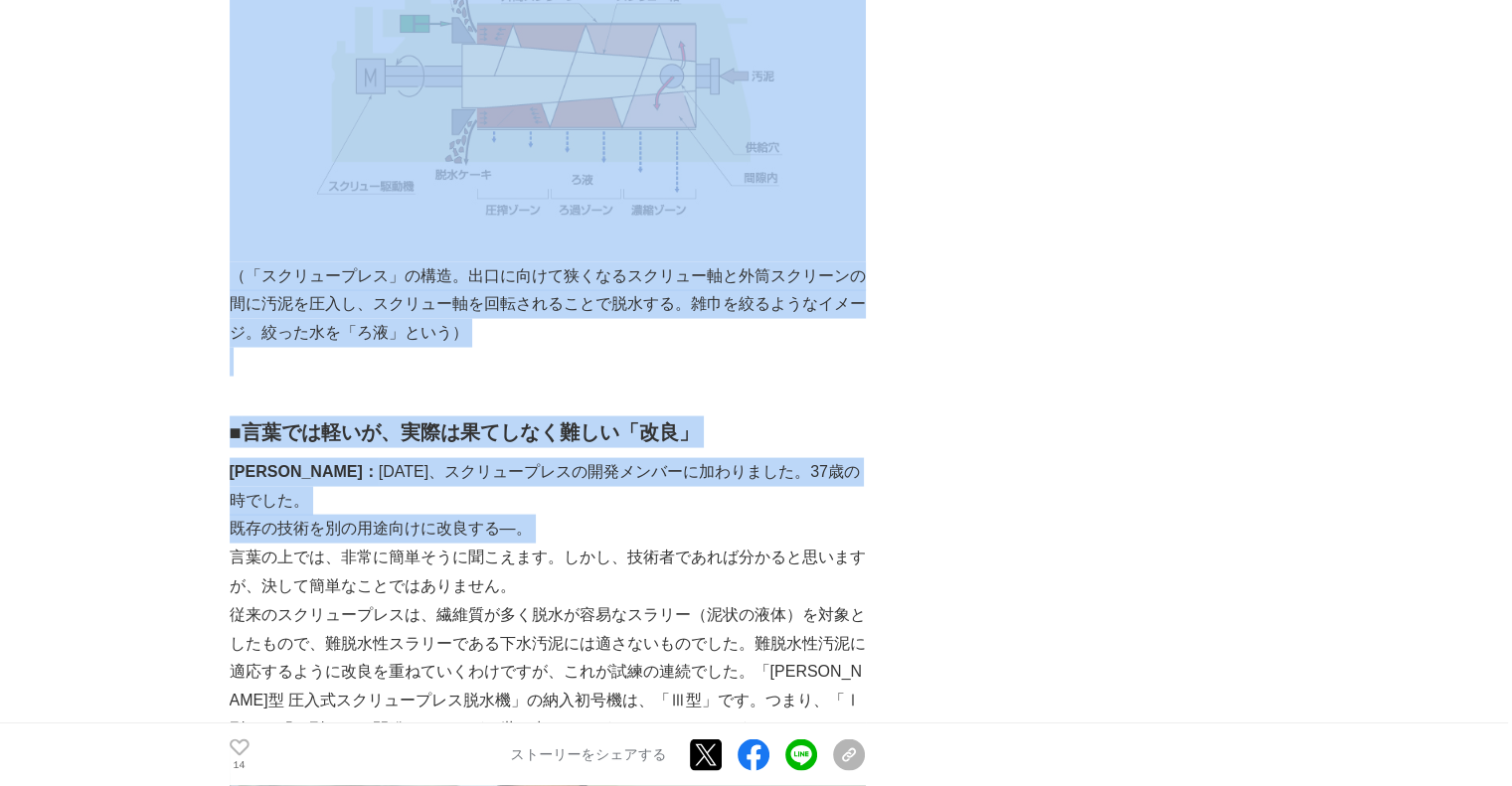 drag, startPoint x: 624, startPoint y: 265, endPoint x: 566, endPoint y: 509, distance: 250.79872 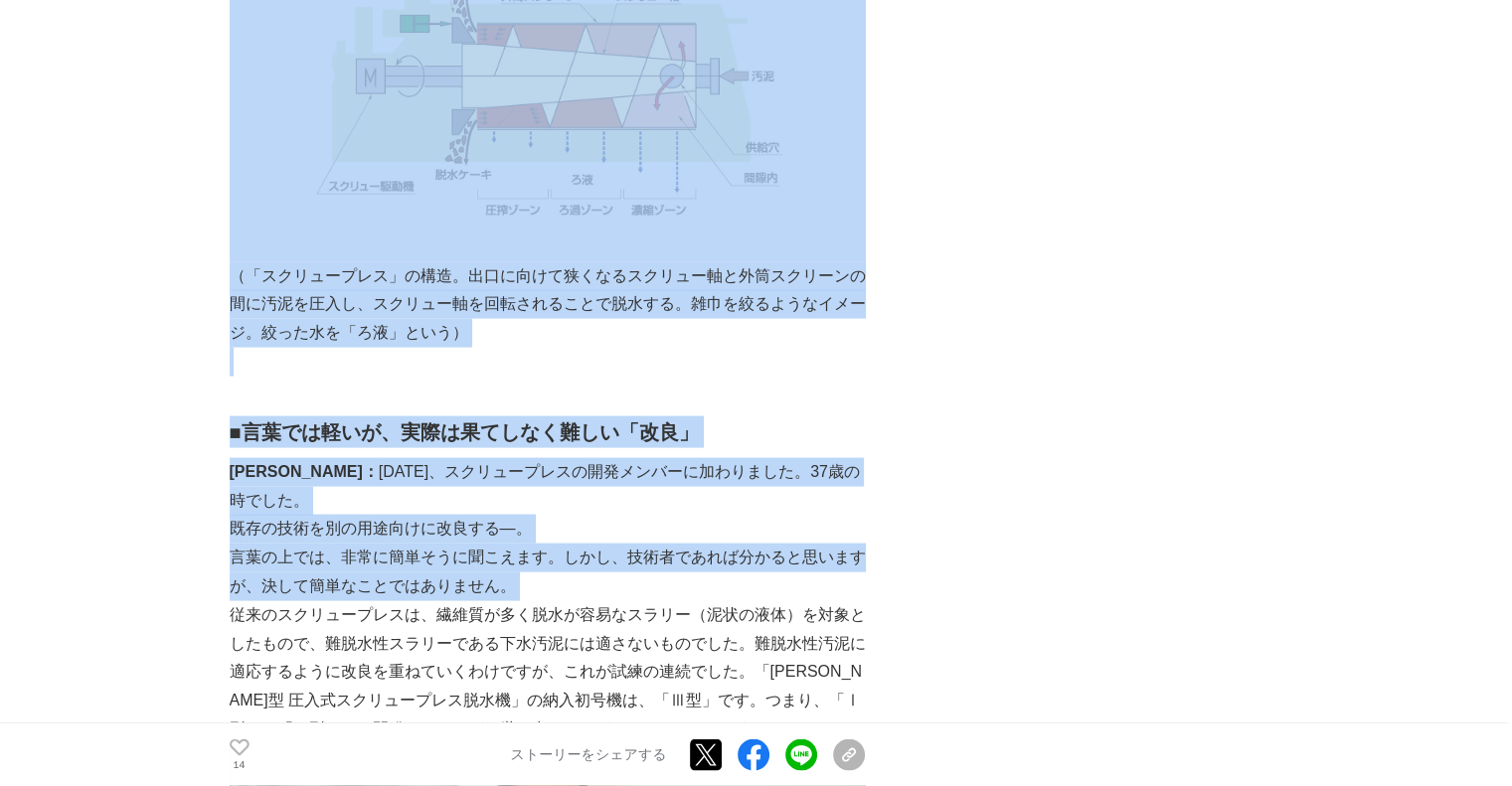 click on "言葉の上では、非常に簡単そうに聞こえます。しかし、技術者であれば分かると思いますが、決して簡単なことではありません。" at bounding box center [548, 572] 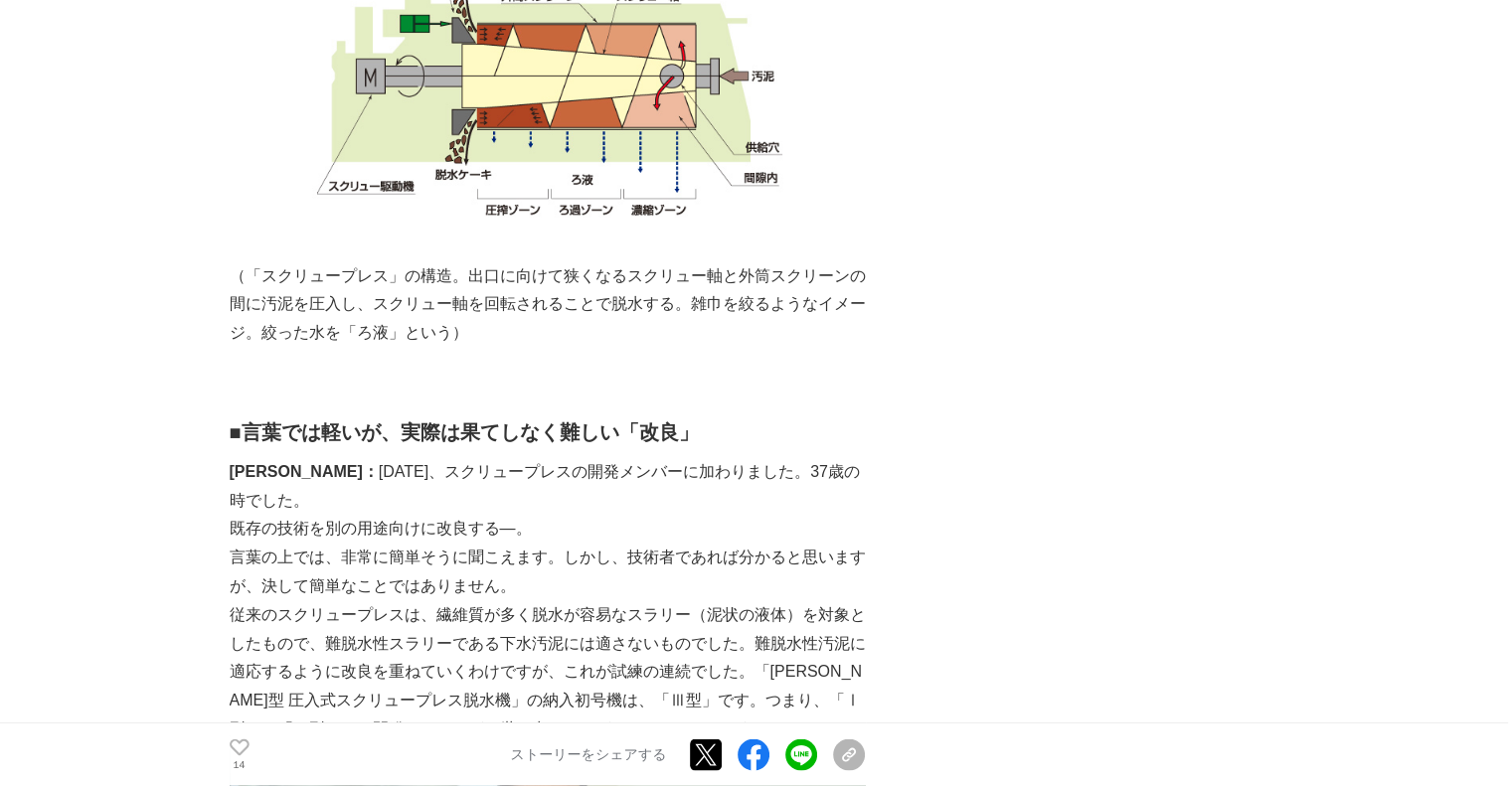 click on "言葉の上では、非常に簡単そうに聞こえます。しかし、技術者であれば分かると思いますが、決して簡単なことではありません。" at bounding box center [548, 572] 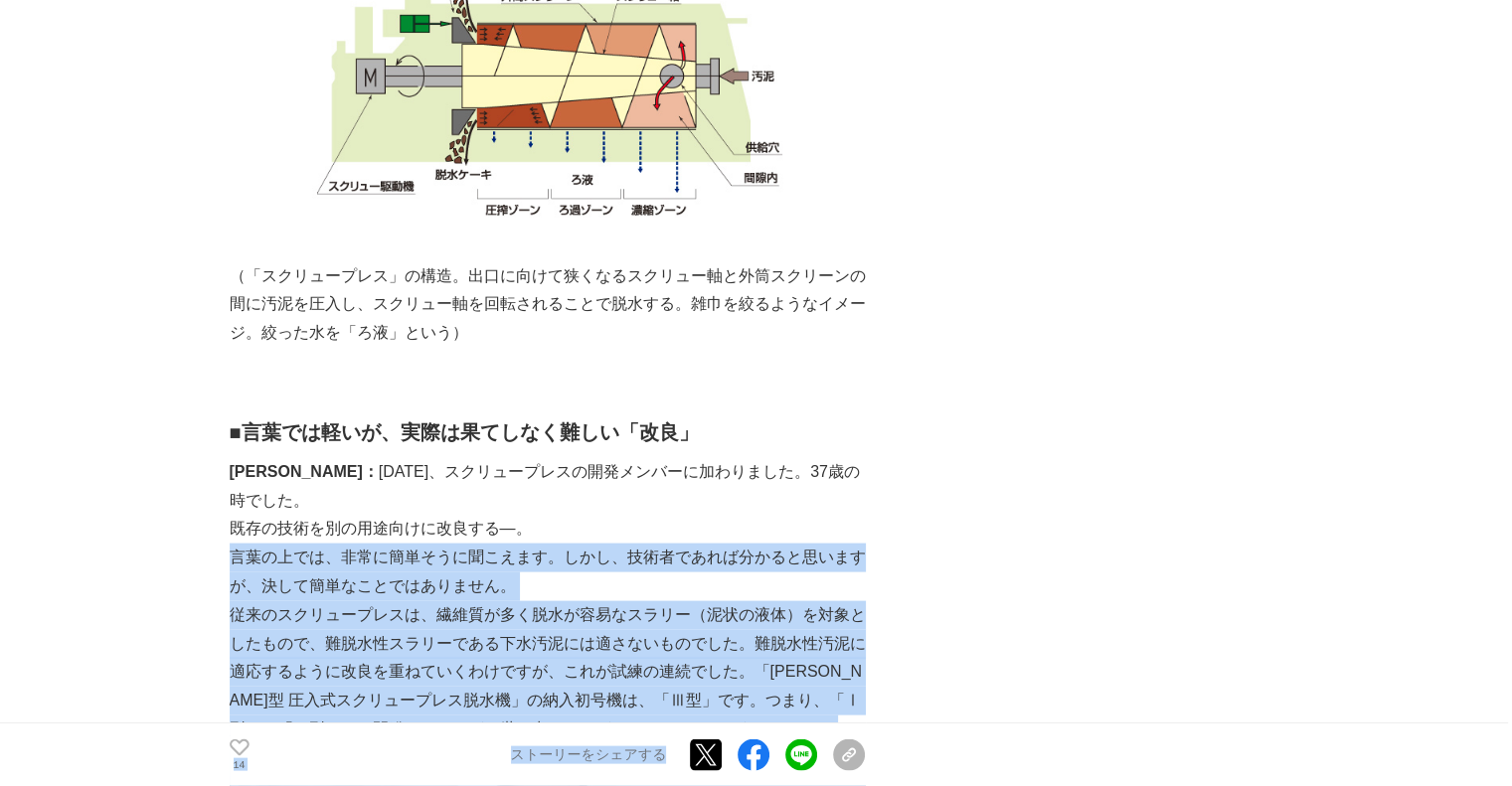 scroll, scrollTop: 4227, scrollLeft: 0, axis: vertical 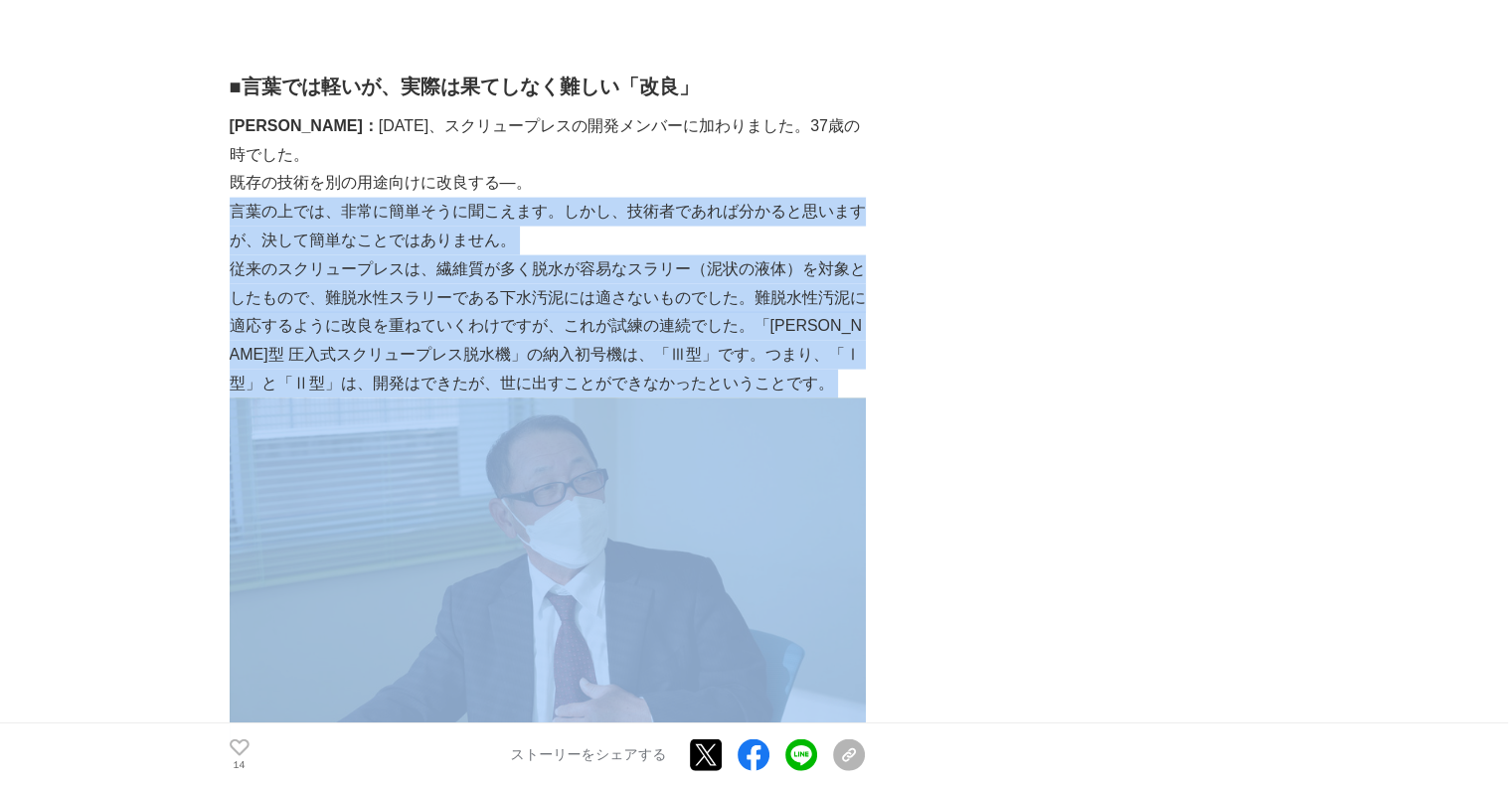 drag, startPoint x: 566, startPoint y: 509, endPoint x: 634, endPoint y: 307, distance: 213.13845 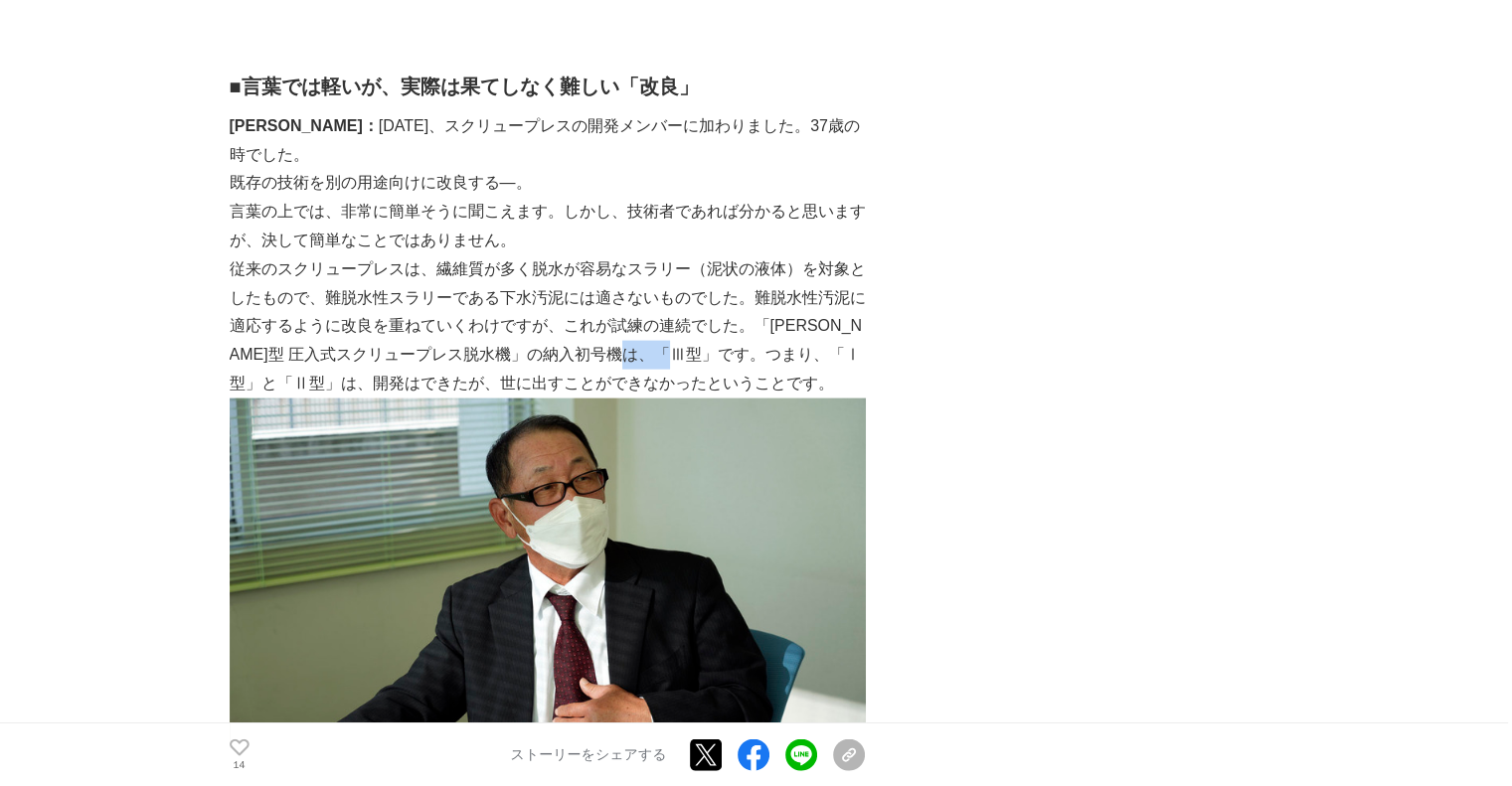 click on "従来のスクリュープレスは、繊維質が多く脱水が容易なスラリー（泥状の液体）を対象としたもので、難脱水性スラリーである下水汚泥には適さないものでした。難脱水性汚泥に適応するように改良を重ねていくわけですが、これが試練の連続でした。「[PERSON_NAME]型 圧入式スクリュープレス脱水機」の納入初号機は、「Ⅲ型」です。つまり、「Ⅰ型」と「Ⅱ型」は、開発はできたが、世に出すことができなかったということです。" at bounding box center [548, 327] 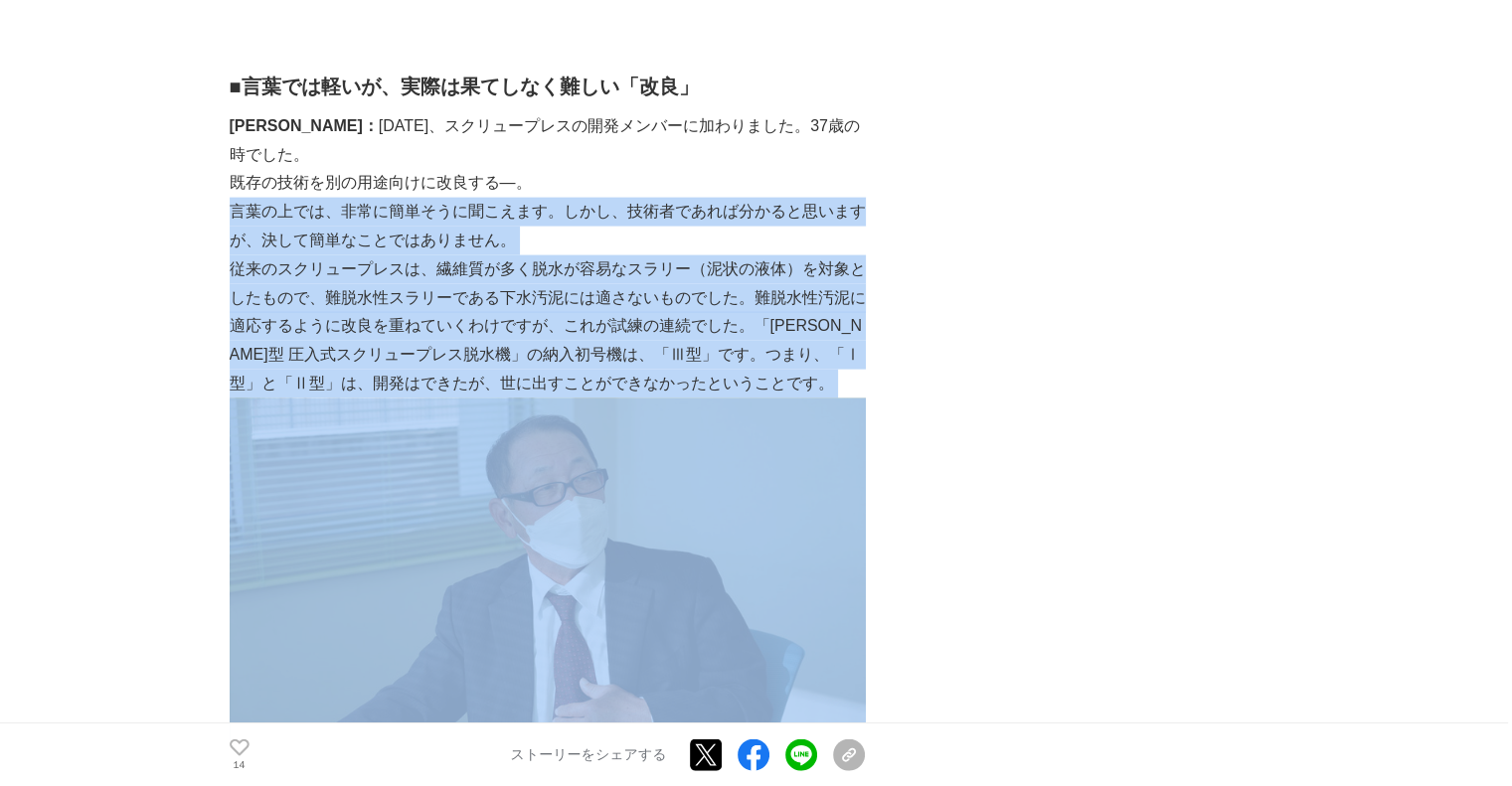 drag, startPoint x: 646, startPoint y: 265, endPoint x: 688, endPoint y: 111, distance: 159.62456 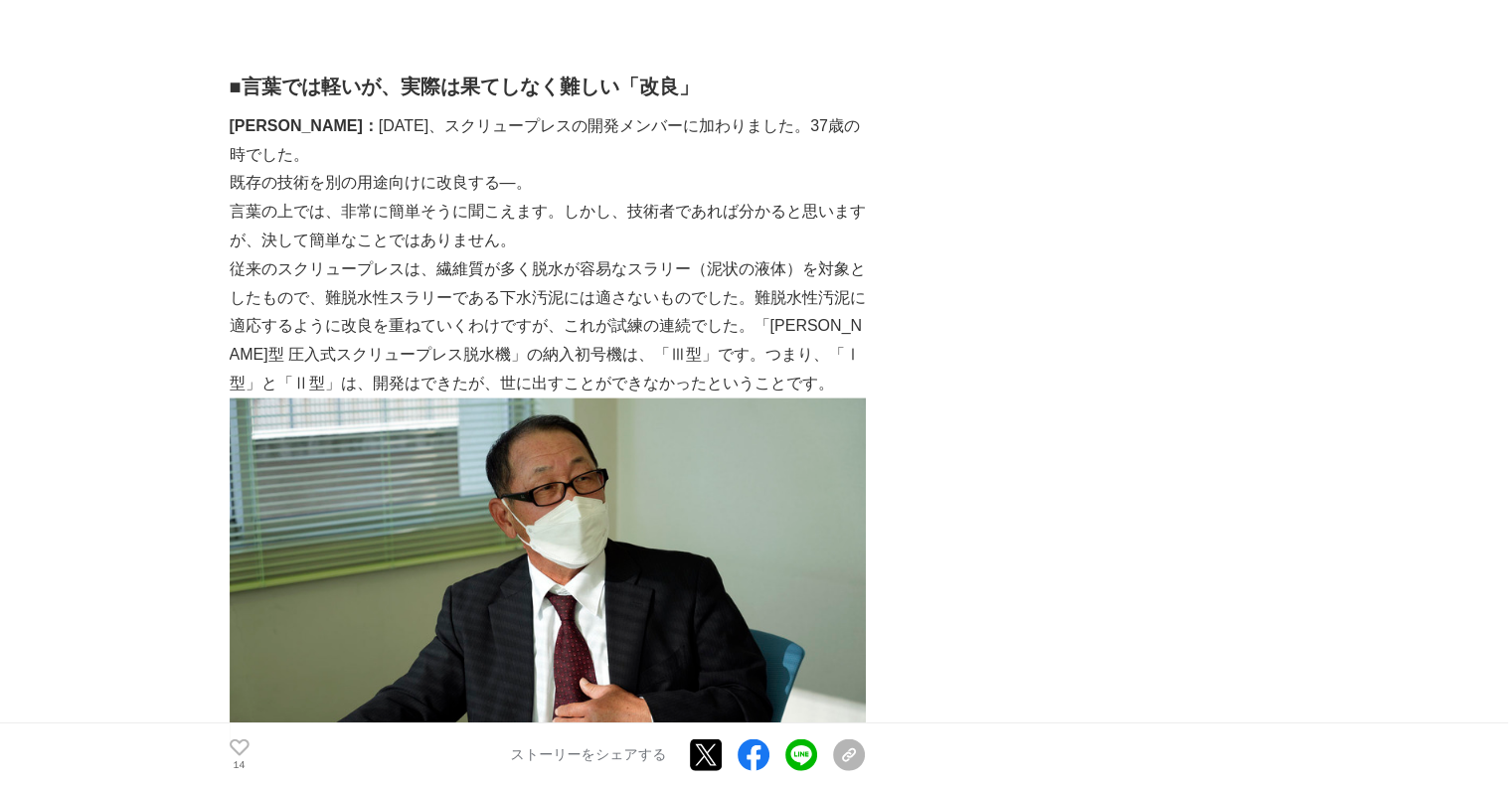 click on "言葉の上では、非常に簡単そうに聞こえます。しかし、技術者であれば分かると思いますが、決して簡単なことではありません。" at bounding box center (548, 227) 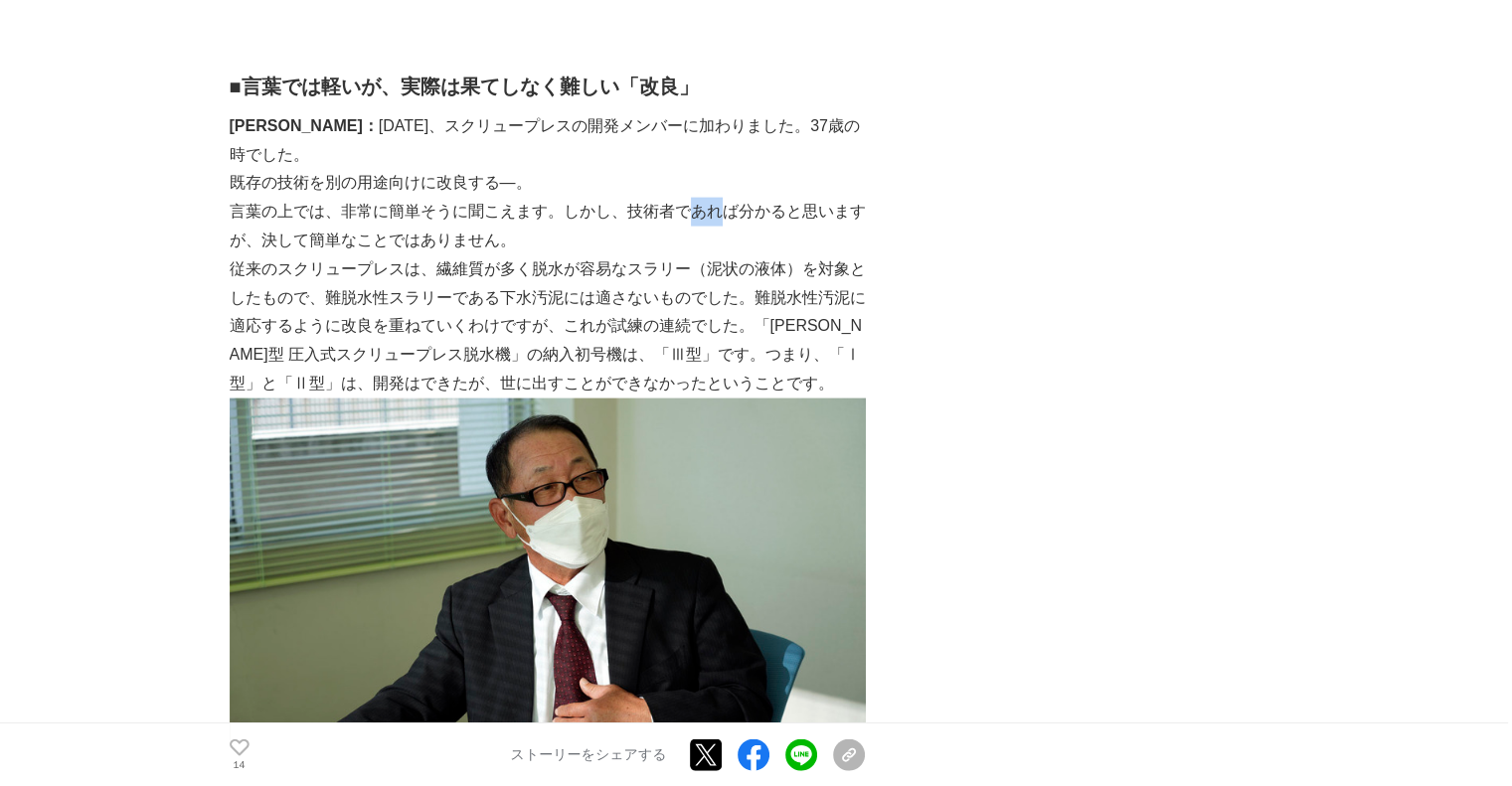 click on "言葉の上では、非常に簡単そうに聞こえます。しかし、技術者であれば分かると思いますが、決して簡単なことではありません。" at bounding box center (548, 227) 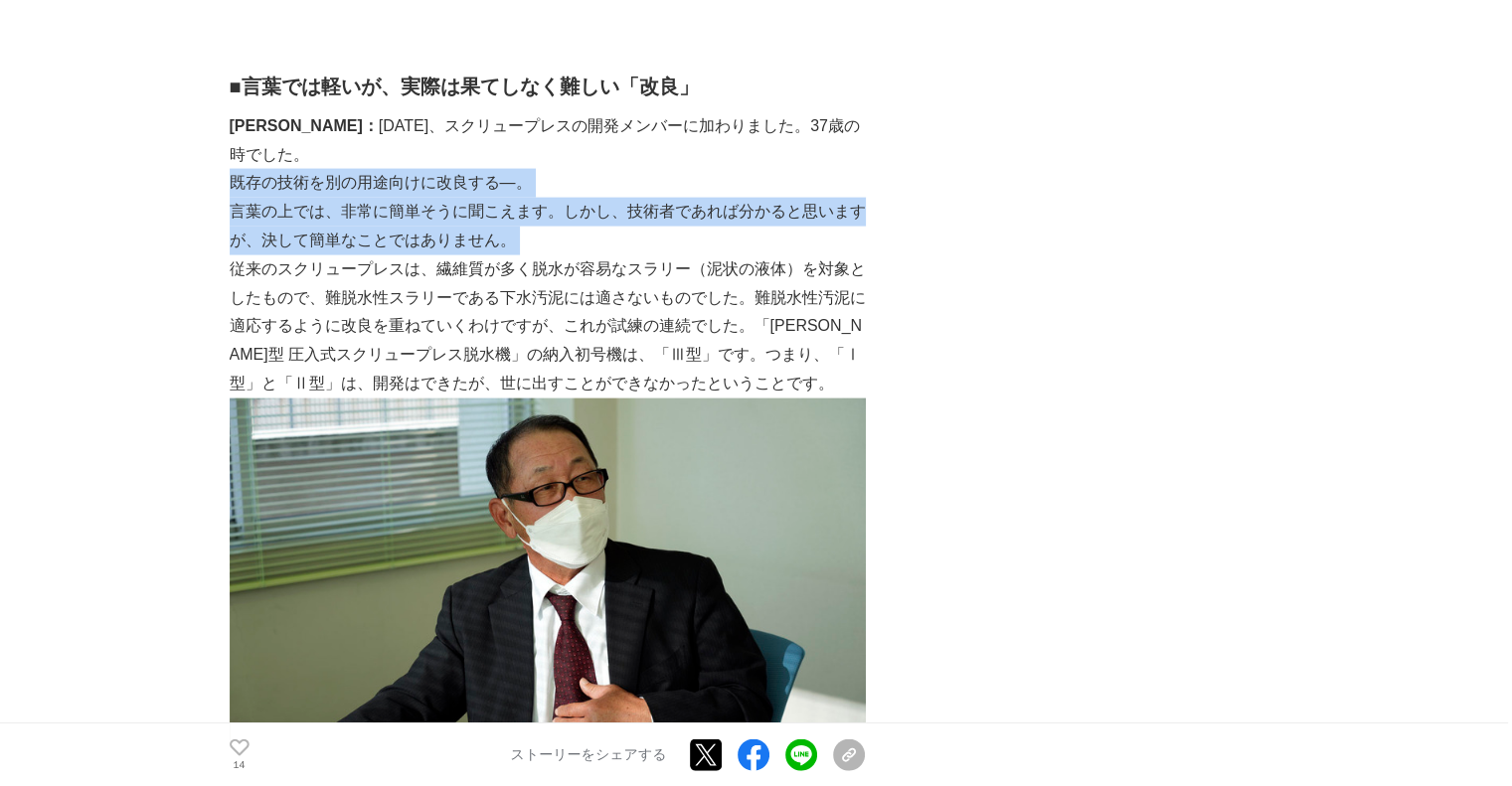 drag, startPoint x: 688, startPoint y: 111, endPoint x: 704, endPoint y: 75, distance: 39.395431 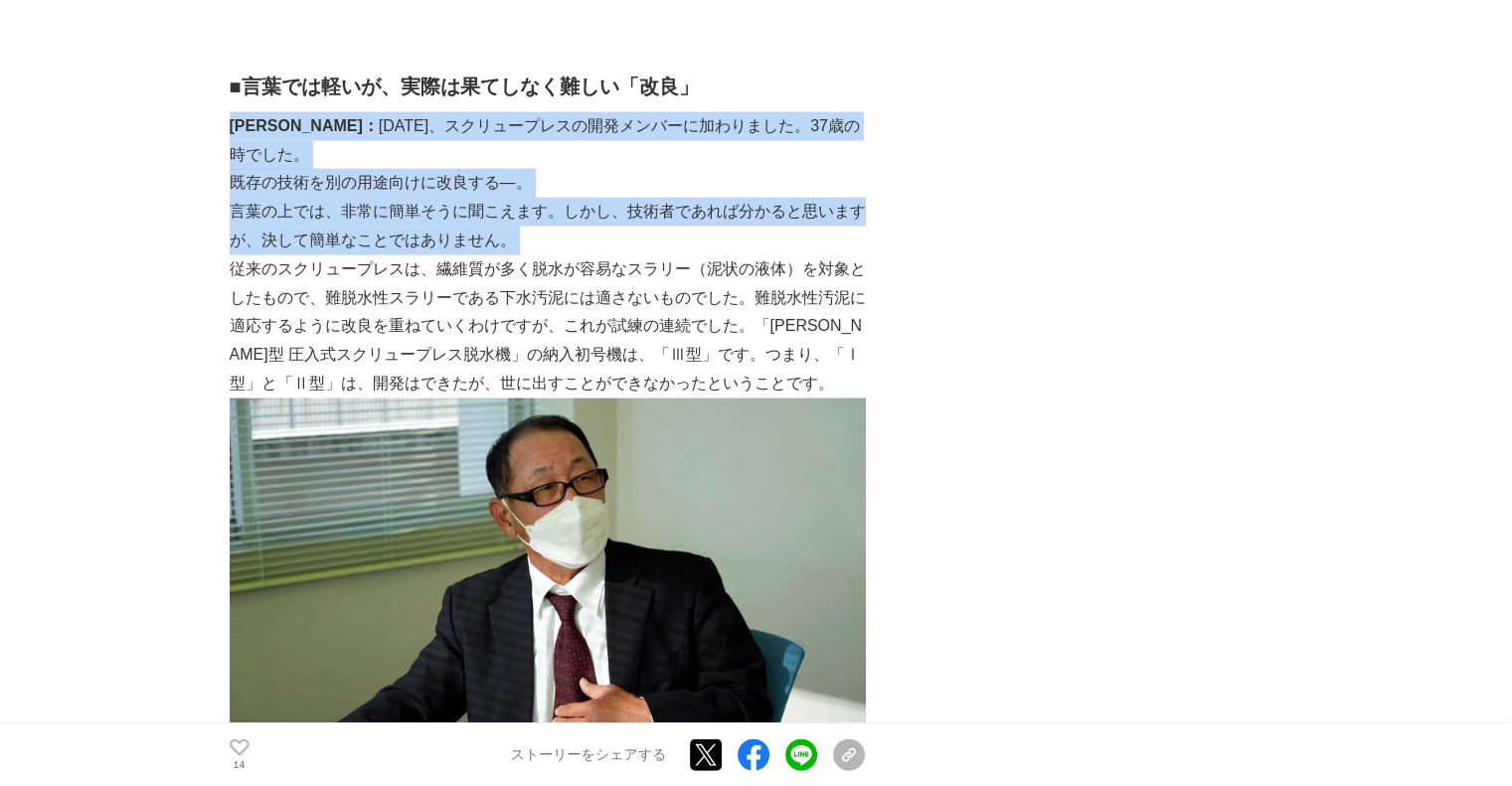 click on "[PERSON_NAME]： [DATE]、スクリュープレスの開発メンバーに加わりました。37歳の時でした。" at bounding box center [548, 141] 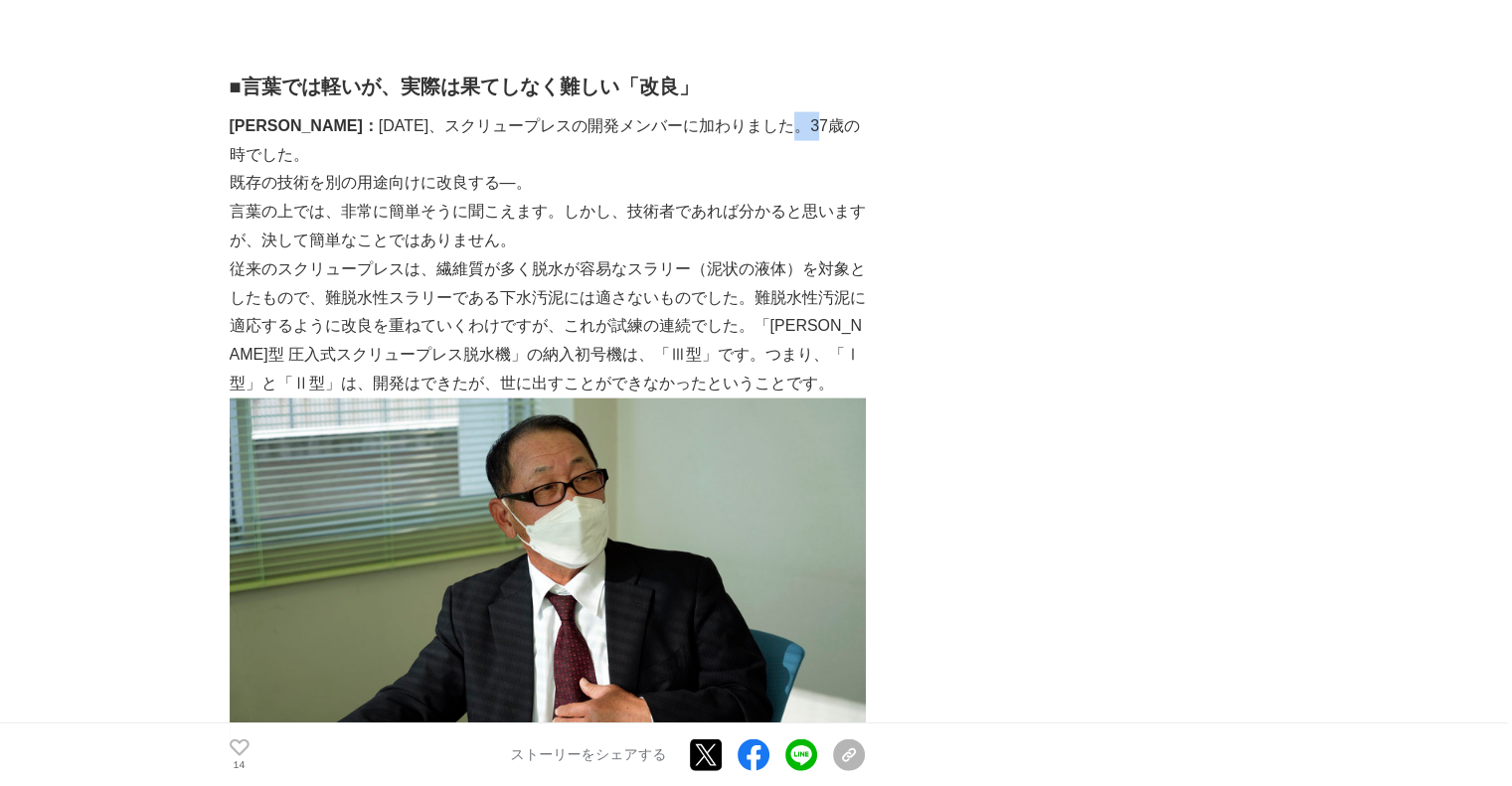 click on "[PERSON_NAME]： [DATE]、スクリュープレスの開発メンバーに加わりました。37歳の時でした。" at bounding box center [548, 141] 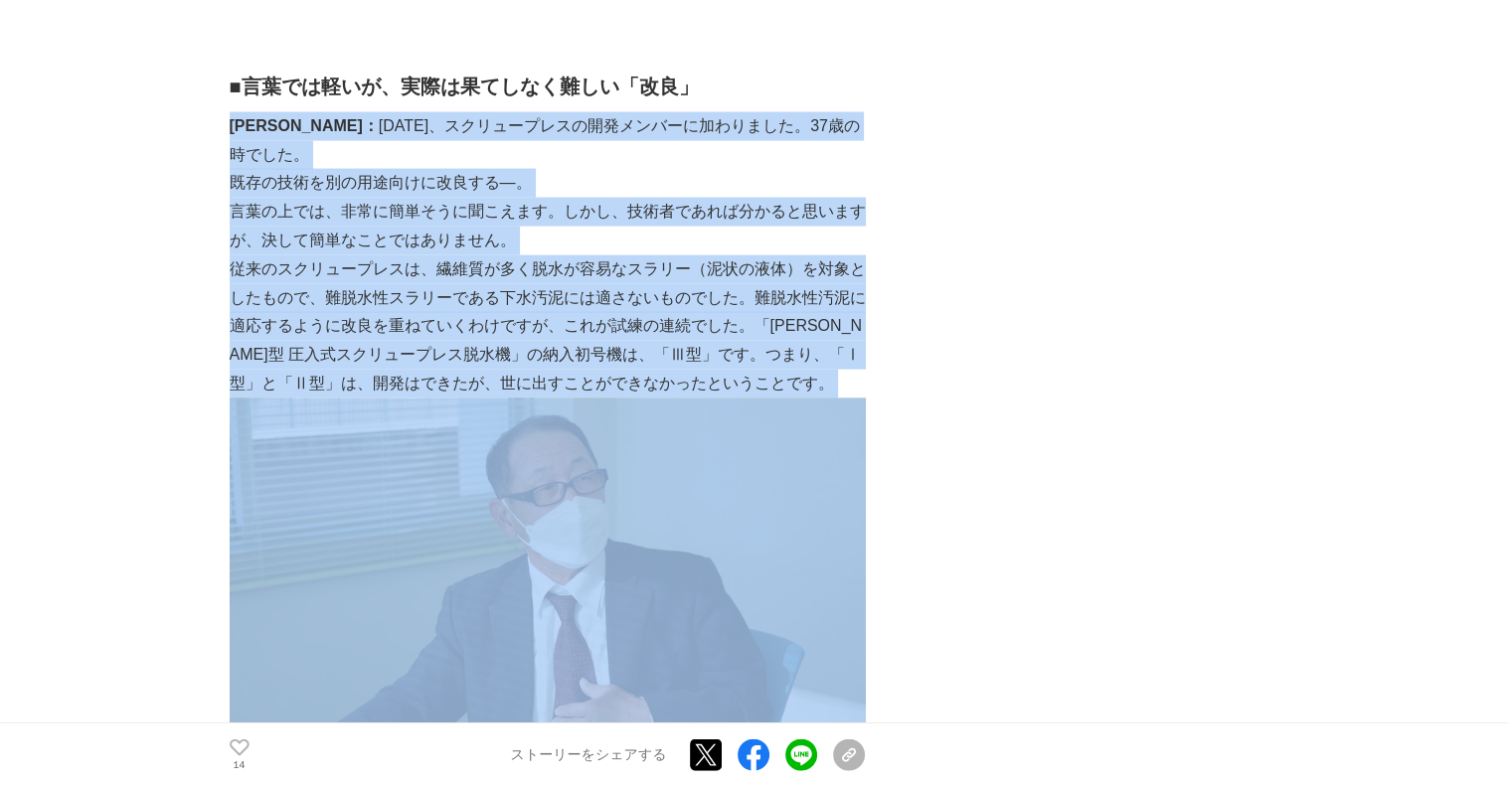 drag, startPoint x: 704, startPoint y: 75, endPoint x: 694, endPoint y: 204, distance: 129.38702 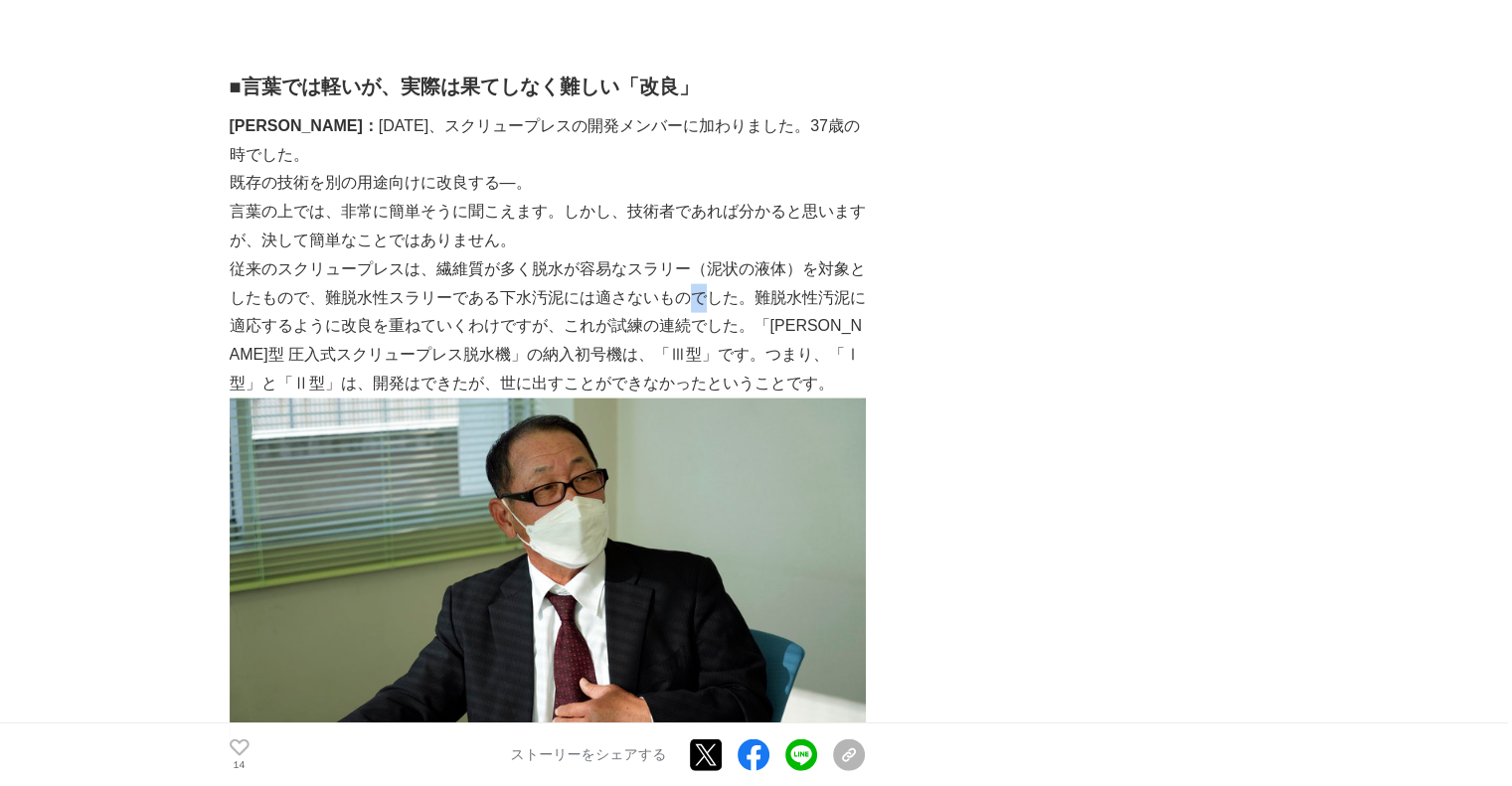 click on "従来のスクリュープレスは、繊維質が多く脱水が容易なスラリー（泥状の液体）を対象としたもので、難脱水性スラリーである下水汚泥には適さないものでした。難脱水性汚泥に適応するように改良を重ねていくわけですが、これが試練の連続でした。「[PERSON_NAME]型 圧入式スクリュープレス脱水機」の納入初号機は、「Ⅲ型」です。つまり、「Ⅰ型」と「Ⅱ型」は、開発はできたが、世に出すことができなかったということです。" at bounding box center (548, 327) 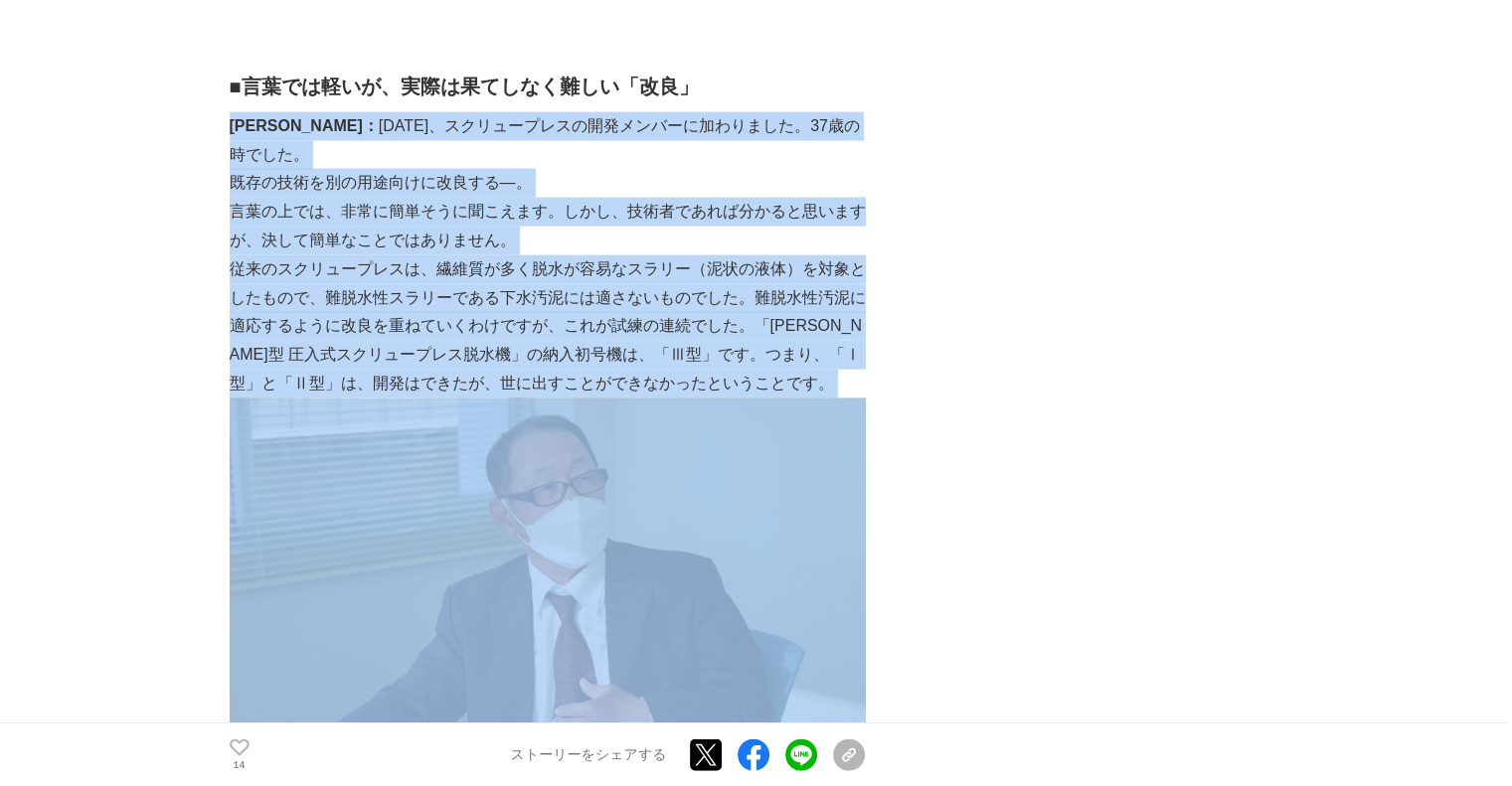 drag, startPoint x: 694, startPoint y: 204, endPoint x: 732, endPoint y: 63, distance: 146.0308 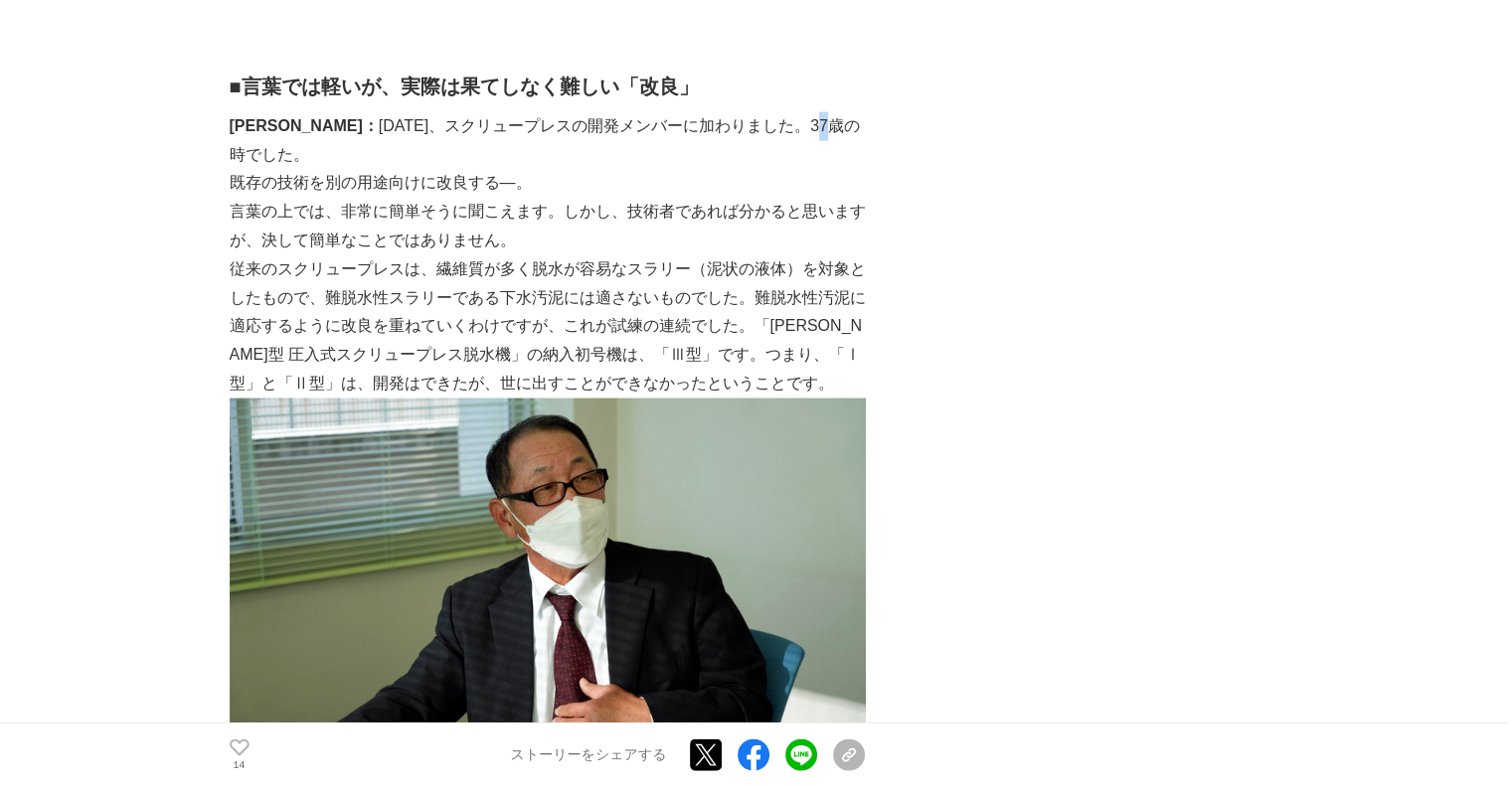 click on "[PERSON_NAME]： [DATE]、スクリュープレスの開発メンバーに加わりました。37歳の時でした。" at bounding box center (548, 141) 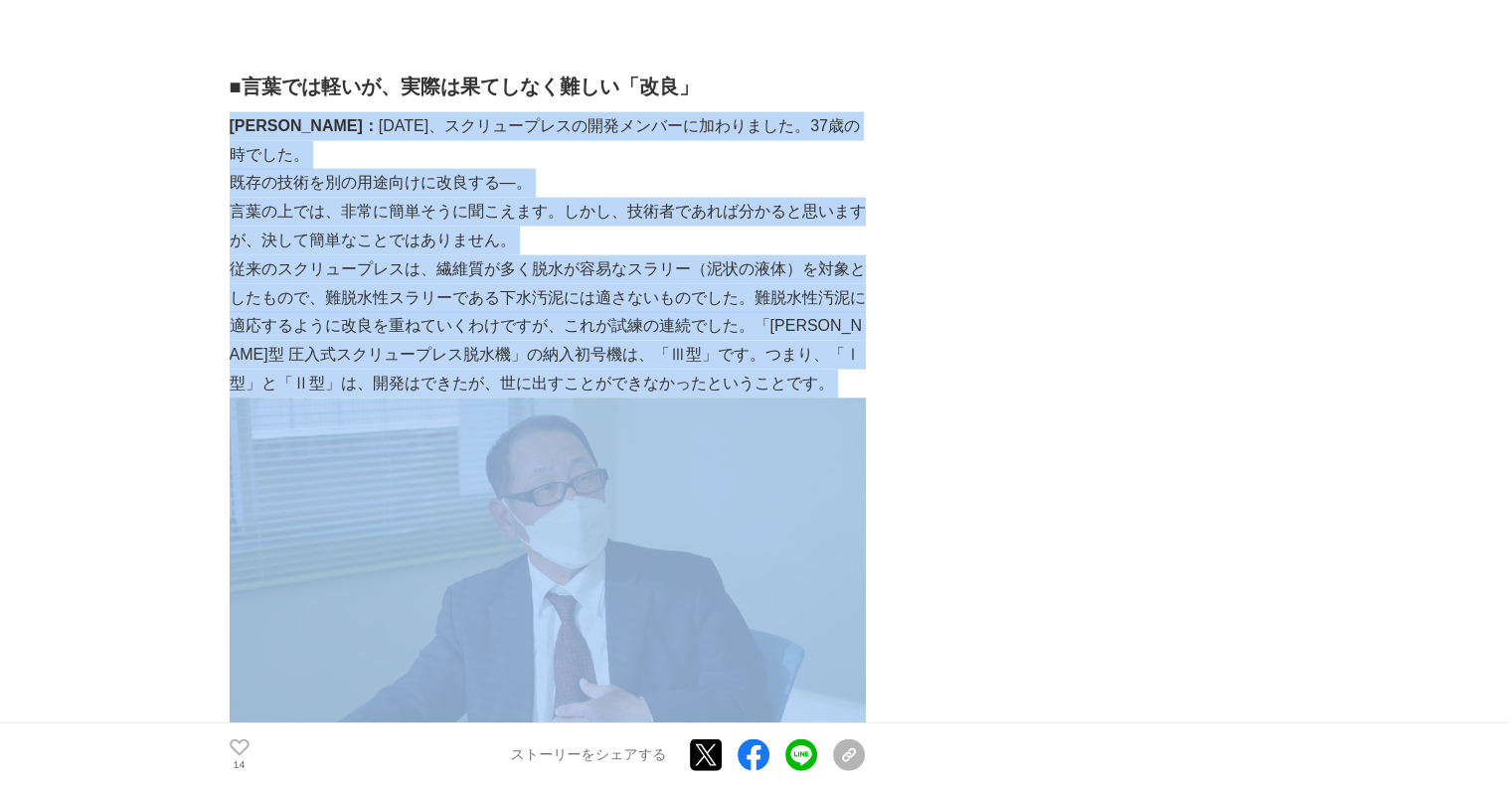 drag, startPoint x: 732, startPoint y: 63, endPoint x: 692, endPoint y: 253, distance: 194.1649 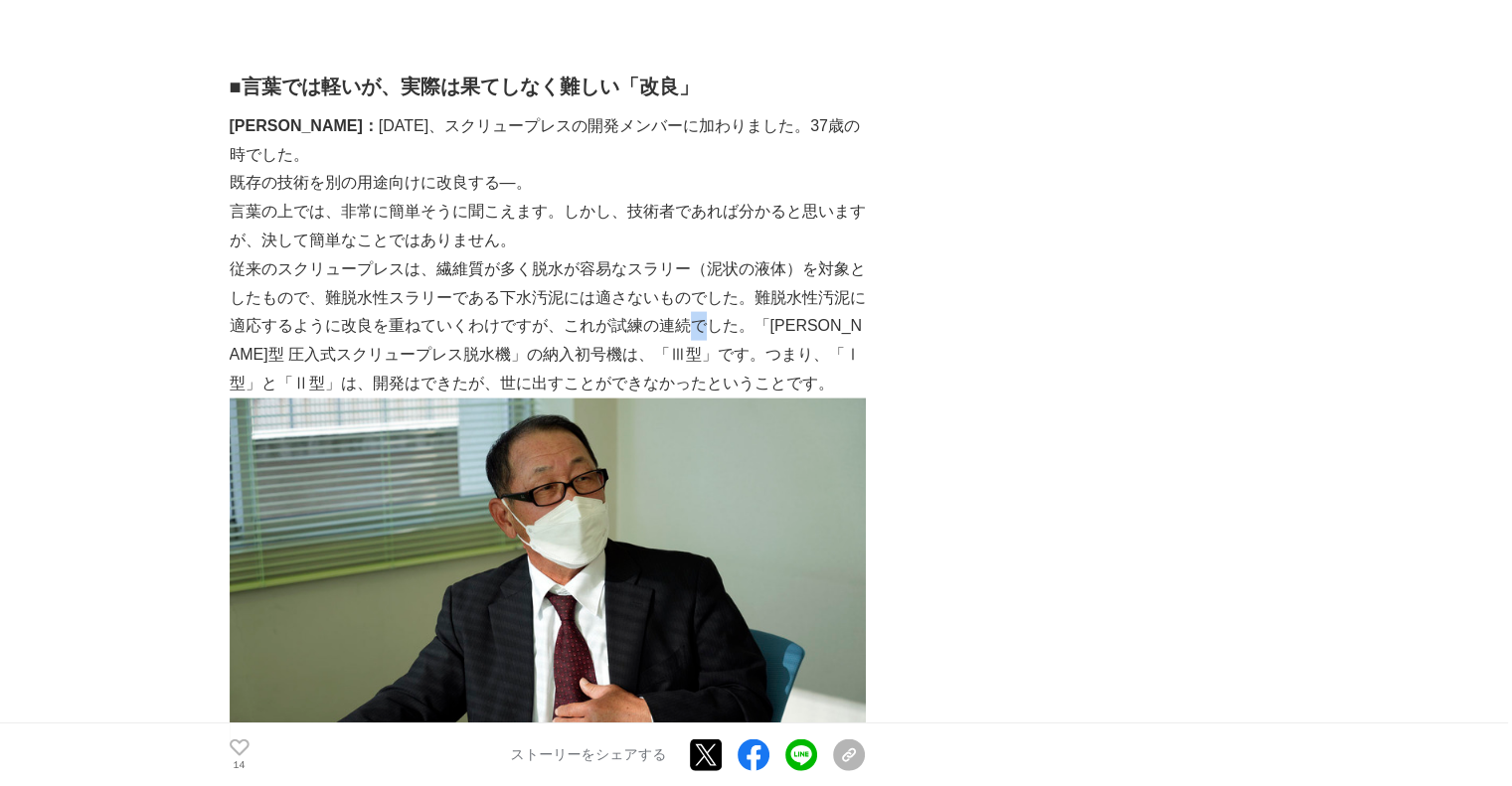 click on "従来のスクリュープレスは、繊維質が多く脱水が容易なスラリー（泥状の液体）を対象としたもので、難脱水性スラリーである下水汚泥には適さないものでした。難脱水性汚泥に適応するように改良を重ねていくわけですが、これが試練の連続でした。「[PERSON_NAME]型 圧入式スクリュープレス脱水機」の納入初号機は、「Ⅲ型」です。つまり、「Ⅰ型」と「Ⅱ型」は、開発はできたが、世に出すことができなかったということです。" at bounding box center (548, 327) 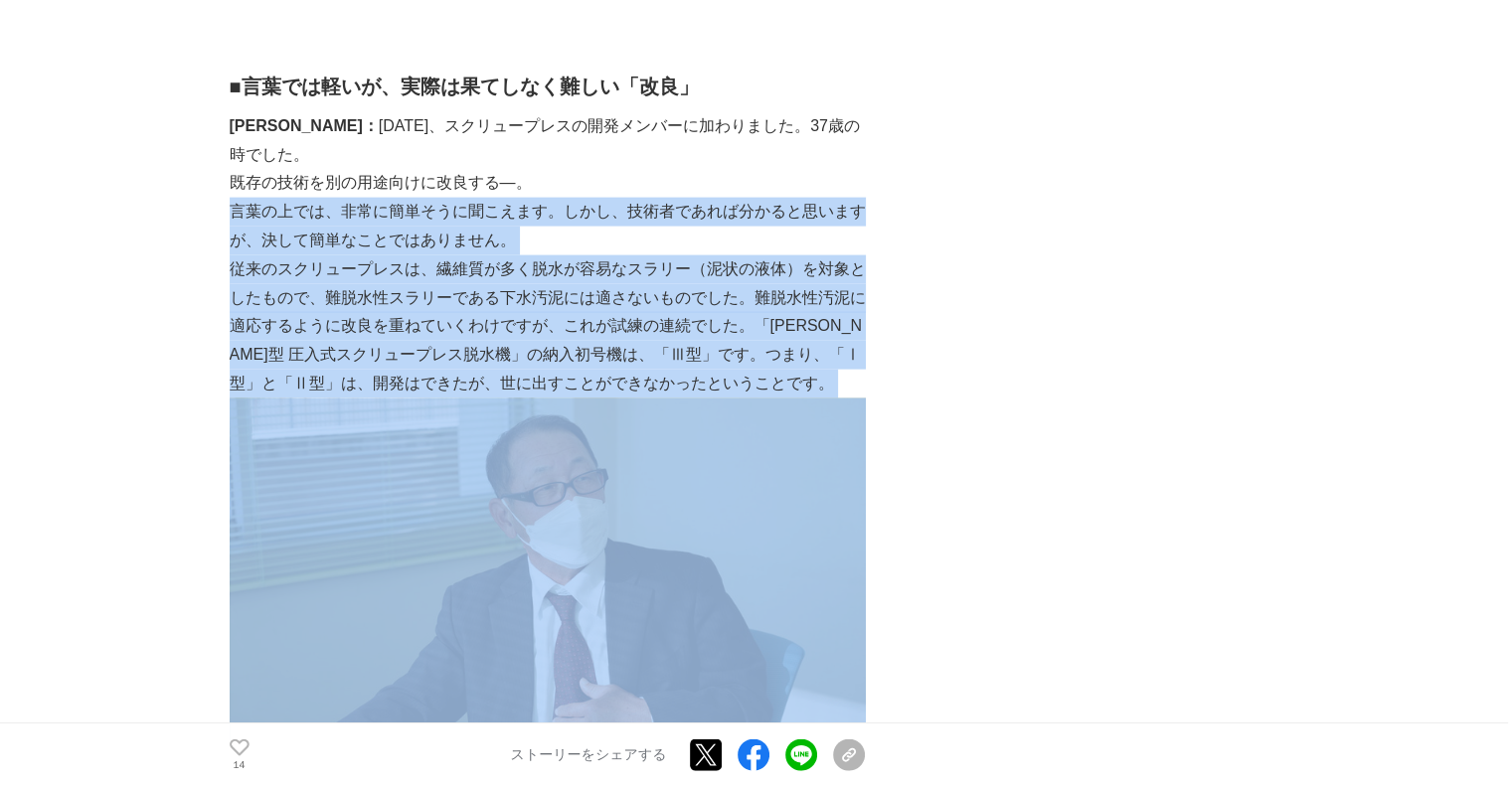 drag, startPoint x: 692, startPoint y: 253, endPoint x: 740, endPoint y: 122, distance: 139.517 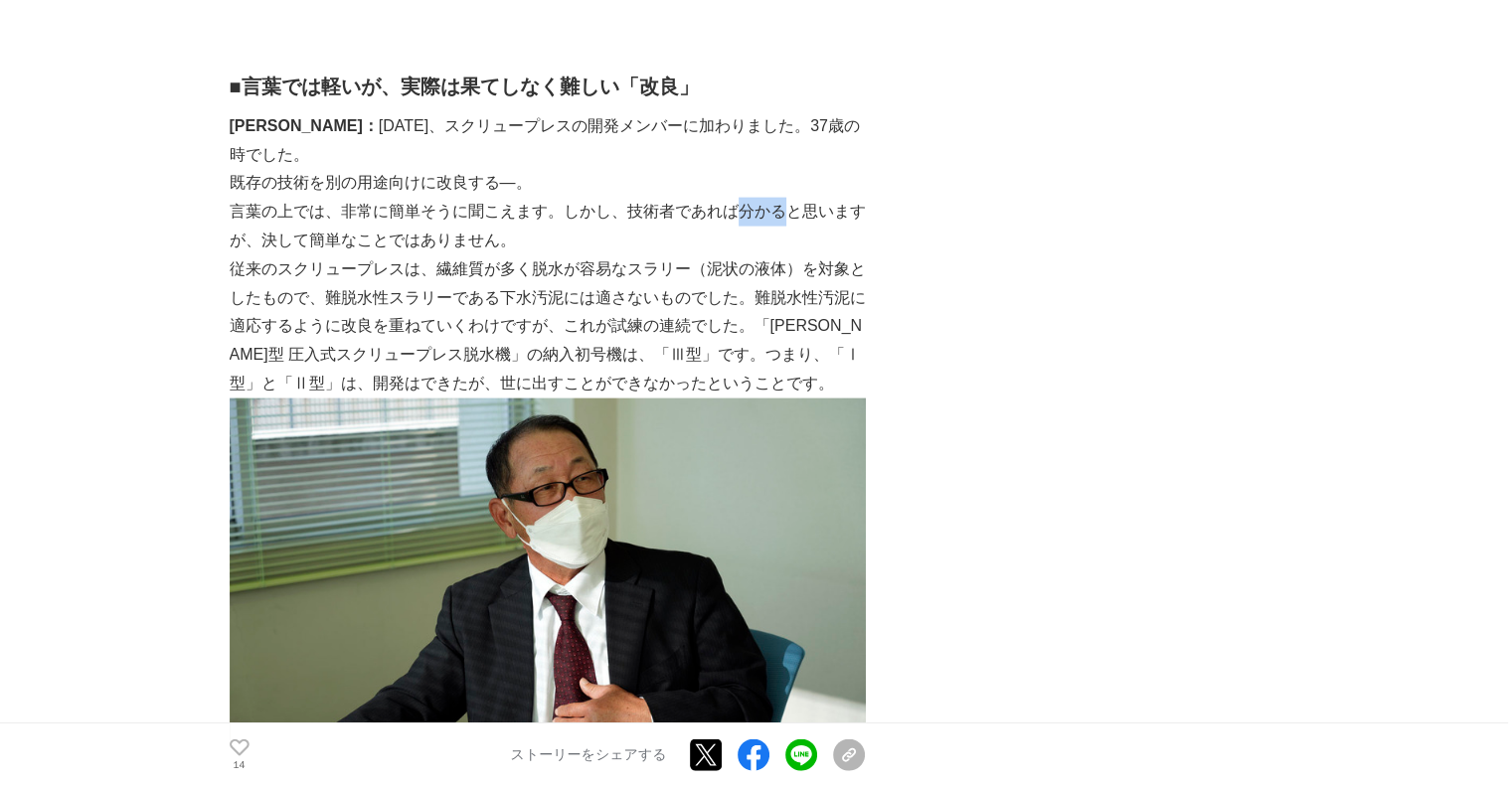 click on "言葉の上では、非常に簡単そうに聞こえます。しかし、技術者であれば分かると思いますが、決して簡単なことではありません。" at bounding box center (548, 227) 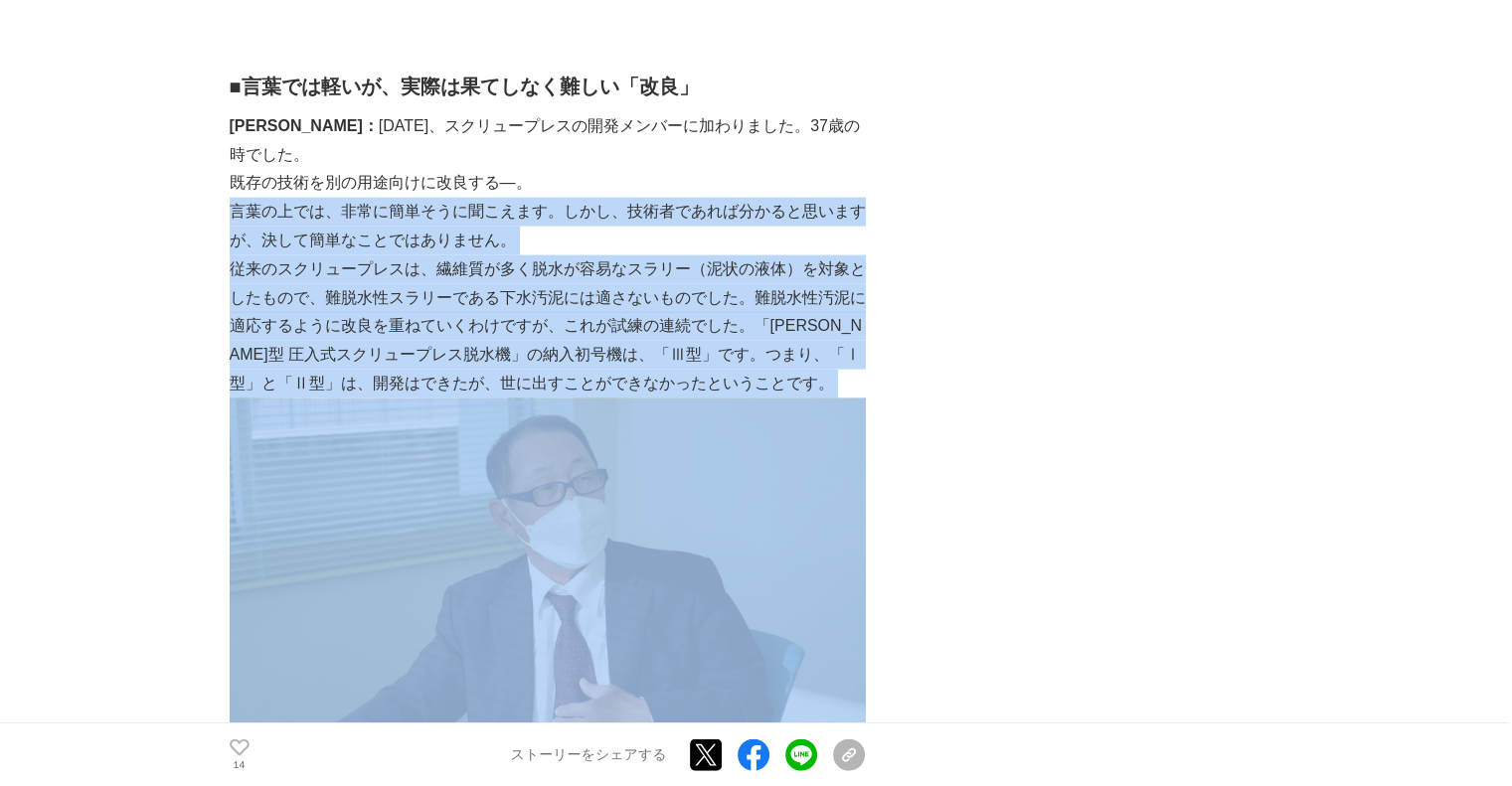 drag, startPoint x: 740, startPoint y: 122, endPoint x: 708, endPoint y: 242, distance: 124.1934 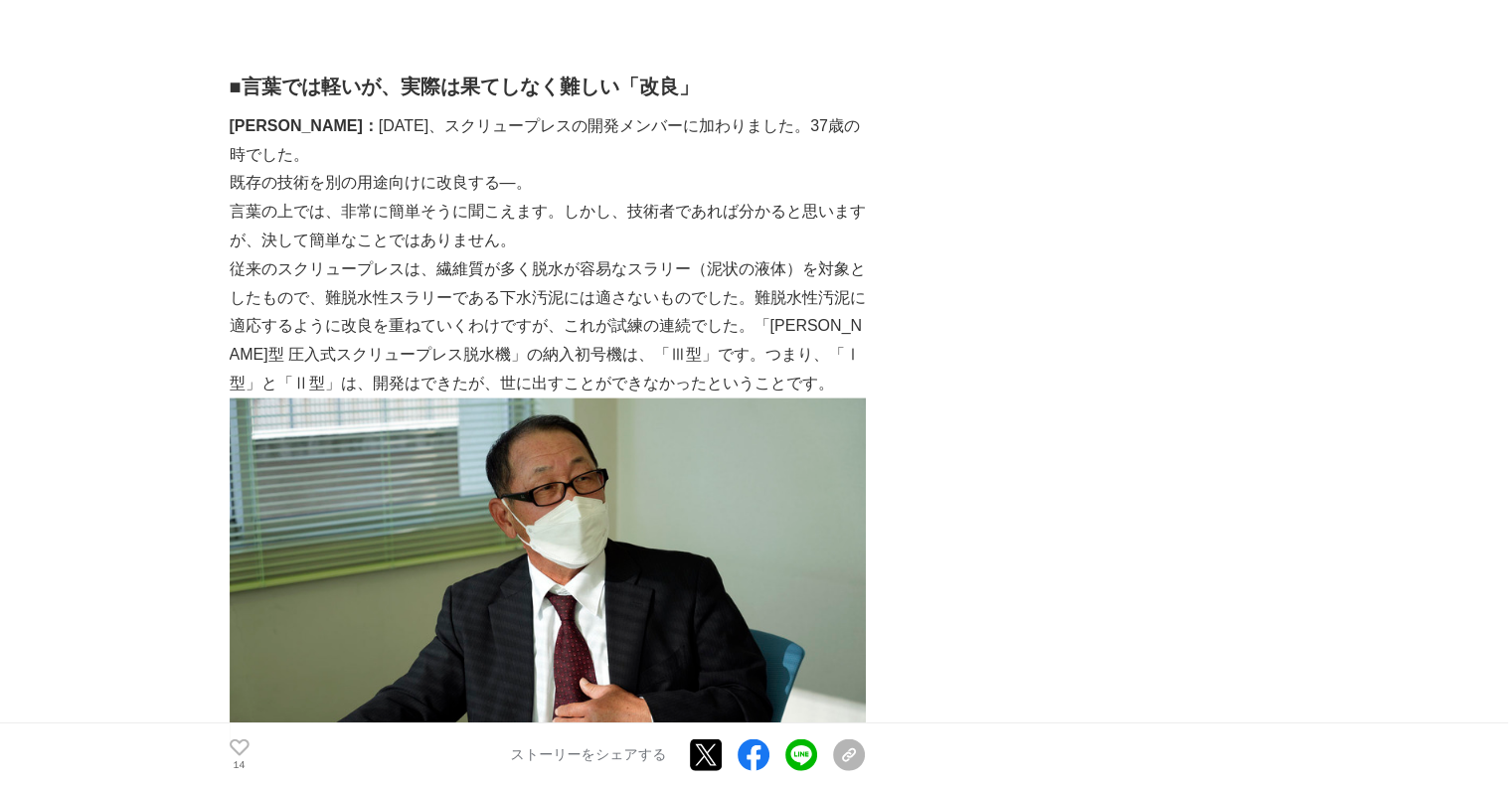 click on "従来のスクリュープレスは、繊維質が多く脱水が容易なスラリー（泥状の液体）を対象としたもので、難脱水性スラリーである下水汚泥には適さないものでした。難脱水性汚泥に適応するように改良を重ねていくわけですが、これが試練の連続でした。「[PERSON_NAME]型 圧入式スクリュープレス脱水機」の納入初号機は、「Ⅲ型」です。つまり、「Ⅰ型」と「Ⅱ型」は、開発はできたが、世に出すことができなかったということです。" at bounding box center (548, 327) 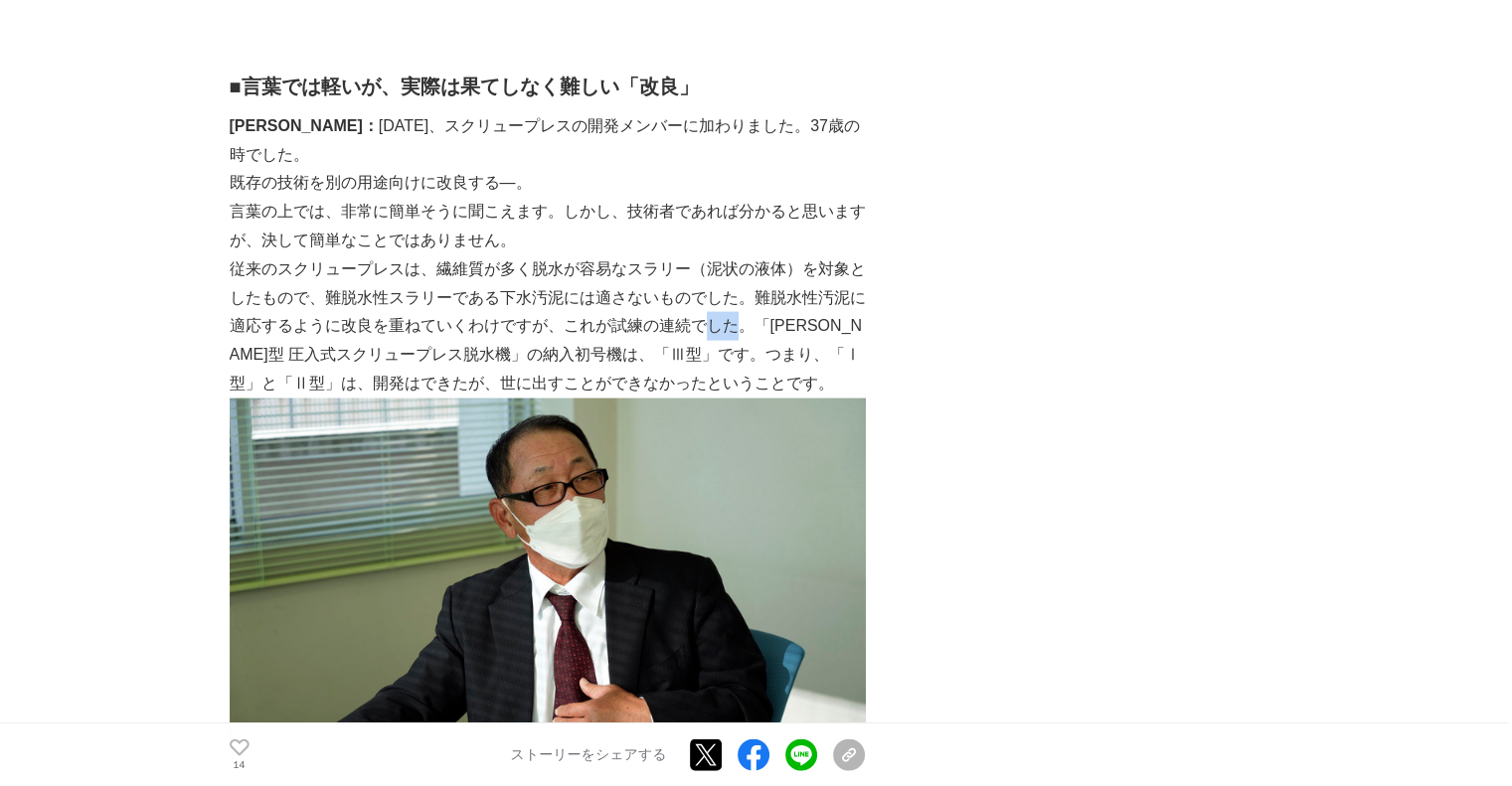 click on "従来のスクリュープレスは、繊維質が多く脱水が容易なスラリー（泥状の液体）を対象としたもので、難脱水性スラリーである下水汚泥には適さないものでした。難脱水性汚泥に適応するように改良を重ねていくわけですが、これが試練の連続でした。「[PERSON_NAME]型 圧入式スクリュープレス脱水機」の納入初号機は、「Ⅲ型」です。つまり、「Ⅰ型」と「Ⅱ型」は、開発はできたが、世に出すことができなかったということです。" at bounding box center (548, 327) 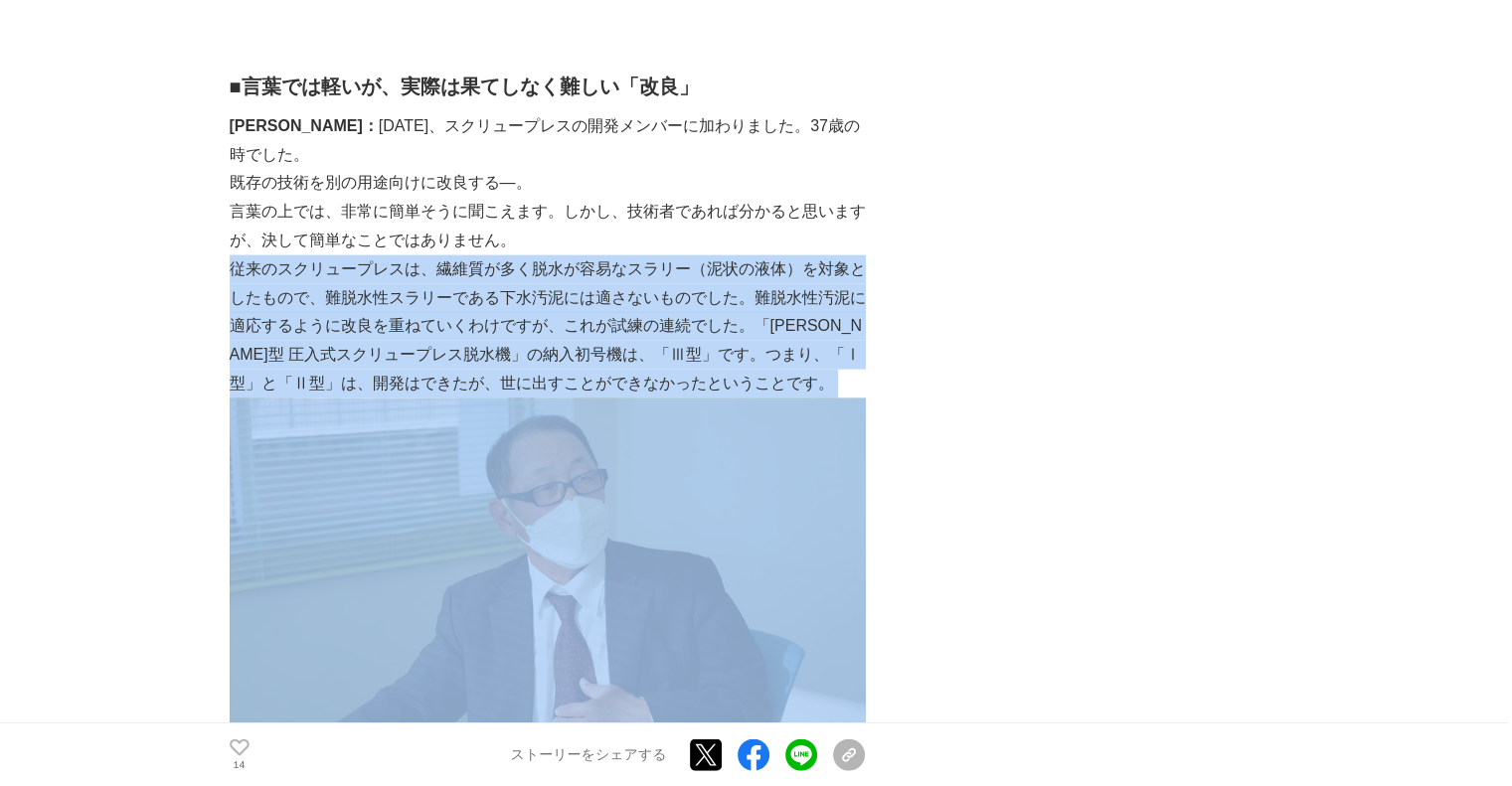 drag, startPoint x: 708, startPoint y: 242, endPoint x: 727, endPoint y: 182, distance: 62.93648 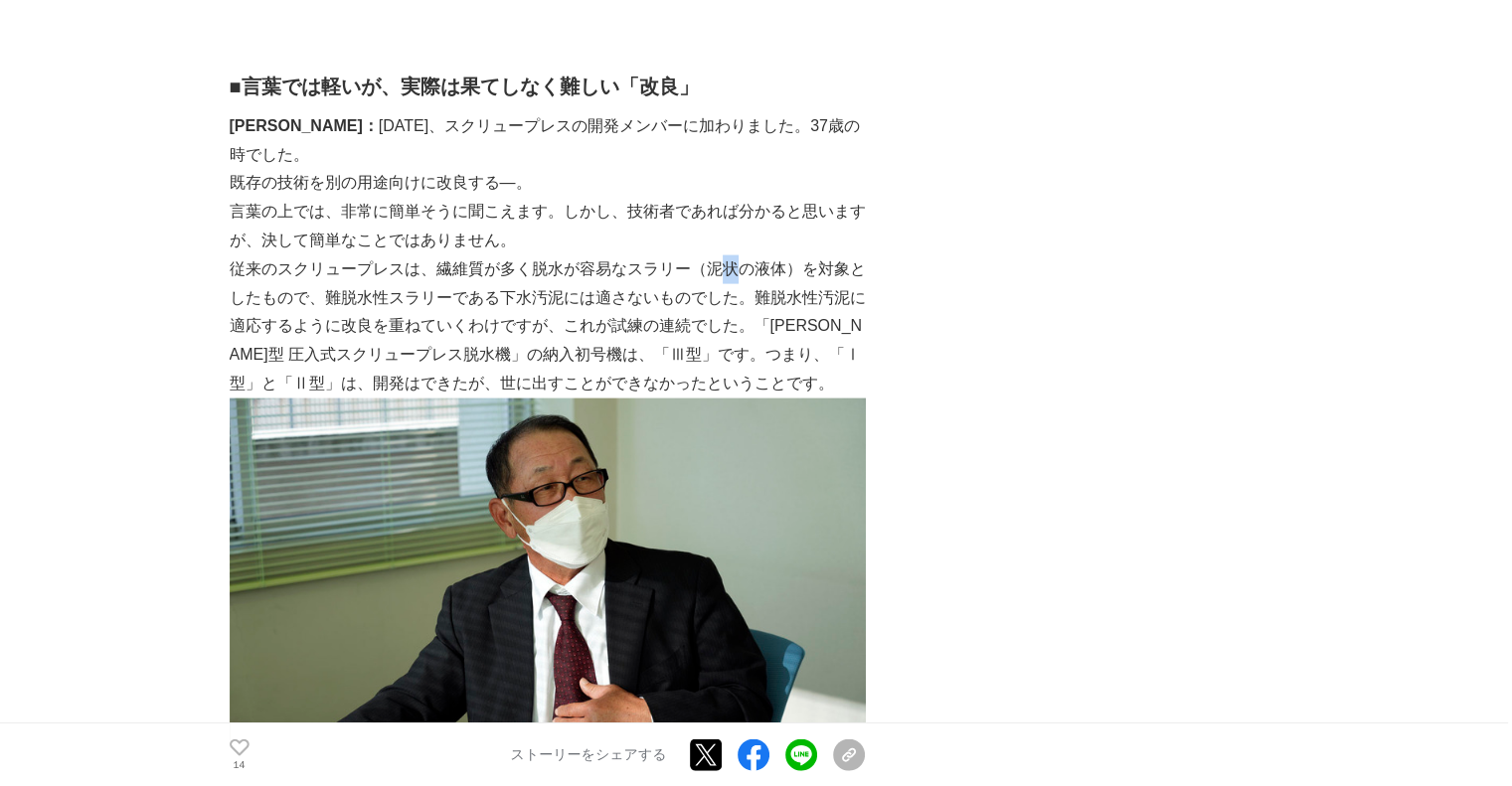 click on "従来のスクリュープレスは、繊維質が多く脱水が容易なスラリー（泥状の液体）を対象としたもので、難脱水性スラリーである下水汚泥には適さないものでした。難脱水性汚泥に適応するように改良を重ねていくわけですが、これが試練の連続でした。「[PERSON_NAME]型 圧入式スクリュープレス脱水機」の納入初号機は、「Ⅲ型」です。つまり、「Ⅰ型」と「Ⅱ型」は、開発はできたが、世に出すことができなかったということです。" at bounding box center (548, 327) 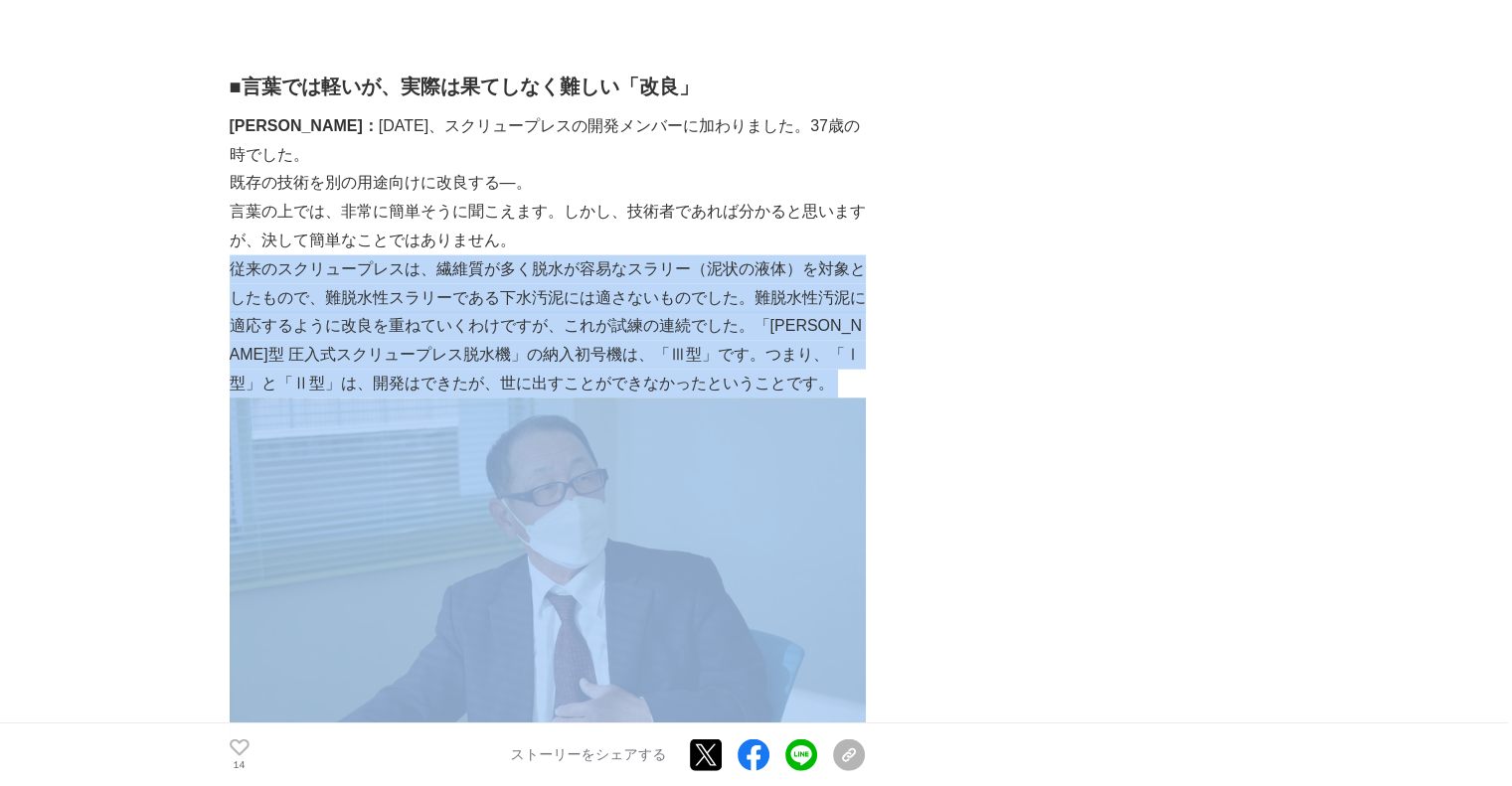 click on "従来のスクリュープレスは、繊維質が多く脱水が容易なスラリー（泥状の液体）を対象としたもので、難脱水性スラリーである下水汚泥には適さないものでした。難脱水性汚泥に適応するように改良を重ねていくわけですが、これが試練の連続でした。「[PERSON_NAME]型 圧入式スクリュープレス脱水機」の納入初号機は、「Ⅲ型」です。つまり、「Ⅰ型」と「Ⅱ型」は、開発はできたが、世に出すことができなかったということです。" at bounding box center (548, 327) 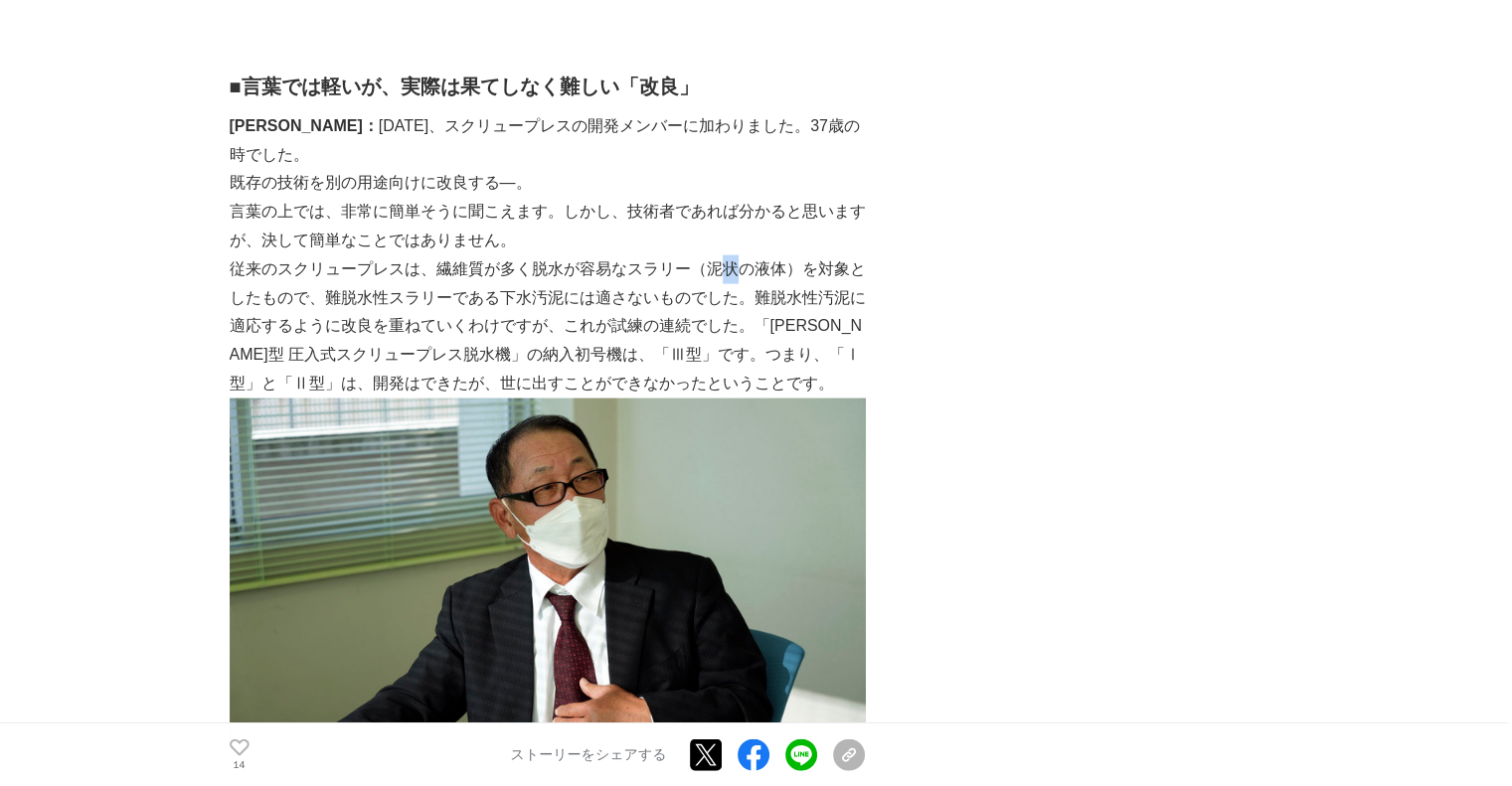 click on "従来のスクリュープレスは、繊維質が多く脱水が容易なスラリー（泥状の液体）を対象としたもので、難脱水性スラリーである下水汚泥には適さないものでした。難脱水性汚泥に適応するように改良を重ねていくわけですが、これが試練の連続でした。「[PERSON_NAME]型 圧入式スクリュープレス脱水機」の納入初号機は、「Ⅲ型」です。つまり、「Ⅰ型」と「Ⅱ型」は、開発はできたが、世に出すことができなかったということです。" at bounding box center [548, 327] 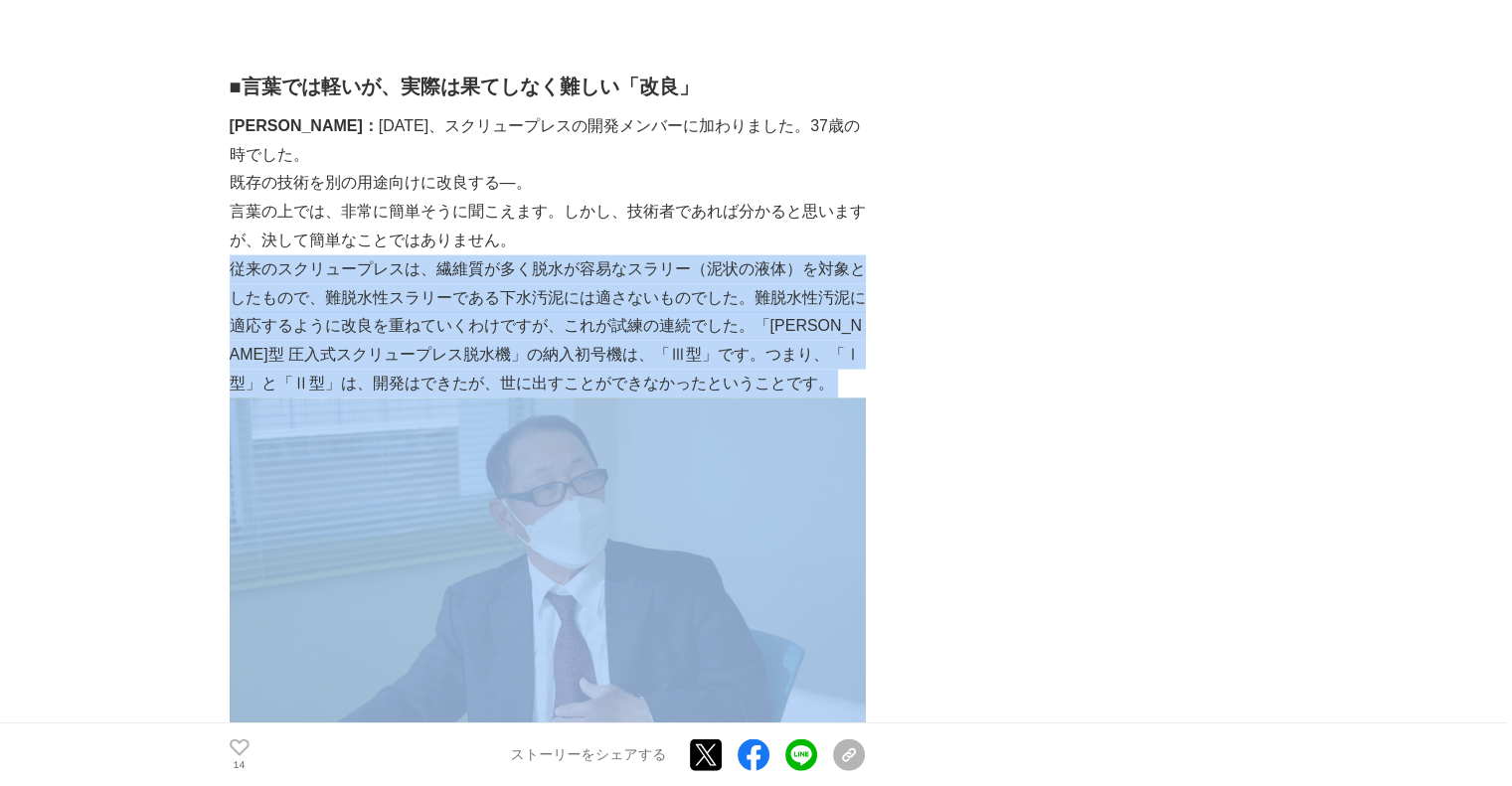 drag, startPoint x: 721, startPoint y: 188, endPoint x: 715, endPoint y: 220, distance: 32.55764 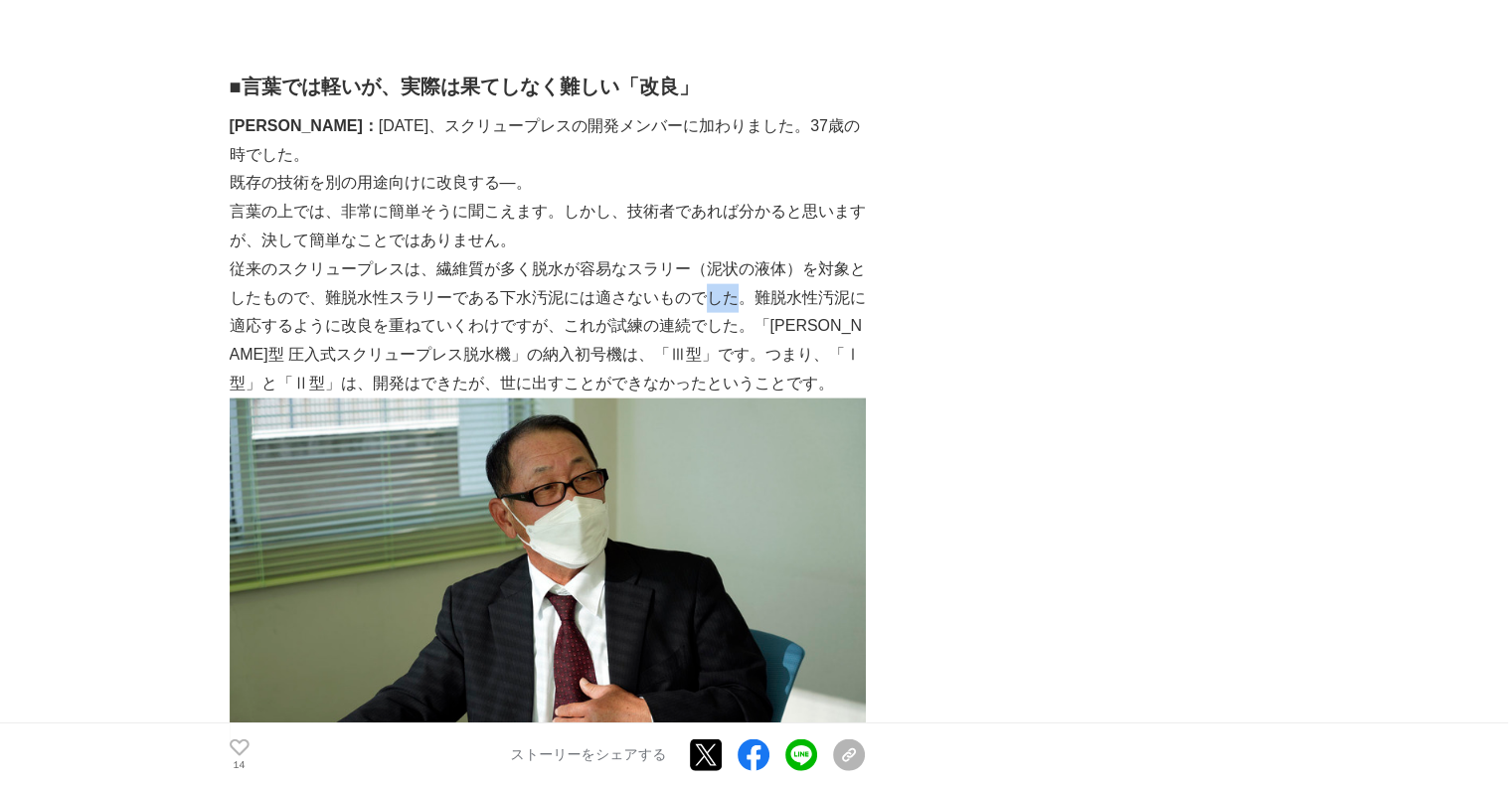 click on "従来のスクリュープレスは、繊維質が多く脱水が容易なスラリー（泥状の液体）を対象としたもので、難脱水性スラリーである下水汚泥には適さないものでした。難脱水性汚泥に適応するように改良を重ねていくわけですが、これが試練の連続でした。「[PERSON_NAME]型 圧入式スクリュープレス脱水機」の納入初号機は、「Ⅲ型」です。つまり、「Ⅰ型」と「Ⅱ型」は、開発はできたが、世に出すことができなかったということです。" at bounding box center [548, 327] 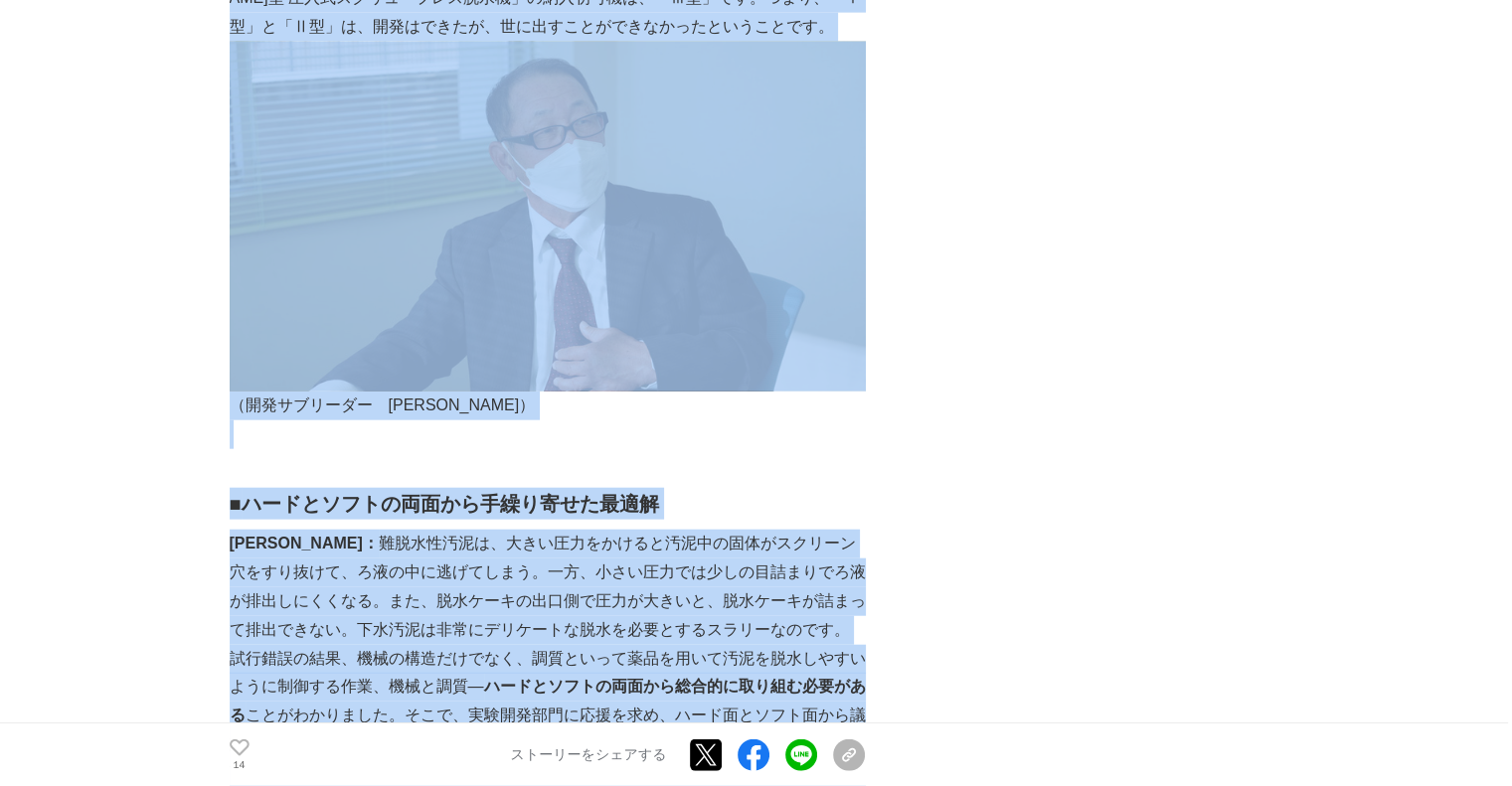 scroll, scrollTop: 4674, scrollLeft: 0, axis: vertical 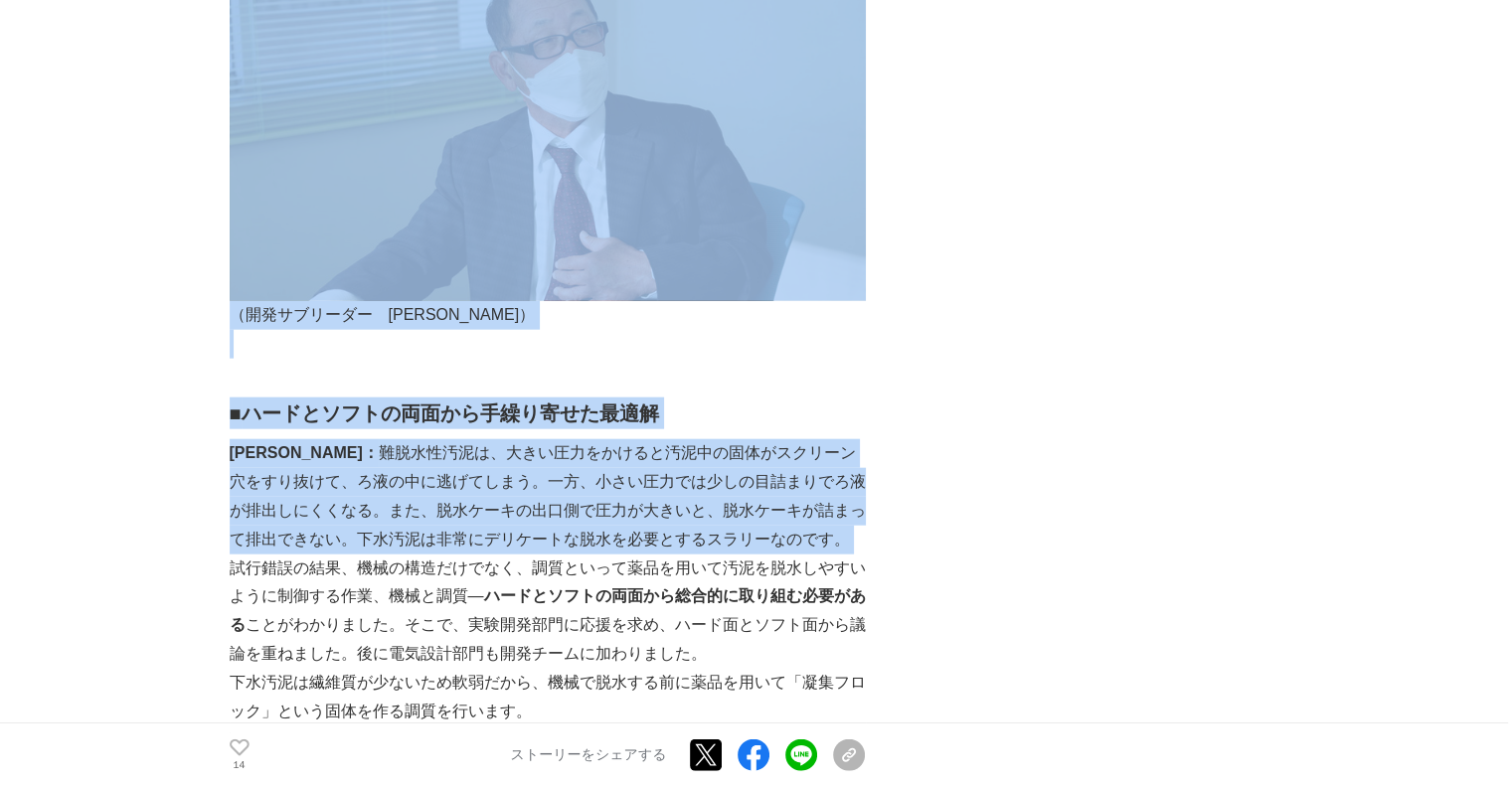 drag, startPoint x: 715, startPoint y: 220, endPoint x: 639, endPoint y: 381, distance: 178.03651 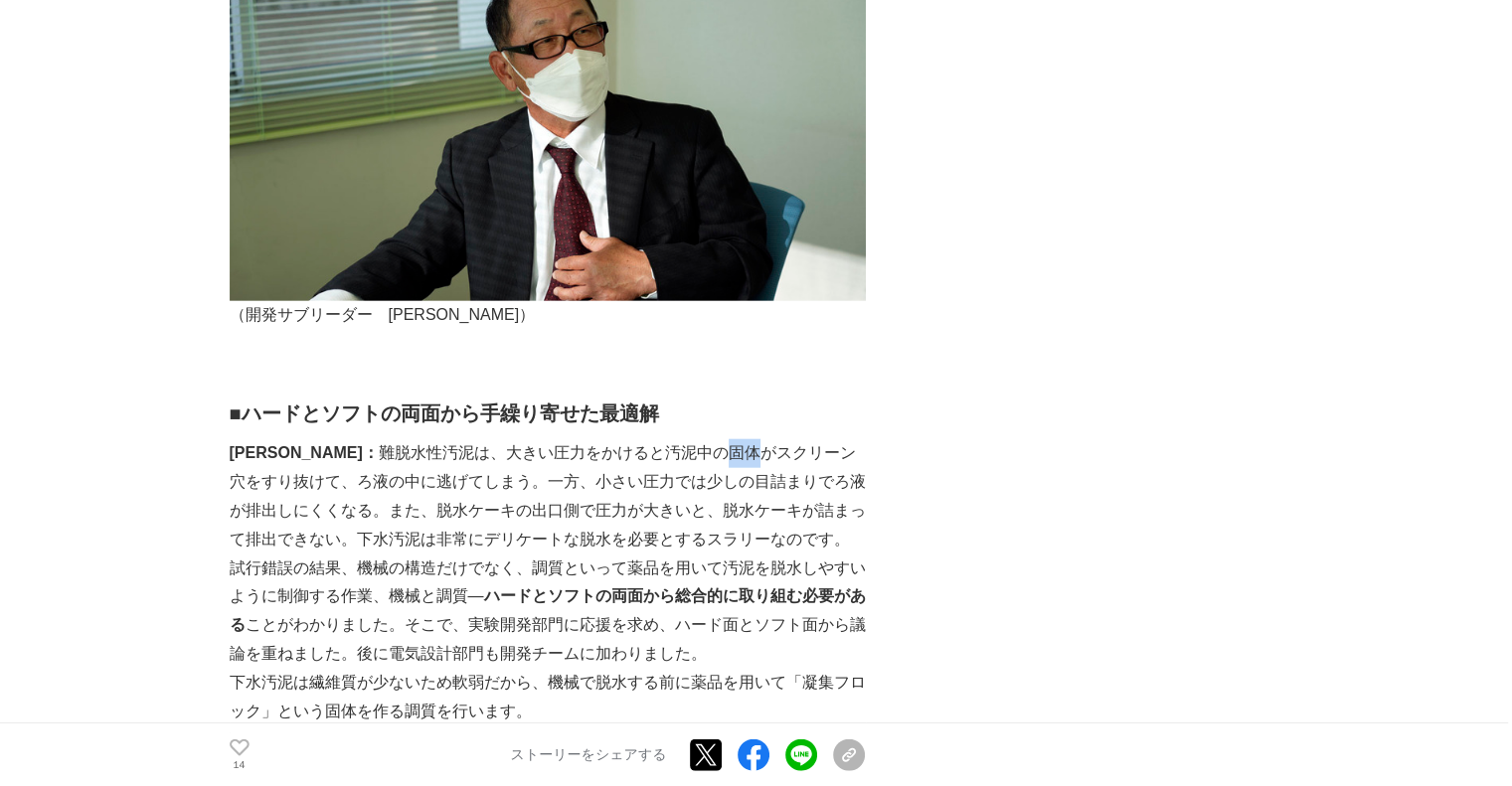 click on "[PERSON_NAME]： 難脱水性汚泥は、大きい圧力をかけると汚泥中の固体がスクリーン穴をすり抜けて、ろ液の中に逃げてしまう。一方、小さい圧力では少しの目詰まりでろ液が排出しにくくなる。また、脱水ケーキの出口側で圧力が大きいと、脱水ケーキが詰まって排出できない。下水汚泥は非常にデリケートな脱水を必要とするスラリーなのです。" at bounding box center (548, 496) 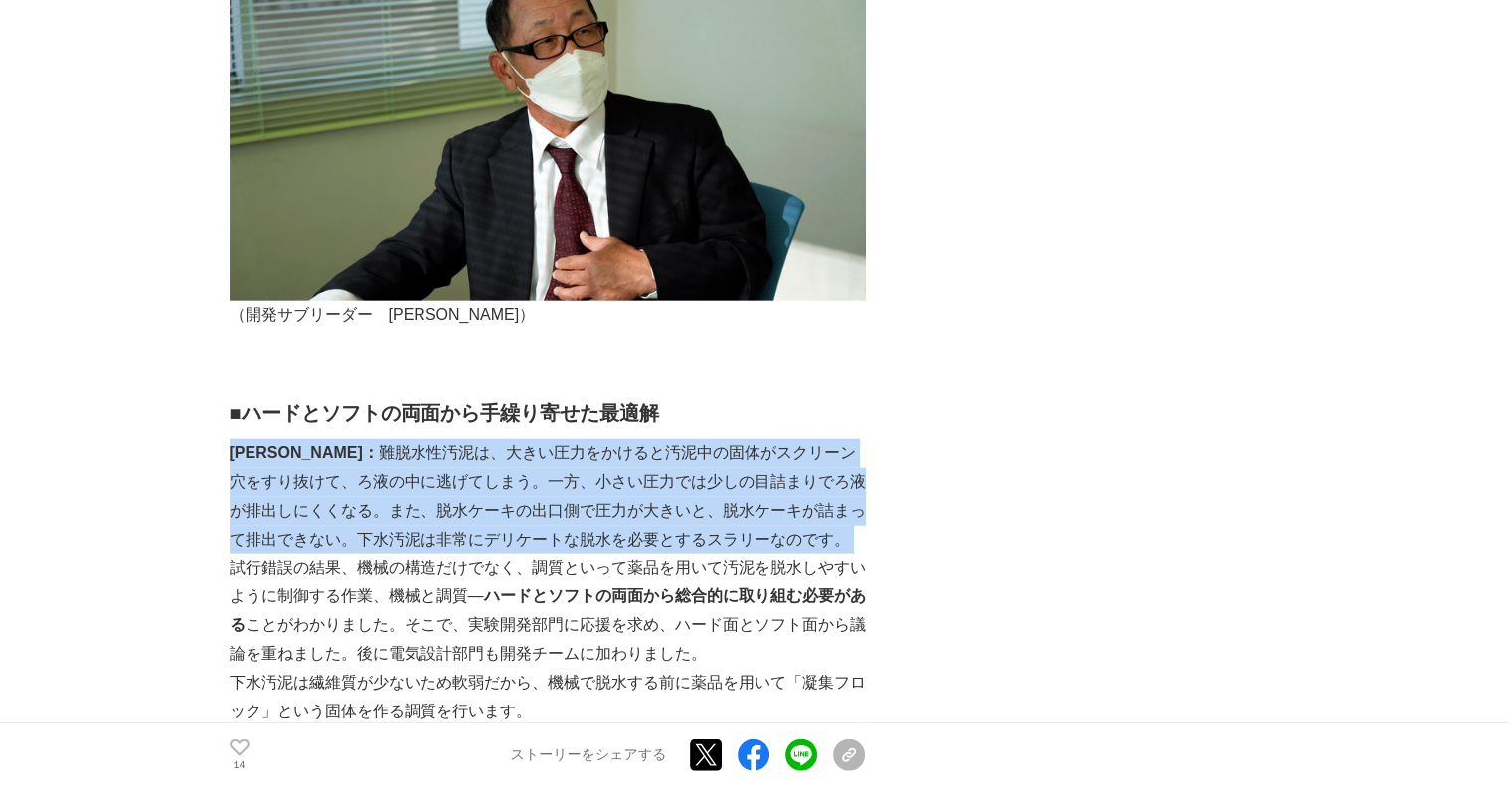 drag, startPoint x: 639, startPoint y: 381, endPoint x: 620, endPoint y: 465, distance: 86.12201 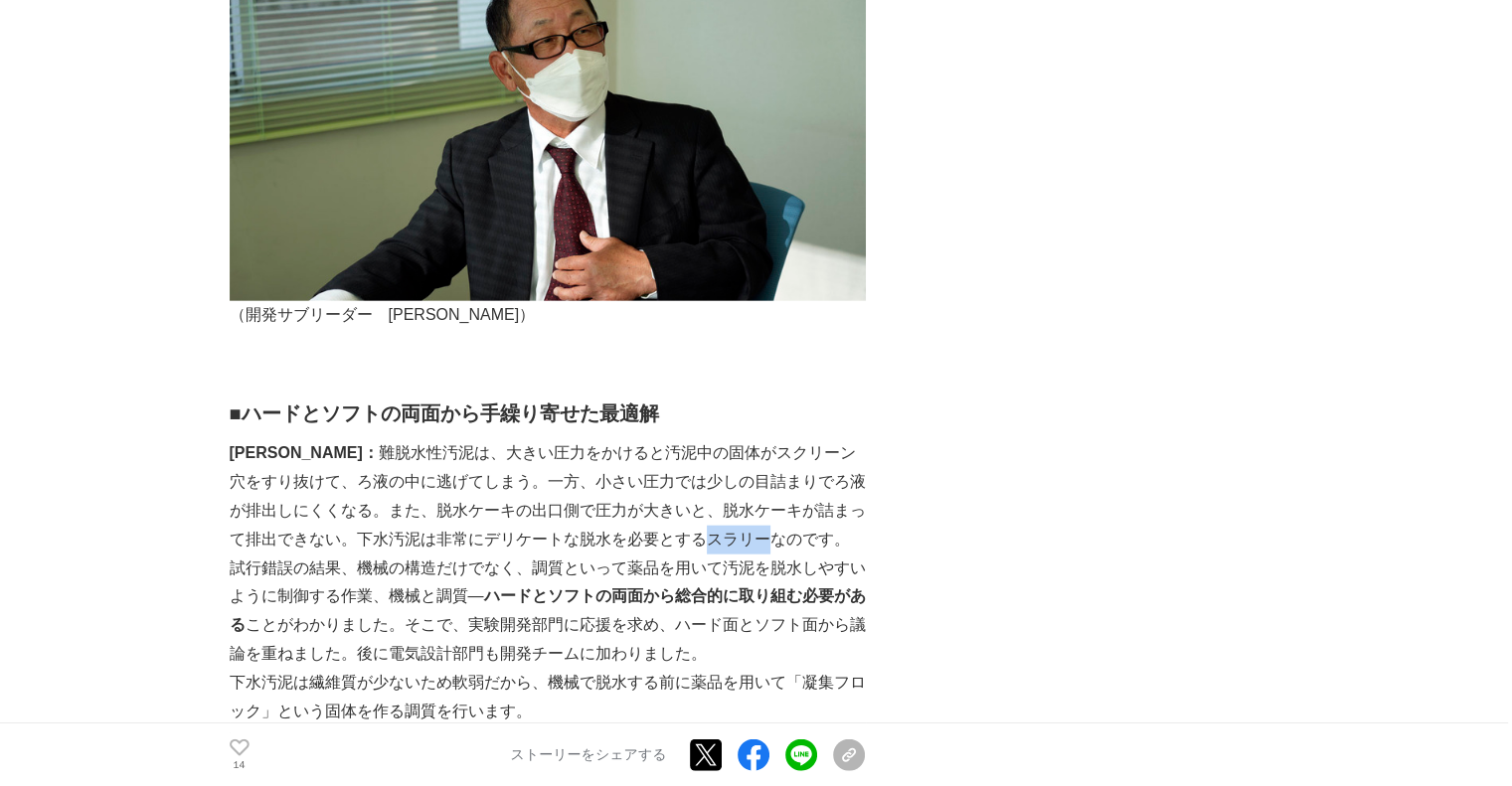 click on "[PERSON_NAME]： 難脱水性汚泥は、大きい圧力をかけると汚泥中の固体がスクリーン穴をすり抜けて、ろ液の中に逃げてしまう。一方、小さい圧力では少しの目詰まりでろ液が排出しにくくなる。また、脱水ケーキの出口側で圧力が大きいと、脱水ケーキが詰まって排出できない。下水汚泥は非常にデリケートな脱水を必要とするスラリーなのです。" at bounding box center (548, 496) 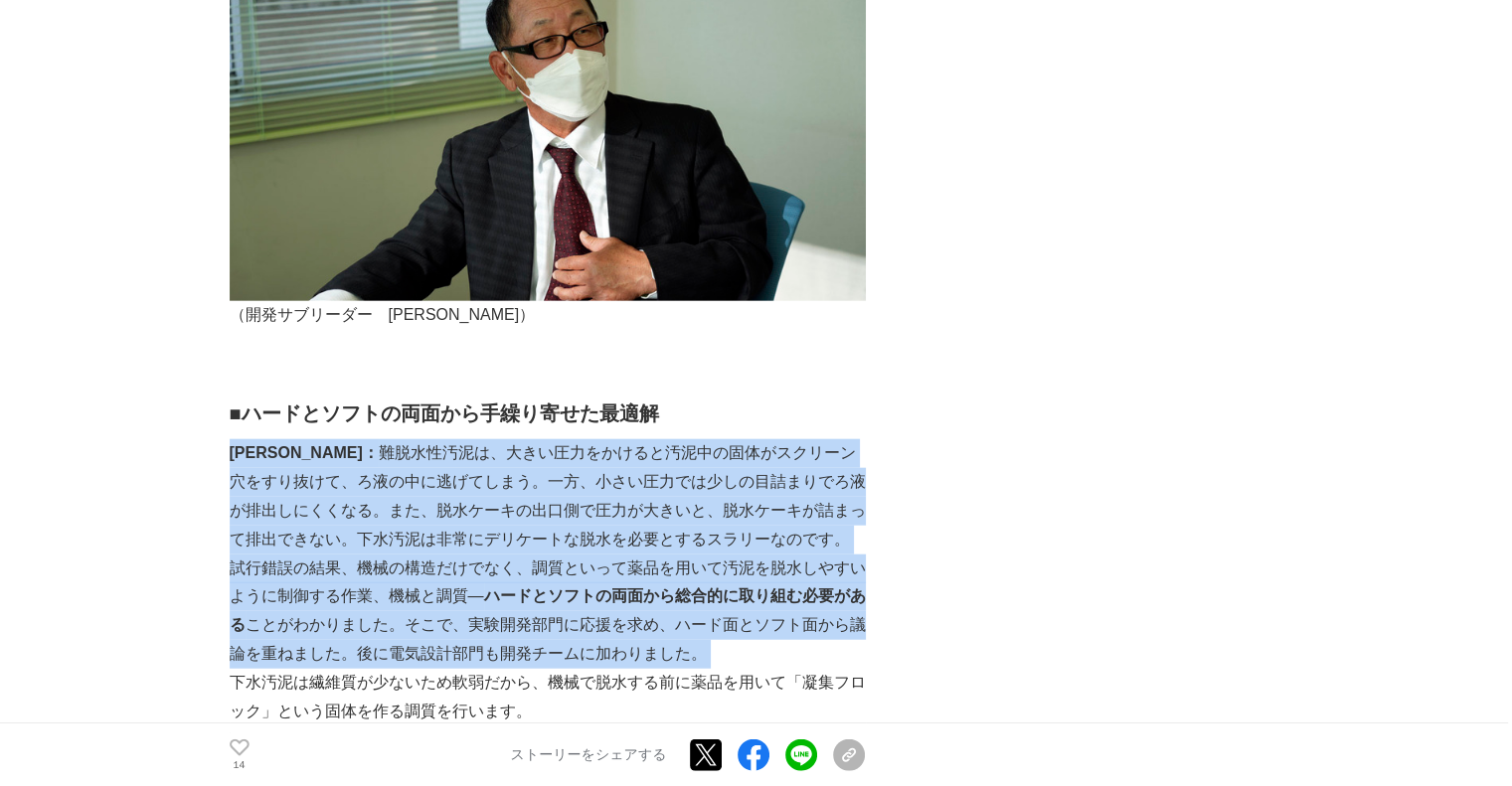 drag, startPoint x: 620, startPoint y: 465, endPoint x: 616, endPoint y: 484, distance: 19.416488 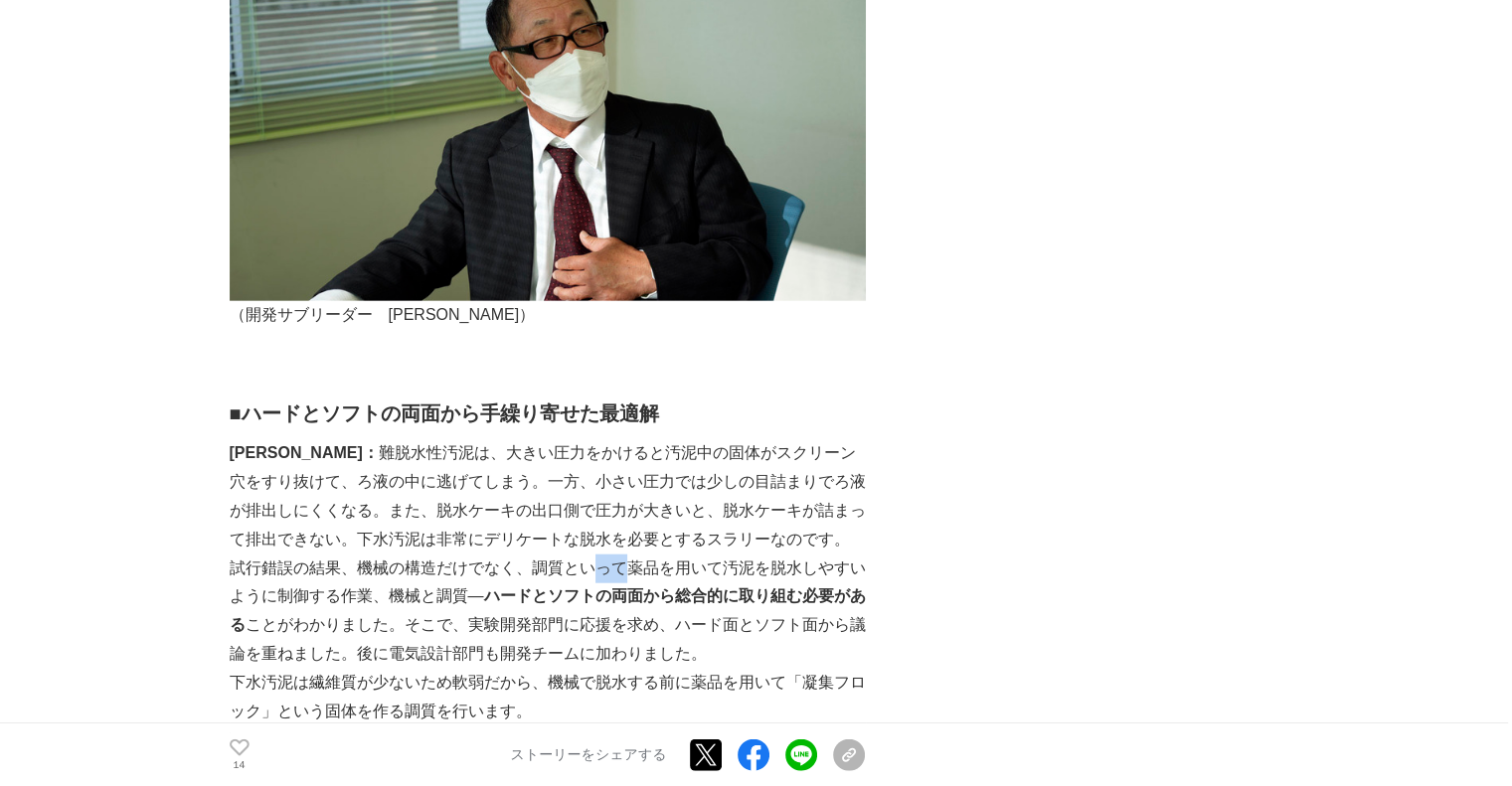 click on "試行錯誤の結果、機械の構造だけでなく、調質といって薬品を用いて汚泥を脱水しやすいように制御する作業、機械と調質― ハードとソフトの両面から総合的に取り組む必要がある ことがわかりました。そこで、実験開発部門に応援を求め、ハード面とソフト面から議論を重ねました。後に電気設計部門も開発チームに加わりました。" at bounding box center (548, 611) 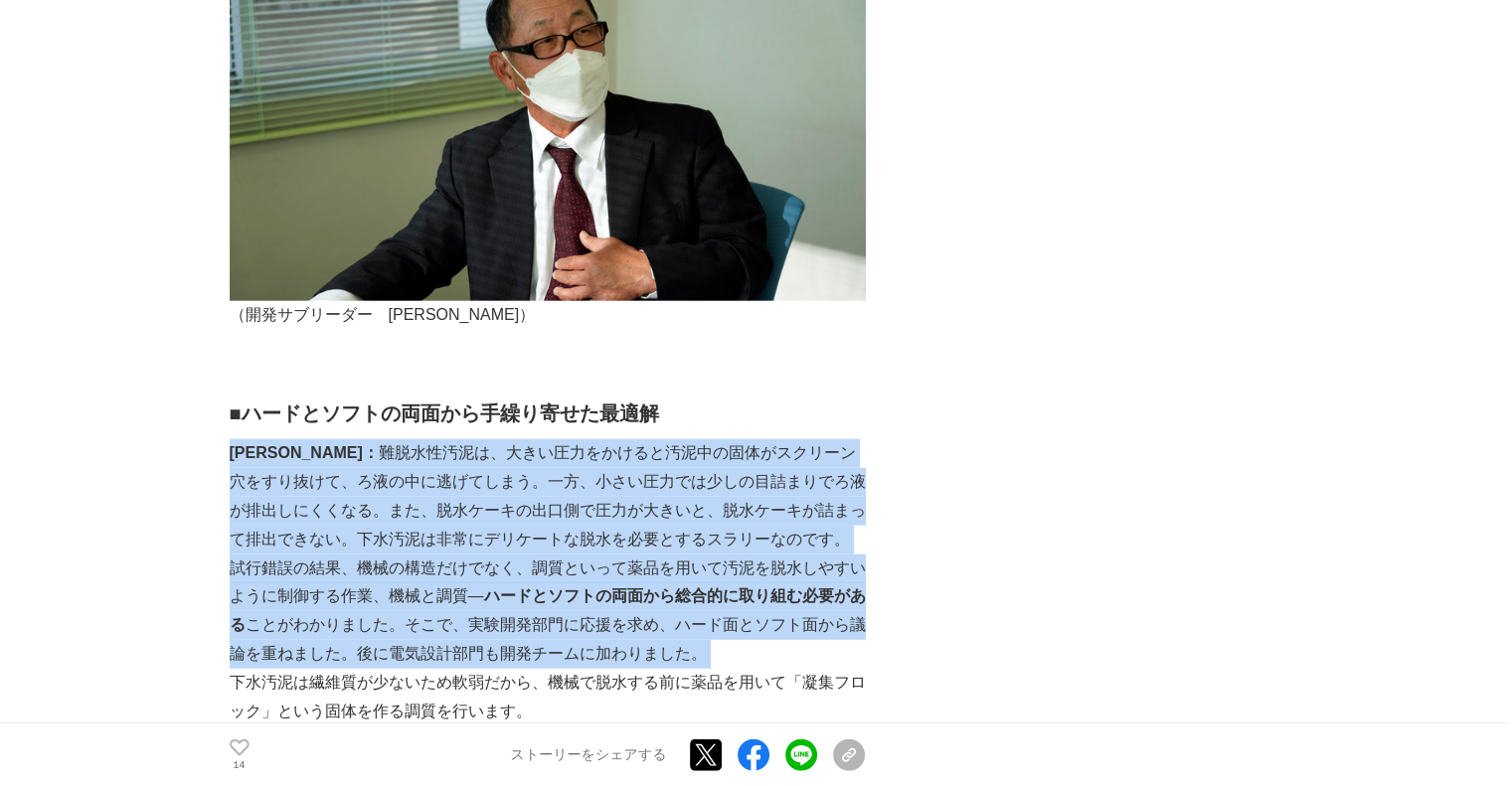 drag, startPoint x: 616, startPoint y: 484, endPoint x: 658, endPoint y: 396, distance: 97.50897 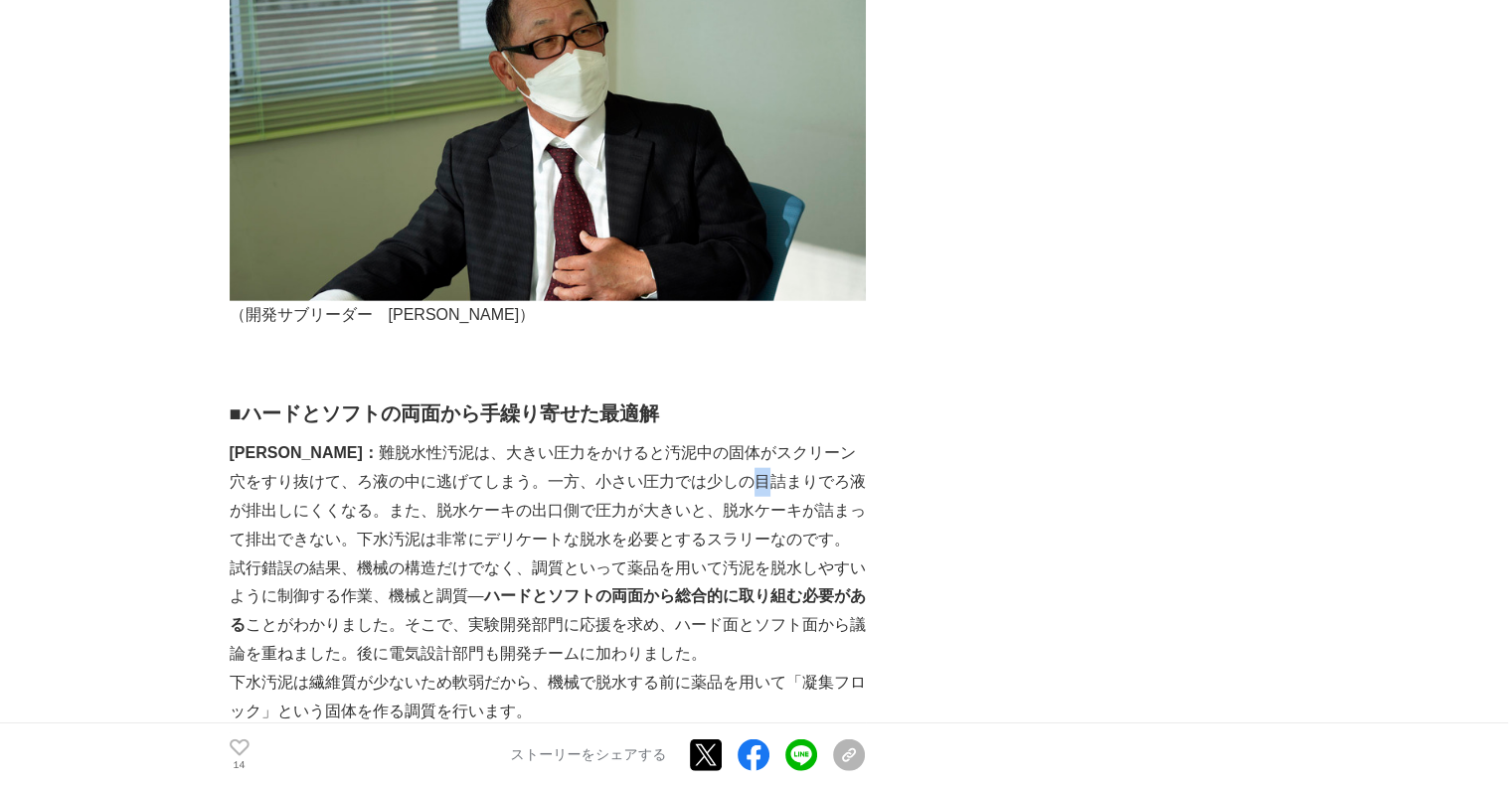 click on "[PERSON_NAME]： 難脱水性汚泥は、大きい圧力をかけると汚泥中の固体がスクリーン穴をすり抜けて、ろ液の中に逃げてしまう。一方、小さい圧力では少しの目詰まりでろ液が排出しにくくなる。また、脱水ケーキの出口側で圧力が大きいと、脱水ケーキが詰まって排出できない。下水汚泥は非常にデリケートな脱水を必要とするスラリーなのです。" at bounding box center (548, 496) 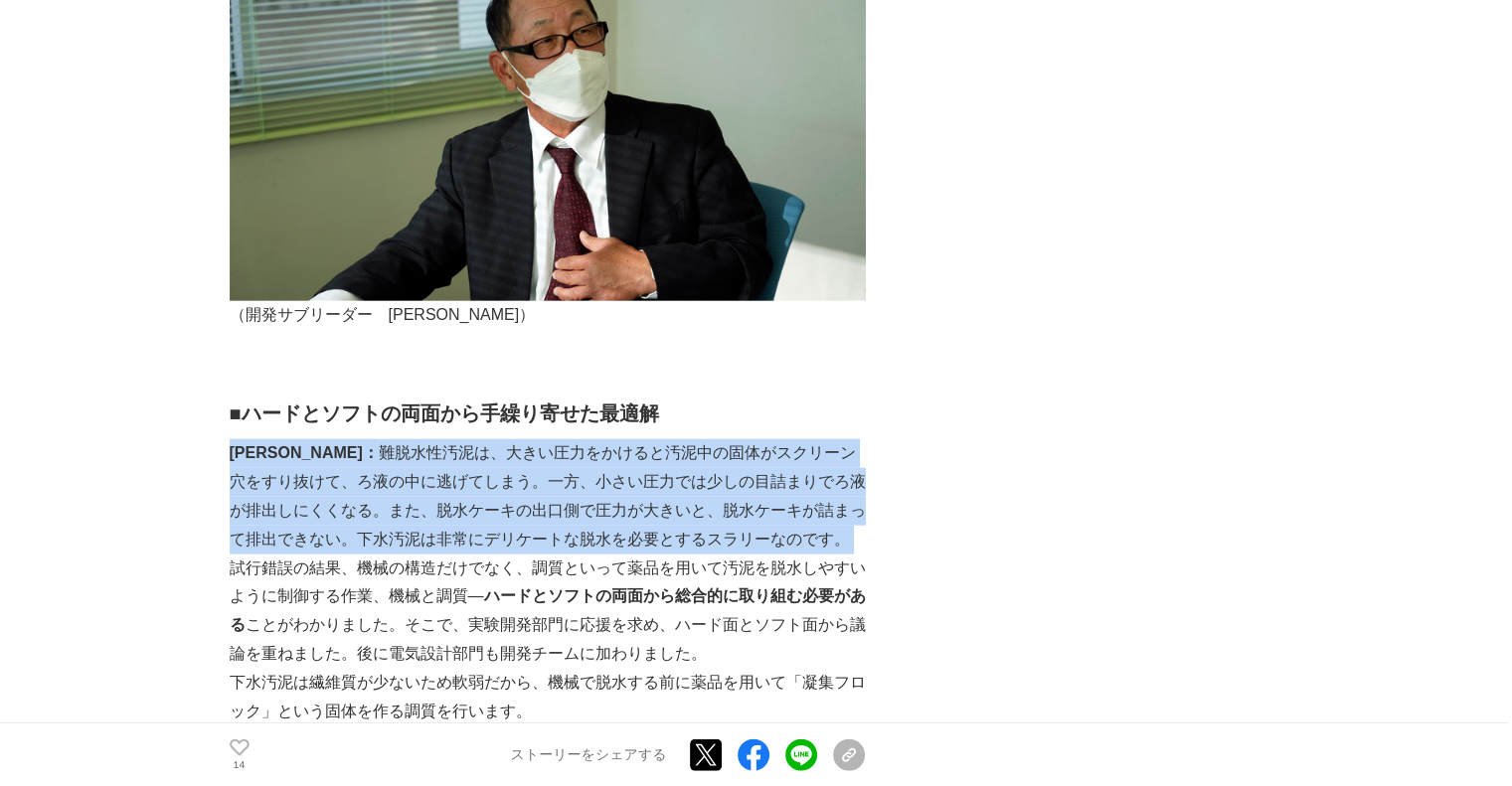 drag 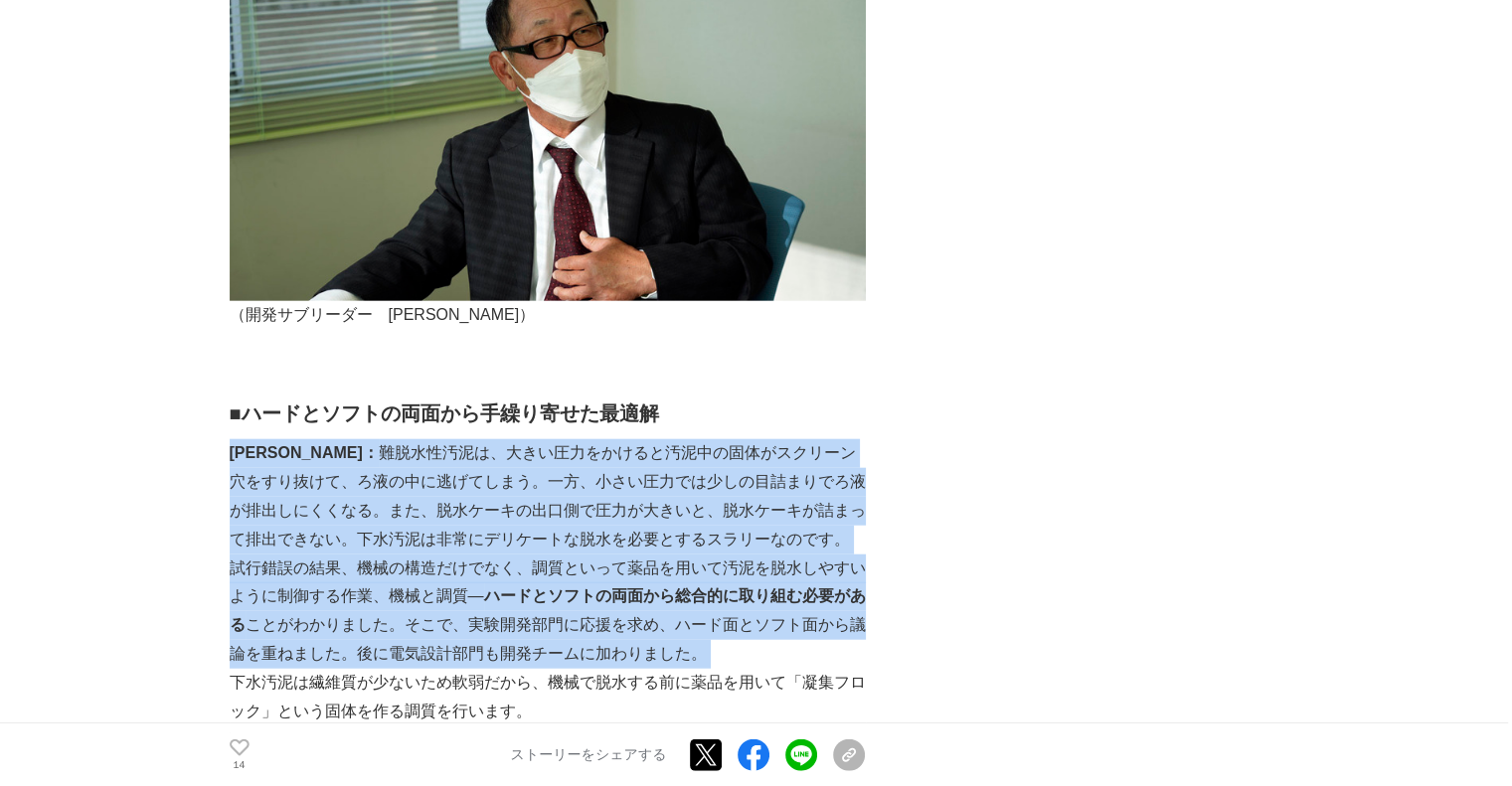 click on "試行錯誤の結果、機械の構造だけでなく、調質といって薬品を用いて汚泥を脱水しやすいように制御する作業、機械と調質― ハードとソフトの両面から総合的に取り組む必要がある ことがわかりました。そこで、実験開発部門に応援を求め、ハード面とソフト面から議論を重ねました。後に電気設計部門も開発チームに加わりました。" at bounding box center (548, 611) 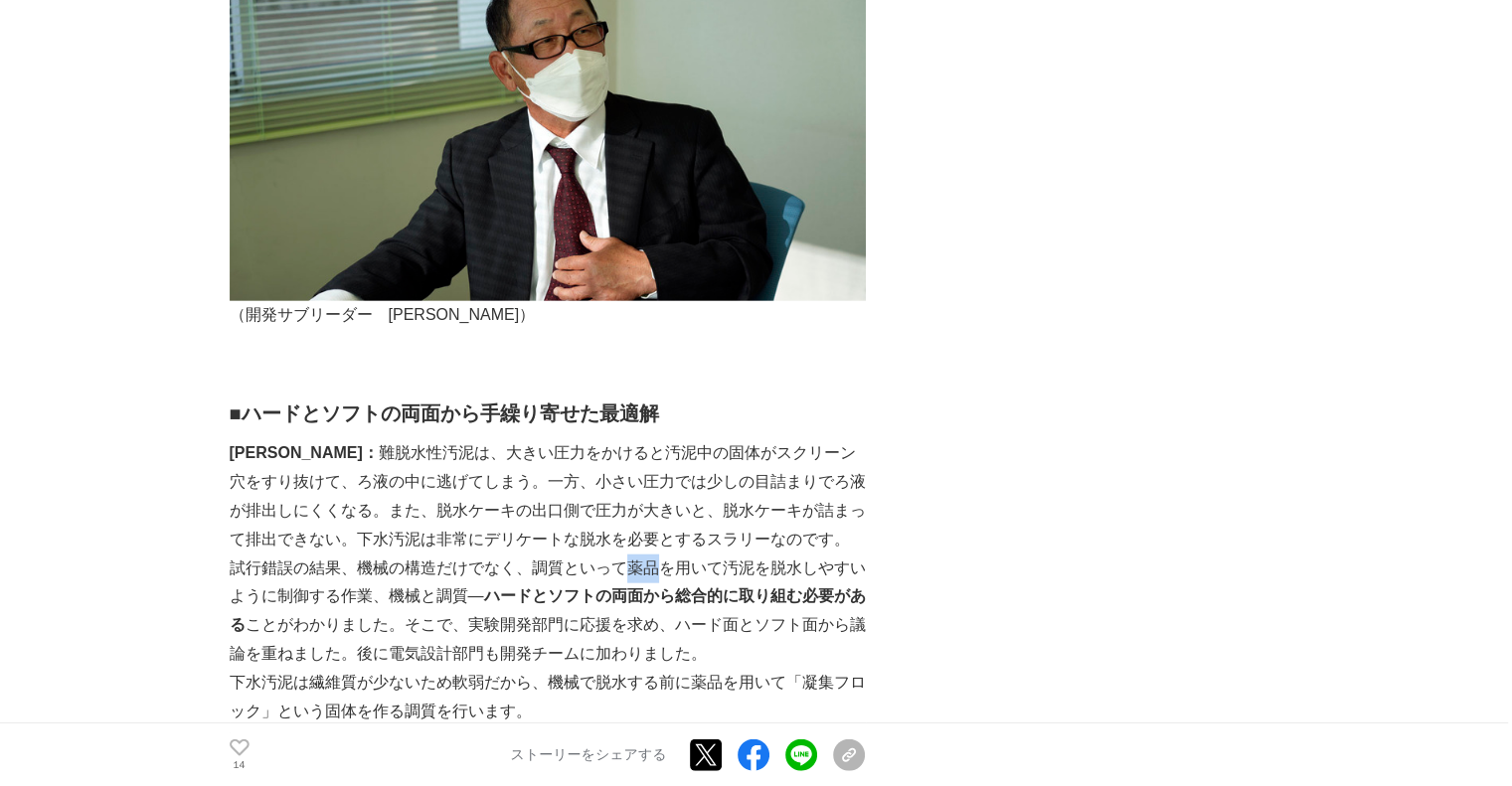 click on "試行錯誤の結果、機械の構造だけでなく、調質といって薬品を用いて汚泥を脱水しやすいように制御する作業、機械と調質― ハードとソフトの両面から総合的に取り組む必要がある ことがわかりました。そこで、実験開発部門に応援を求め、ハード面とソフト面から議論を重ねました。後に電気設計部門も開発チームに加わりました。" at bounding box center (548, 611) 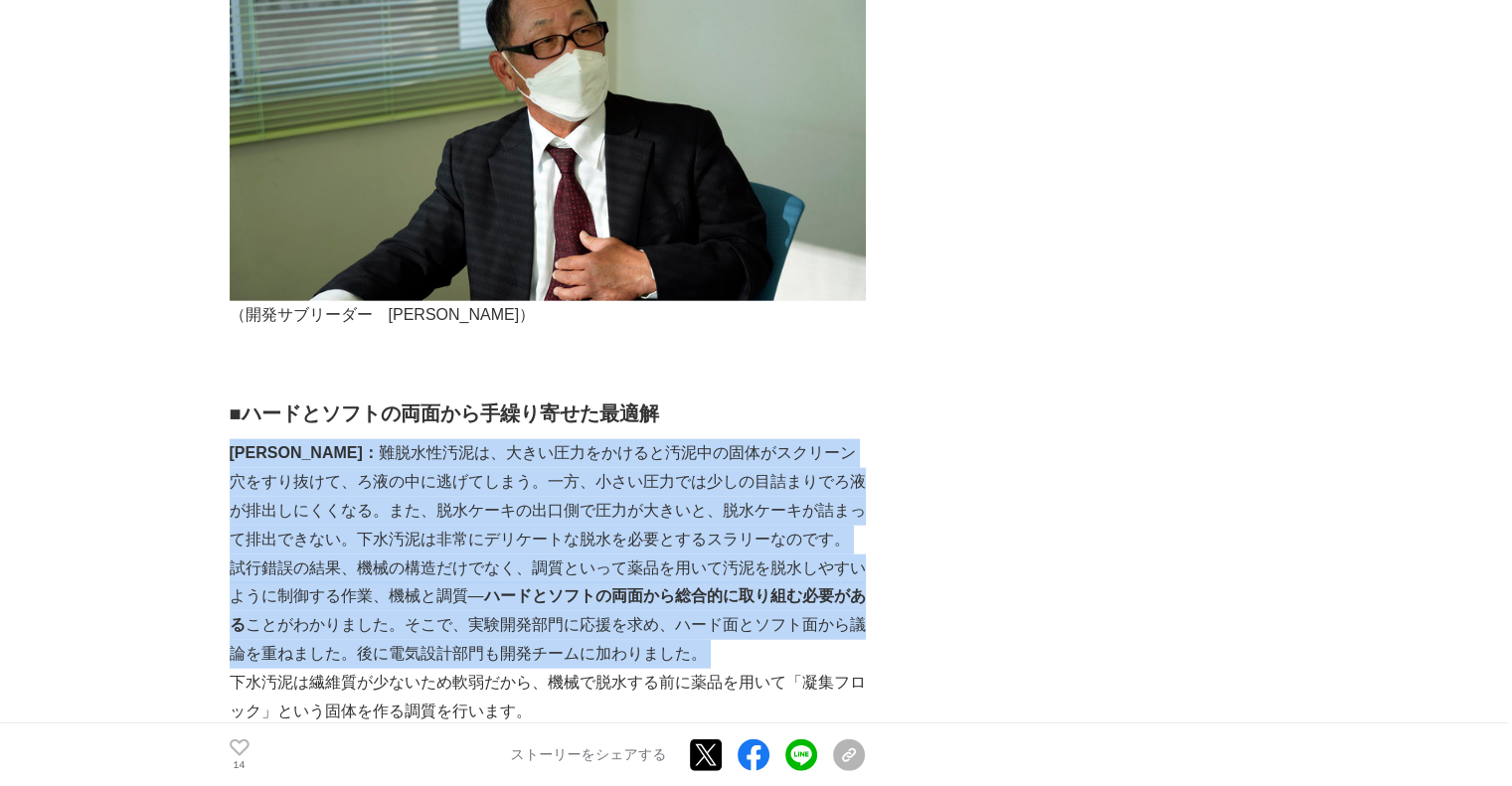 click on "株式会社石垣という社名をご存知の方は、多くはないでしょう。当社は、[DATE]の創業以来、固液分離技術を中心に、水インフラと産業の分野で環境に貢献するソリューションを社会に提供してきた会社です。 例えば、下水処理場で使われる汚泥脱水機や河川に設置される浸水対策用ポンプなど、独自性に優れた技術を世に送り出し、自然環境と社会を支え続けています。 （開発・設計・製造の中核拠点、[GEOGRAPHIC_DATA][PERSON_NAME]工場） 下水道業界で、[PERSON_NAME]は「スクリュープレス」の代名詞として認知されています。[PERSON_NAME]が開発した 「[PERSON_NAME]型 圧入式スクリュープレス脱水機」 は、日本国内の下水処理場で納入台数トップシェアを誇る下水汚泥脱水機です。 この時、リサイクルや処分をしやすくするために、できるだけ水分を少なくすることが求められます。 [PERSON_NAME]： ■ ■" at bounding box center (548, 926) 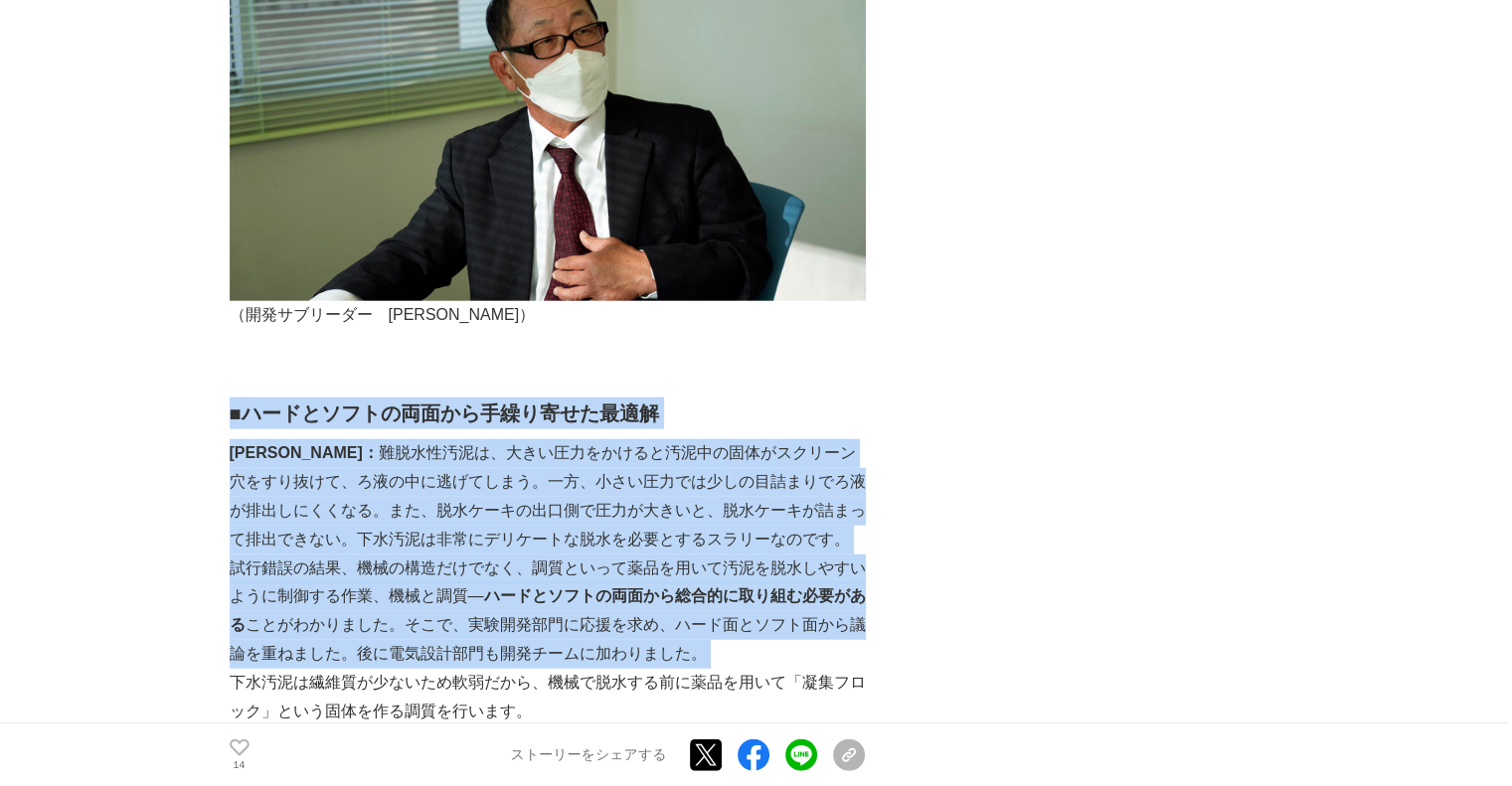 click on "■ ハードとソフトの両面から手繰り寄せた最適解" at bounding box center [548, 413] 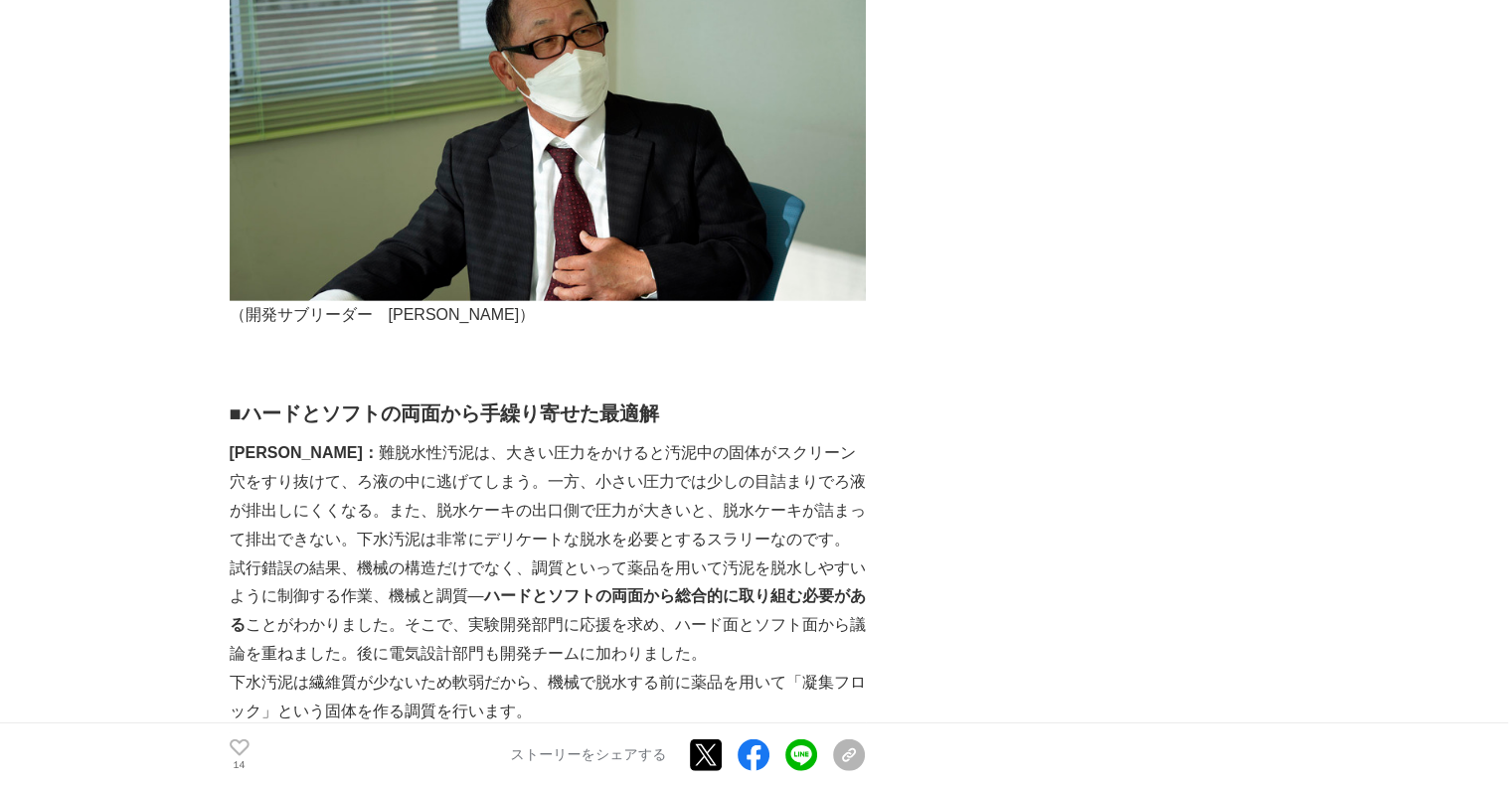 click on "■ ハードとソフトの両面から手繰り寄せた最適解" at bounding box center (548, 413) 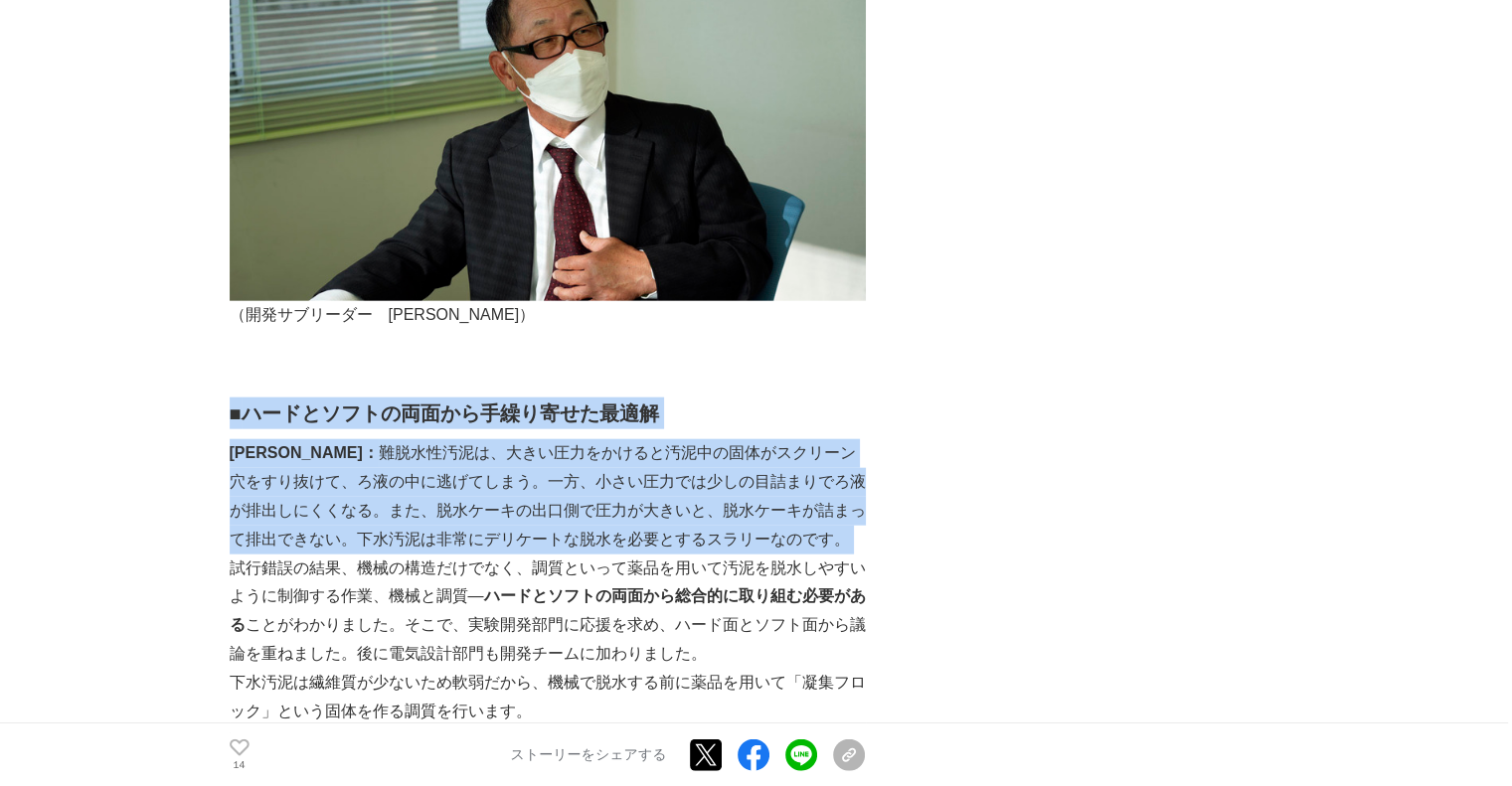 click on "株式会社石垣という社名をご存知の方は、多くはないでしょう。当社は、[DATE]の創業以来、固液分離技術を中心に、水インフラと産業の分野で環境に貢献するソリューションを社会に提供してきた会社です。 例えば、下水処理場で使われる汚泥脱水機や河川に設置される浸水対策用ポンプなど、独自性に優れた技術を世に送り出し、自然環境と社会を支え続けています。 （開発・設計・製造の中核拠点、[GEOGRAPHIC_DATA][PERSON_NAME]工場） 下水道業界で、[PERSON_NAME]は「スクリュープレス」の代名詞として認知されています。[PERSON_NAME]が開発した 「[PERSON_NAME]型 圧入式スクリュープレス脱水機」 は、日本国内の下水処理場で納入台数トップシェアを誇る下水汚泥脱水機です。 この時、リサイクルや処分をしやすくするために、できるだけ水分を少なくすることが求められます。 [PERSON_NAME]： ■ ■" at bounding box center (548, 926) 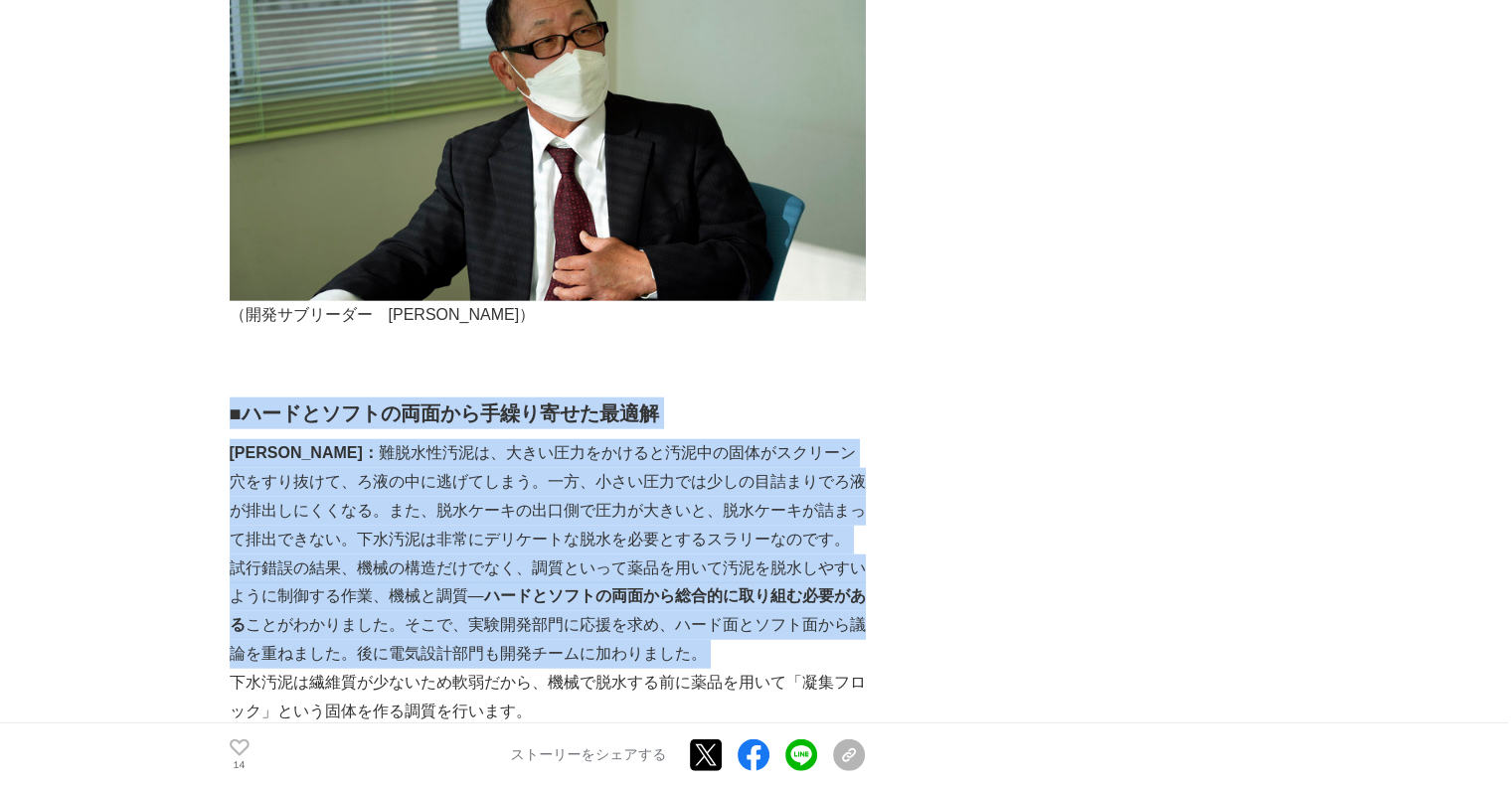 click on "試行錯誤の結果、機械の構造だけでなく、調質といって薬品を用いて汚泥を脱水しやすいように制御する作業、機械と調質― ハードとソフトの両面から総合的に取り組む必要がある ことがわかりました。そこで、実験開発部門に応援を求め、ハード面とソフト面から議論を重ねました。後に電気設計部門も開発チームに加わりました。" at bounding box center (548, 611) 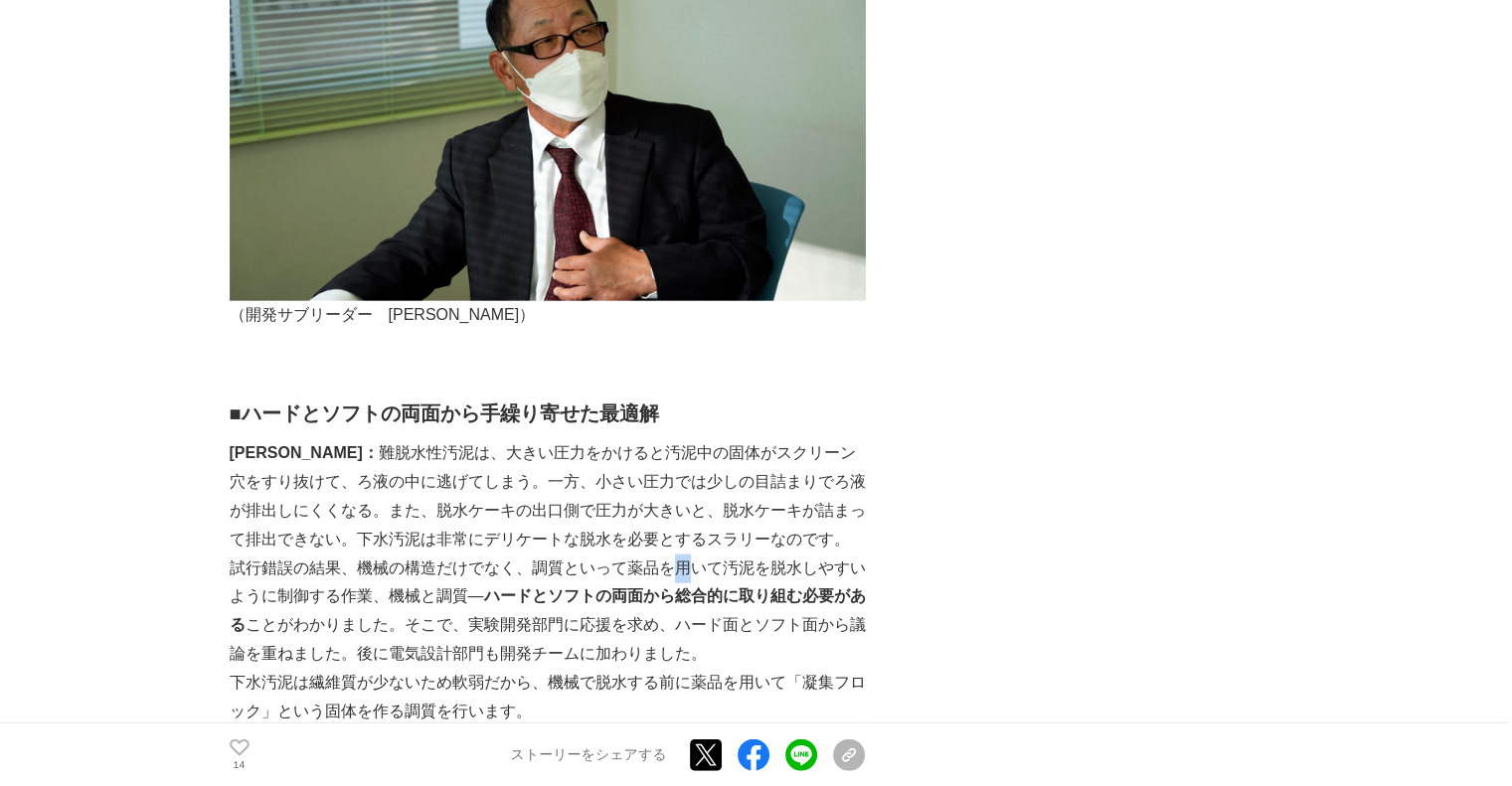 click on "試行錯誤の結果、機械の構造だけでなく、調質といって薬品を用いて汚泥を脱水しやすいように制御する作業、機械と調質― ハードとソフトの両面から総合的に取り組む必要がある ことがわかりました。そこで、実験開発部門に応援を求め、ハード面とソフト面から議論を重ねました。後に電気設計部門も開発チームに加わりました。" at bounding box center (548, 611) 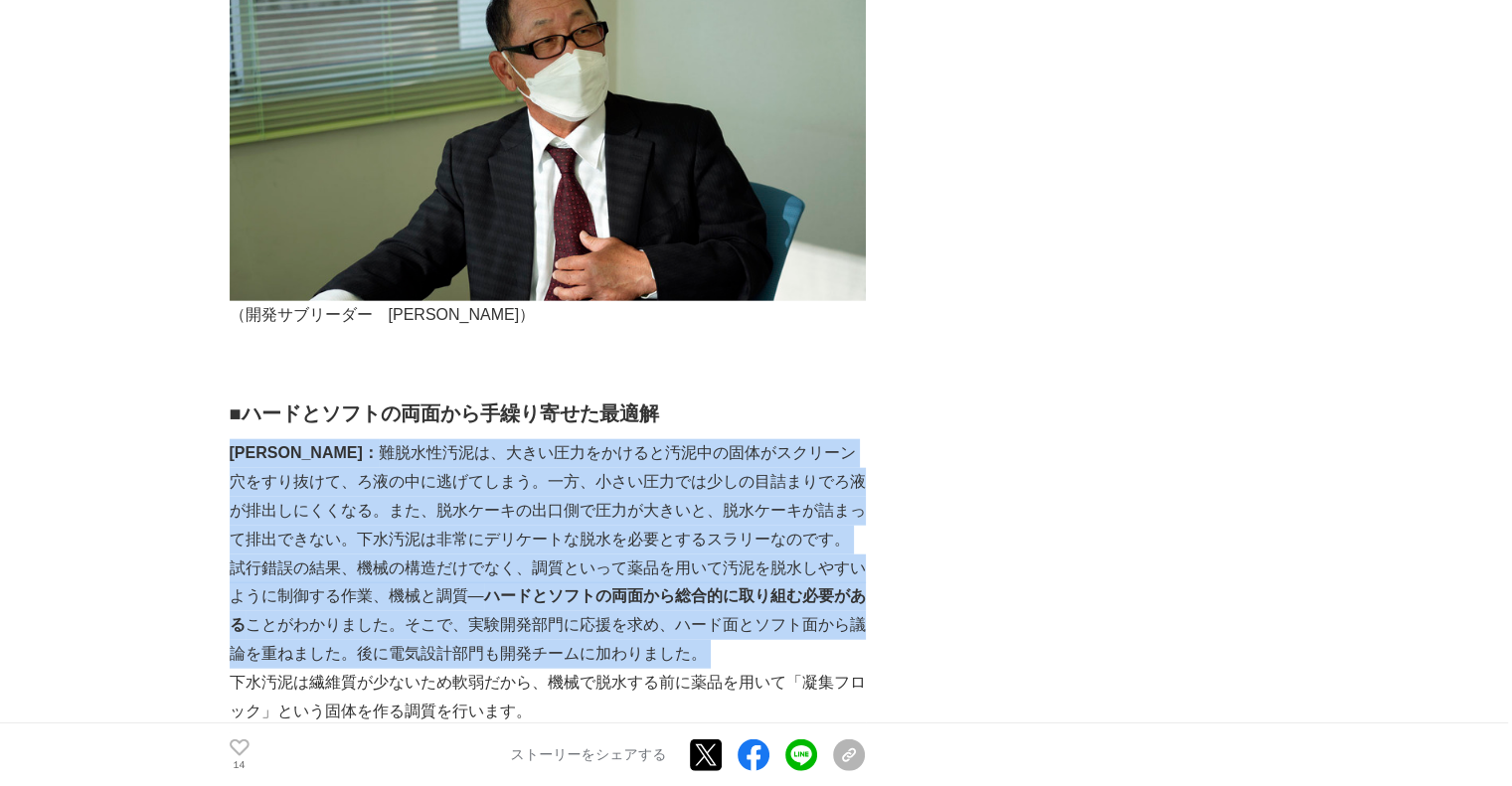 click on "株式会社石垣という社名をご存知の方は、多くはないでしょう。当社は、[DATE]の創業以来、固液分離技術を中心に、水インフラと産業の分野で環境に貢献するソリューションを社会に提供してきた会社です。 例えば、下水処理場で使われる汚泥脱水機や河川に設置される浸水対策用ポンプなど、独自性に優れた技術を世に送り出し、自然環境と社会を支え続けています。 （開発・設計・製造の中核拠点、[GEOGRAPHIC_DATA][PERSON_NAME]工場） 下水道業界で、[PERSON_NAME]は「スクリュープレス」の代名詞として認知されています。[PERSON_NAME]が開発した 「[PERSON_NAME]型 圧入式スクリュープレス脱水機」 は、日本国内の下水処理場で納入台数トップシェアを誇る下水汚泥脱水機です。 この時、リサイクルや処分をしやすくするために、できるだけ水分を少なくすることが求められます。 [PERSON_NAME]： ■ ■" at bounding box center (548, 926) 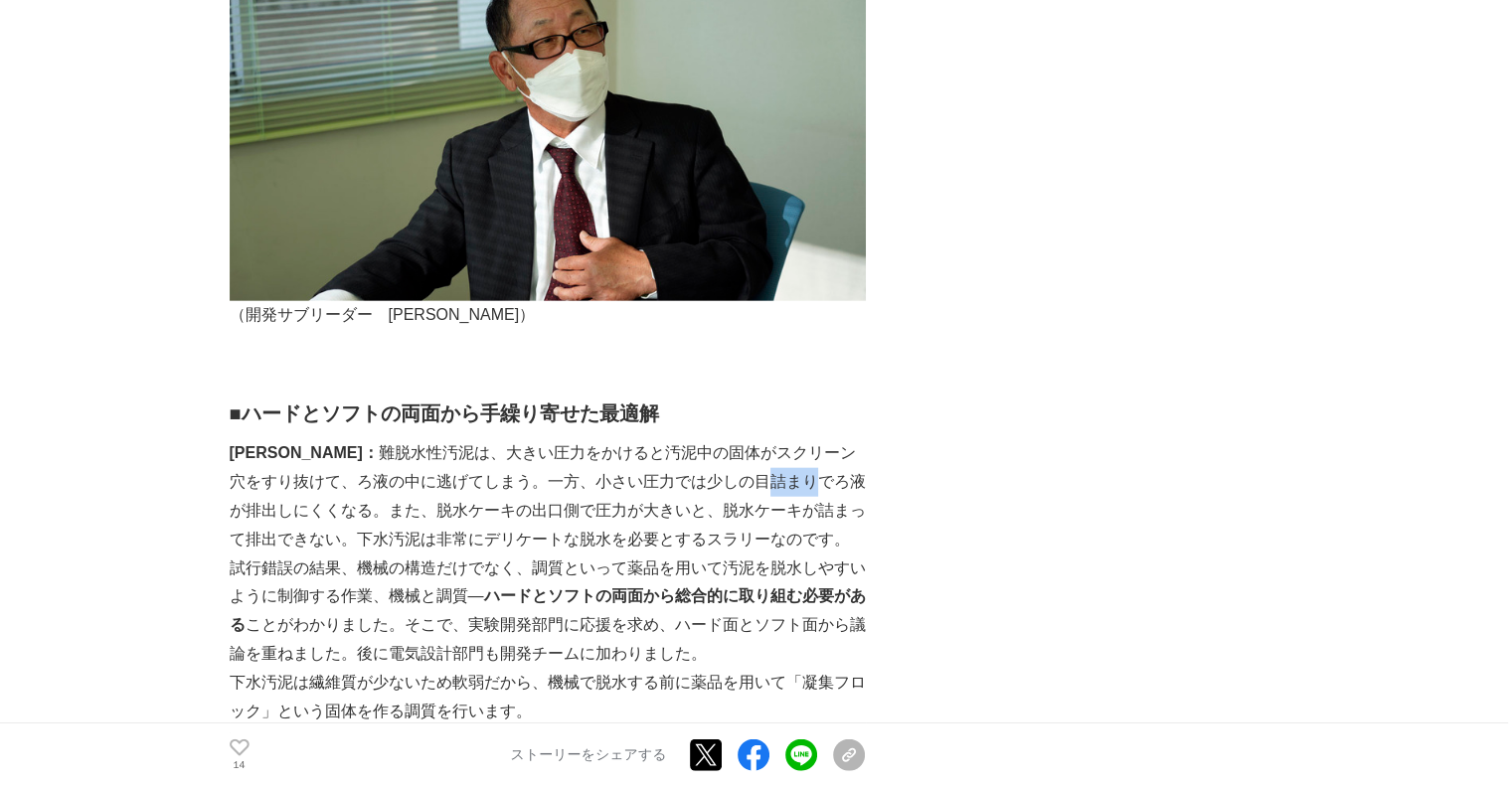 click on "[PERSON_NAME]： 難脱水性汚泥は、大きい圧力をかけると汚泥中の固体がスクリーン穴をすり抜けて、ろ液の中に逃げてしまう。一方、小さい圧力では少しの目詰まりでろ液が排出しにくくなる。また、脱水ケーキの出口側で圧力が大きいと、脱水ケーキが詰まって排出できない。下水汚泥は非常にデリケートな脱水を必要とするスラリーなのです。" at bounding box center (548, 496) 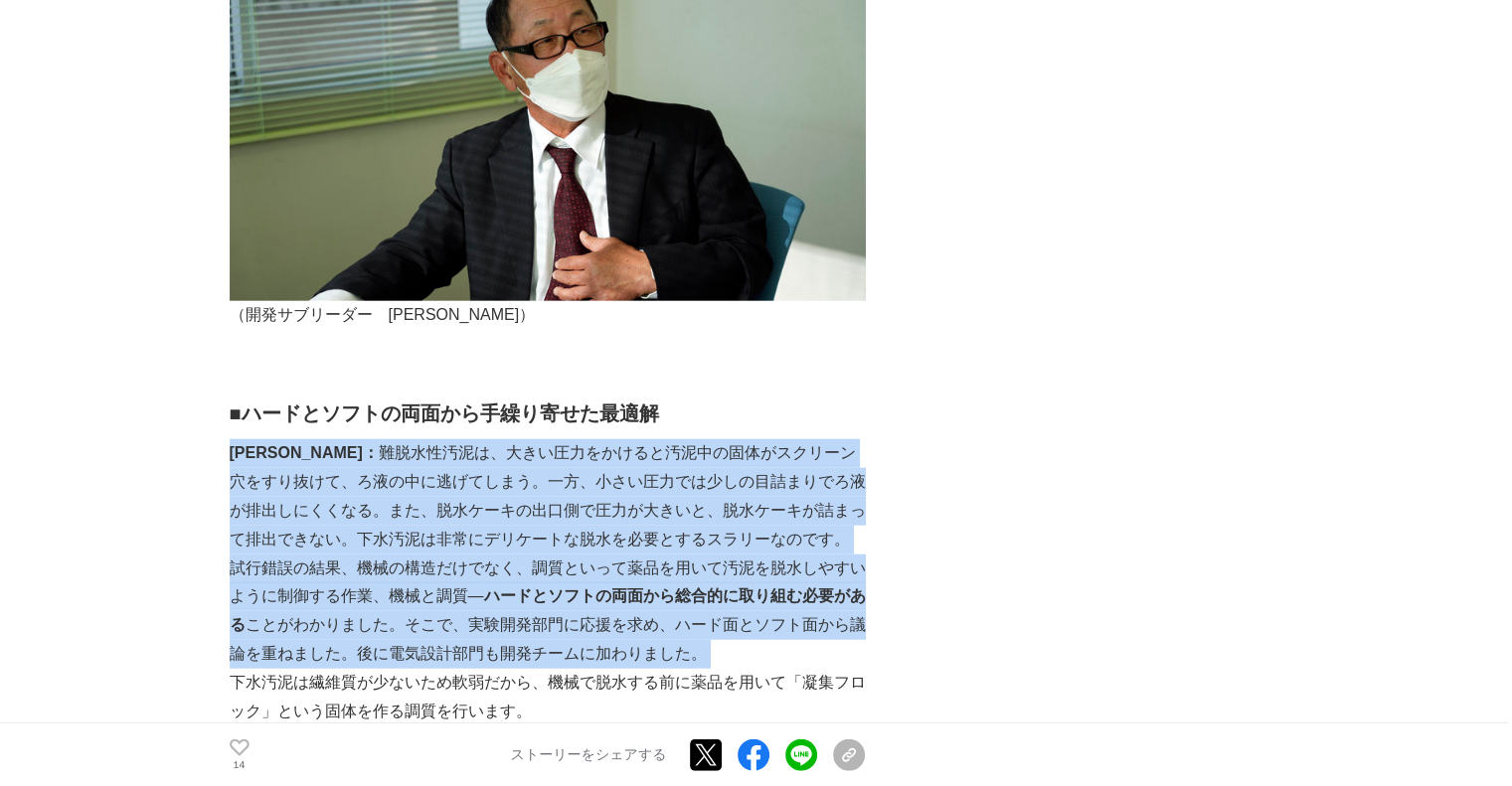 click on "株式会社石垣という社名をご存知の方は、多くはないでしょう。当社は、[DATE]の創業以来、固液分離技術を中心に、水インフラと産業の分野で環境に貢献するソリューションを社会に提供してきた会社です。 例えば、下水処理場で使われる汚泥脱水機や河川に設置される浸水対策用ポンプなど、独自性に優れた技術を世に送り出し、自然環境と社会を支え続けています。 （開発・設計・製造の中核拠点、[GEOGRAPHIC_DATA][PERSON_NAME]工場） 下水道業界で、[PERSON_NAME]は「スクリュープレス」の代名詞として認知されています。[PERSON_NAME]が開発した 「[PERSON_NAME]型 圧入式スクリュープレス脱水機」 は、日本国内の下水処理場で納入台数トップシェアを誇る下水汚泥脱水機です。 この時、リサイクルや処分をしやすくするために、できるだけ水分を少なくすることが求められます。 [PERSON_NAME]： ■ ■" at bounding box center [548, 926] 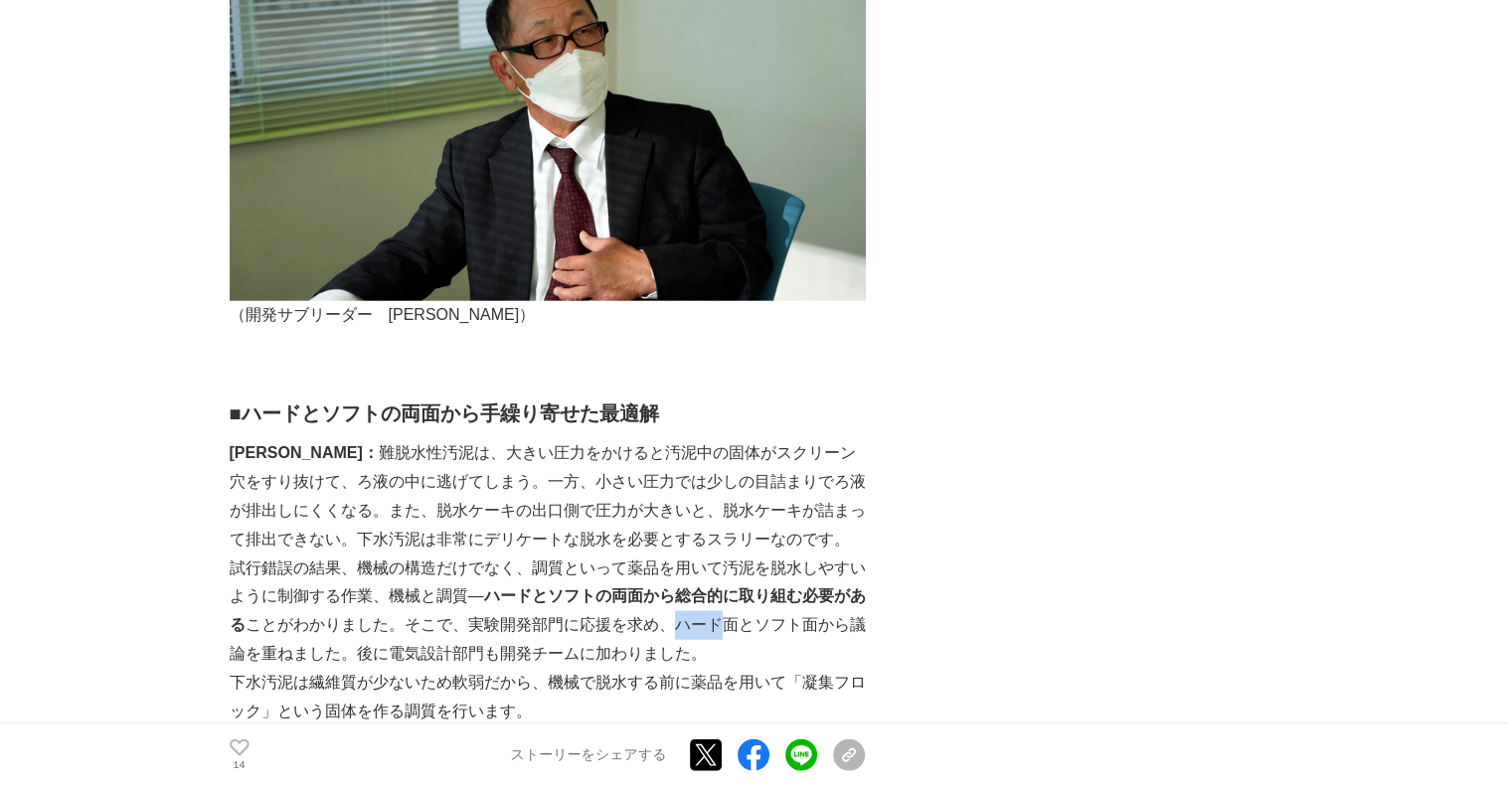 click on "試行錯誤の結果、機械の構造だけでなく、調質といって薬品を用いて汚泥を脱水しやすいように制御する作業、機械と調質― ハードとソフトの両面から総合的に取り組む必要がある ことがわかりました。そこで、実験開発部門に応援を求め、ハード面とソフト面から議論を重ねました。後に電気設計部門も開発チームに加わりました。" at bounding box center [548, 611] 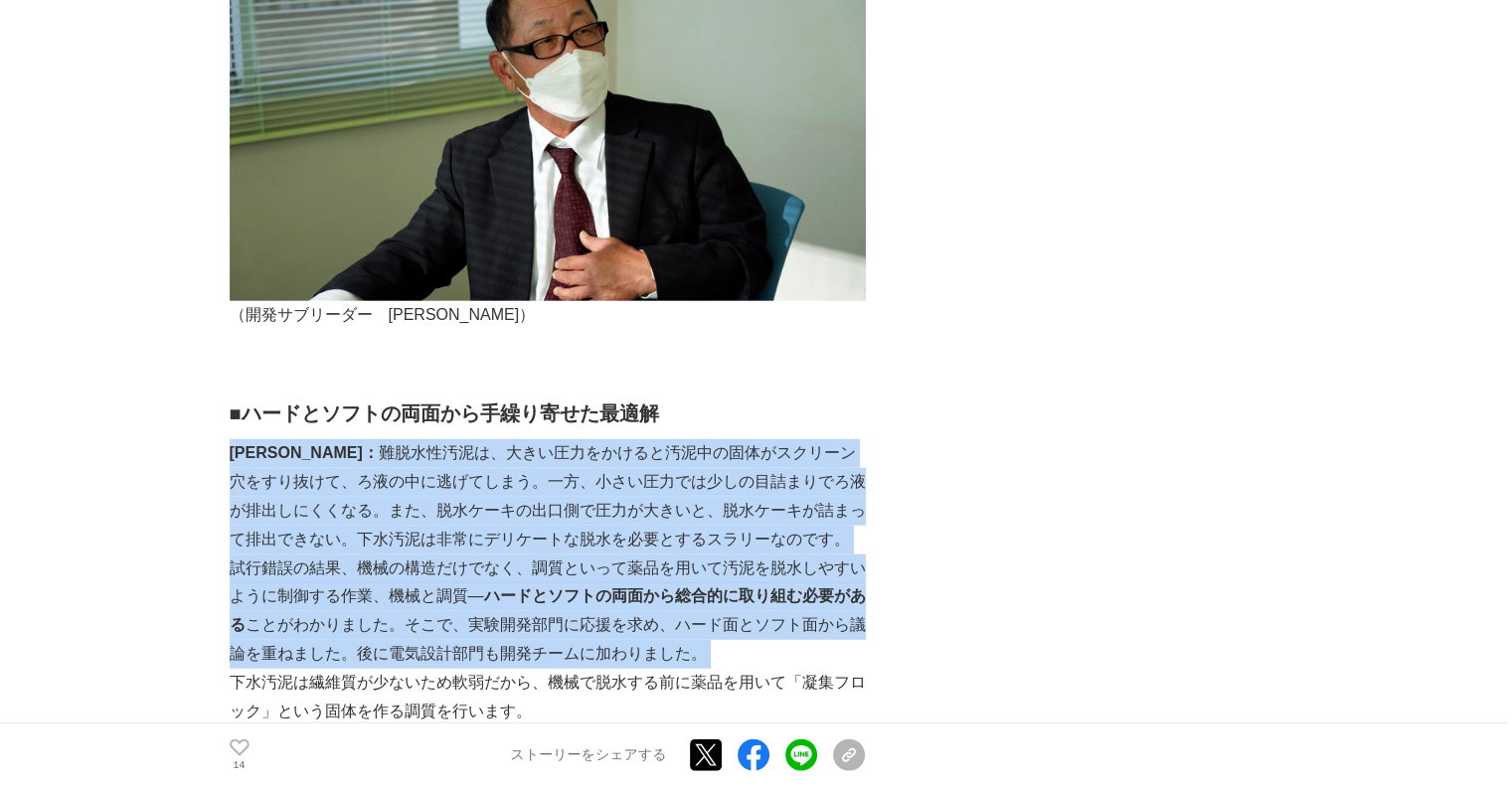 click on "株式会社石垣という社名をご存知の方は、多くはないでしょう。当社は、[DATE]の創業以来、固液分離技術を中心に、水インフラと産業の分野で環境に貢献するソリューションを社会に提供してきた会社です。 例えば、下水処理場で使われる汚泥脱水機や河川に設置される浸水対策用ポンプなど、独自性に優れた技術を世に送り出し、自然環境と社会を支え続けています。 （開発・設計・製造の中核拠点、[GEOGRAPHIC_DATA][PERSON_NAME]工場） 下水道業界で、[PERSON_NAME]は「スクリュープレス」の代名詞として認知されています。[PERSON_NAME]が開発した 「[PERSON_NAME]型 圧入式スクリュープレス脱水機」 は、日本国内の下水処理場で納入台数トップシェアを誇る下水汚泥脱水機です。 この時、リサイクルや処分をしやすくするために、できるだけ水分を少なくすることが求められます。 [PERSON_NAME]： ■ ■" at bounding box center [548, 926] 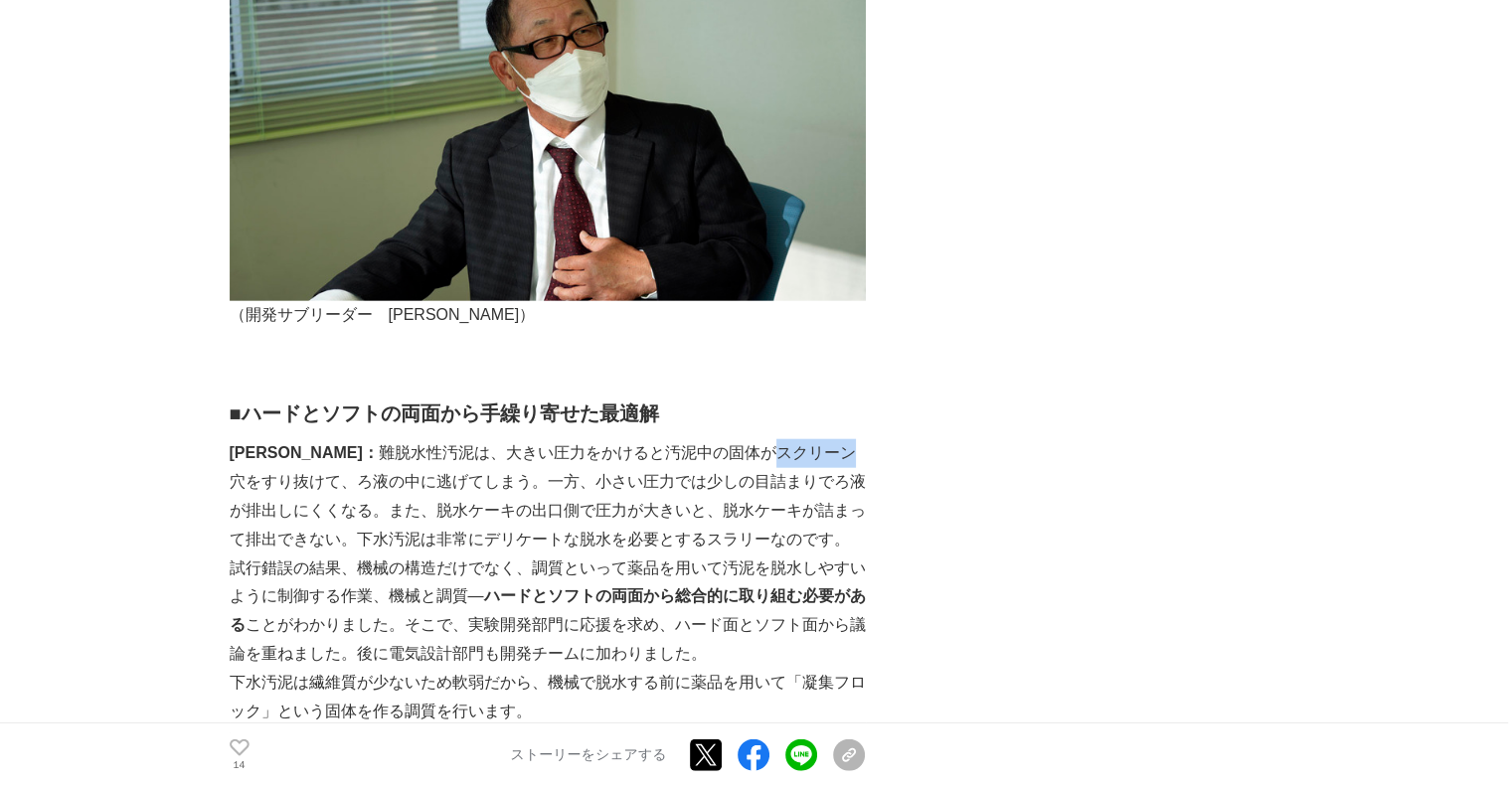 click on "[PERSON_NAME]： 難脱水性汚泥は、大きい圧力をかけると汚泥中の固体がスクリーン穴をすり抜けて、ろ液の中に逃げてしまう。一方、小さい圧力では少しの目詰まりでろ液が排出しにくくなる。また、脱水ケーキの出口側で圧力が大きいと、脱水ケーキが詰まって排出できない。下水汚泥は非常にデリケートな脱水を必要とするスラリーなのです。" at bounding box center (548, 496) 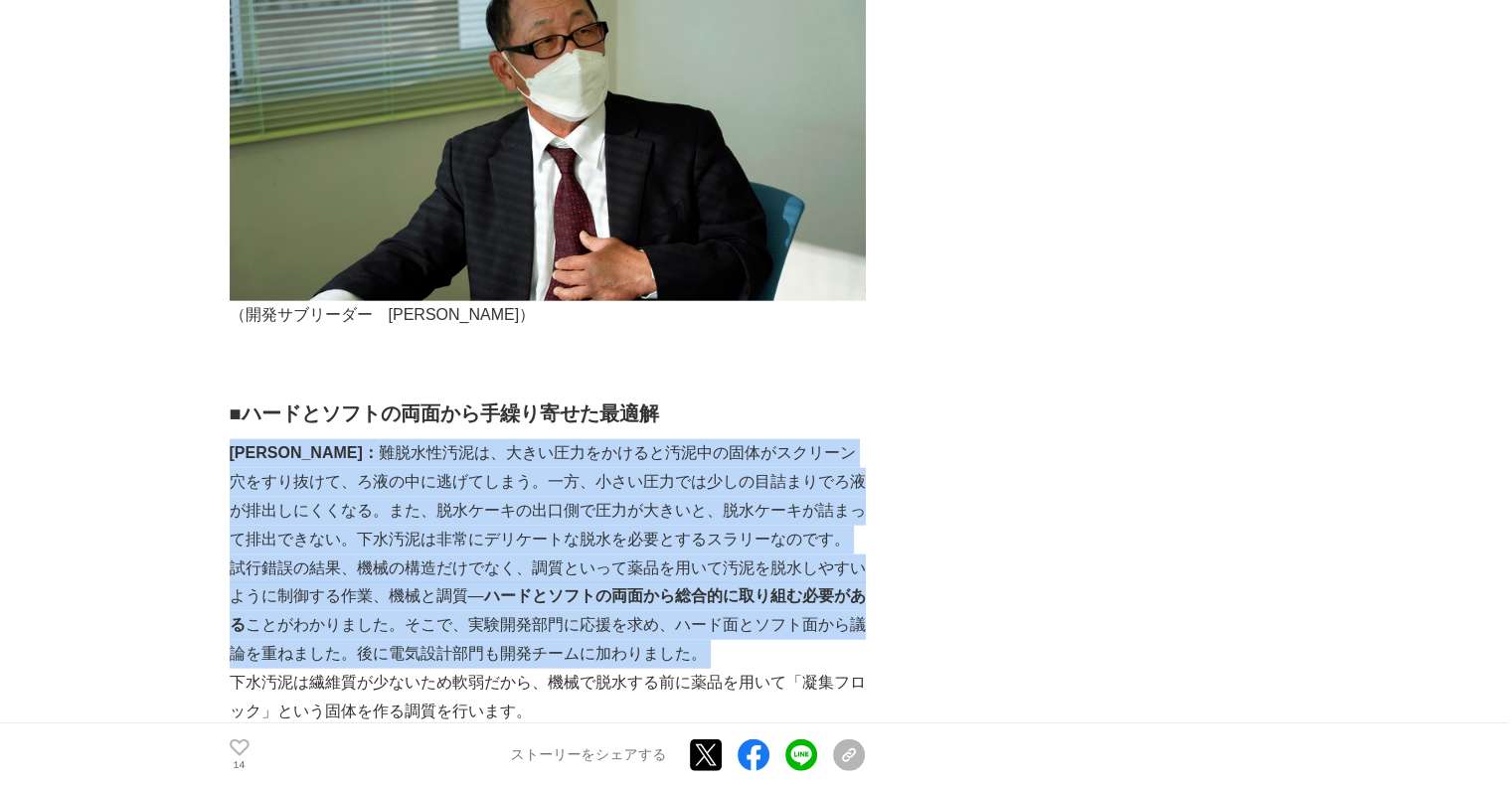 click on "株式会社石垣という社名をご存知の方は、多くはないでしょう。当社は、[DATE]の創業以来、固液分離技術を中心に、水インフラと産業の分野で環境に貢献するソリューションを社会に提供してきた会社です。 例えば、下水処理場で使われる汚泥脱水機や河川に設置される浸水対策用ポンプなど、独自性に優れた技術を世に送り出し、自然環境と社会を支え続けています。 （開発・設計・製造の中核拠点、[GEOGRAPHIC_DATA][PERSON_NAME]工場） 下水道業界で、[PERSON_NAME]は「スクリュープレス」の代名詞として認知されています。[PERSON_NAME]が開発した 「[PERSON_NAME]型 圧入式スクリュープレス脱水機」 は、日本国内の下水処理場で納入台数トップシェアを誇る下水汚泥脱水機です。 この時、リサイクルや処分をしやすくするために、できるだけ水分を少なくすることが求められます。 [PERSON_NAME]： ■ ■" at bounding box center (548, 926) 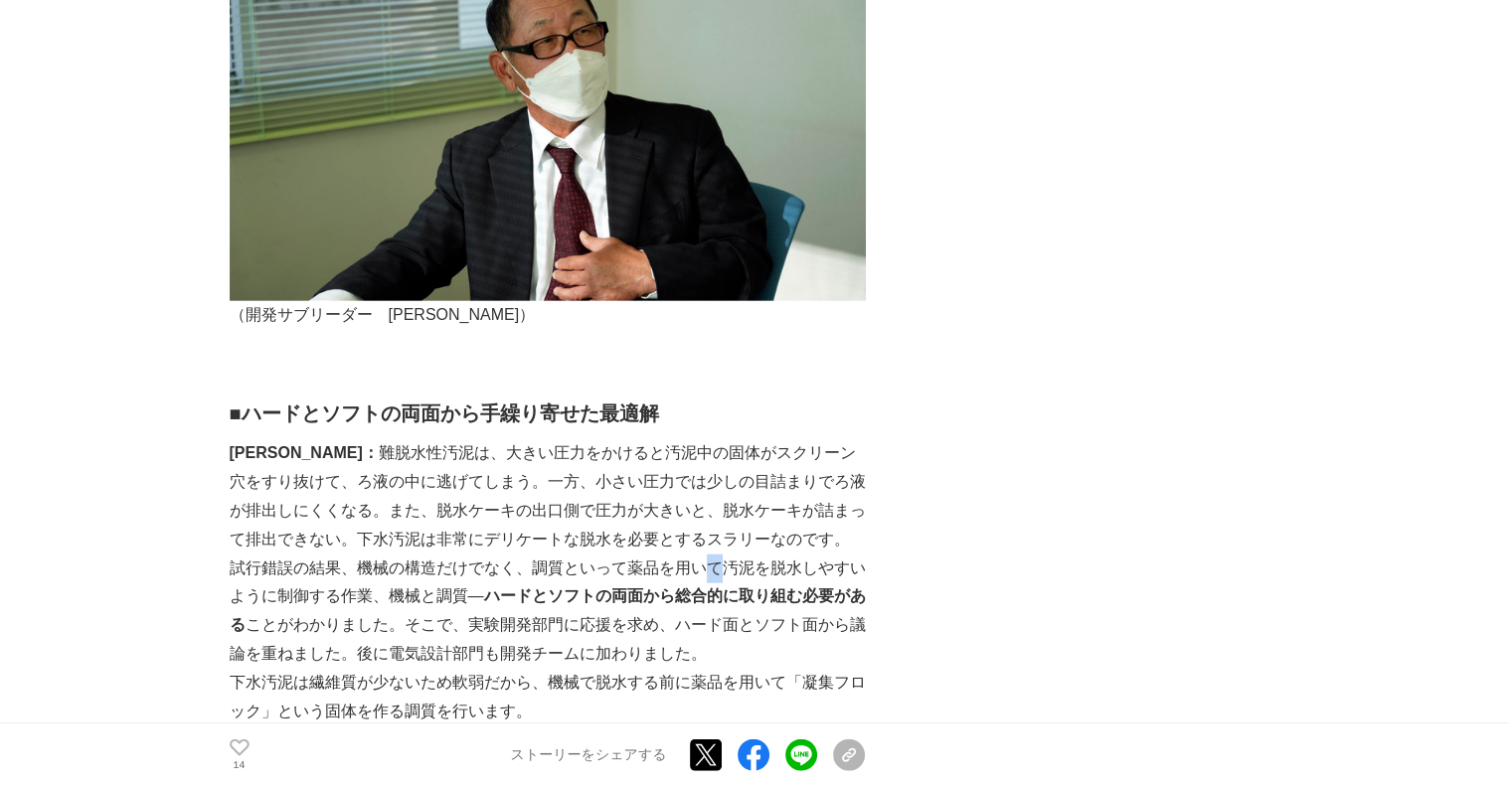 click on "試行錯誤の結果、機械の構造だけでなく、調質といって薬品を用いて汚泥を脱水しやすいように制御する作業、機械と調質― ハードとソフトの両面から総合的に取り組む必要がある ことがわかりました。そこで、実験開発部門に応援を求め、ハード面とソフト面から議論を重ねました。後に電気設計部門も開発チームに加わりました。" at bounding box center [548, 611] 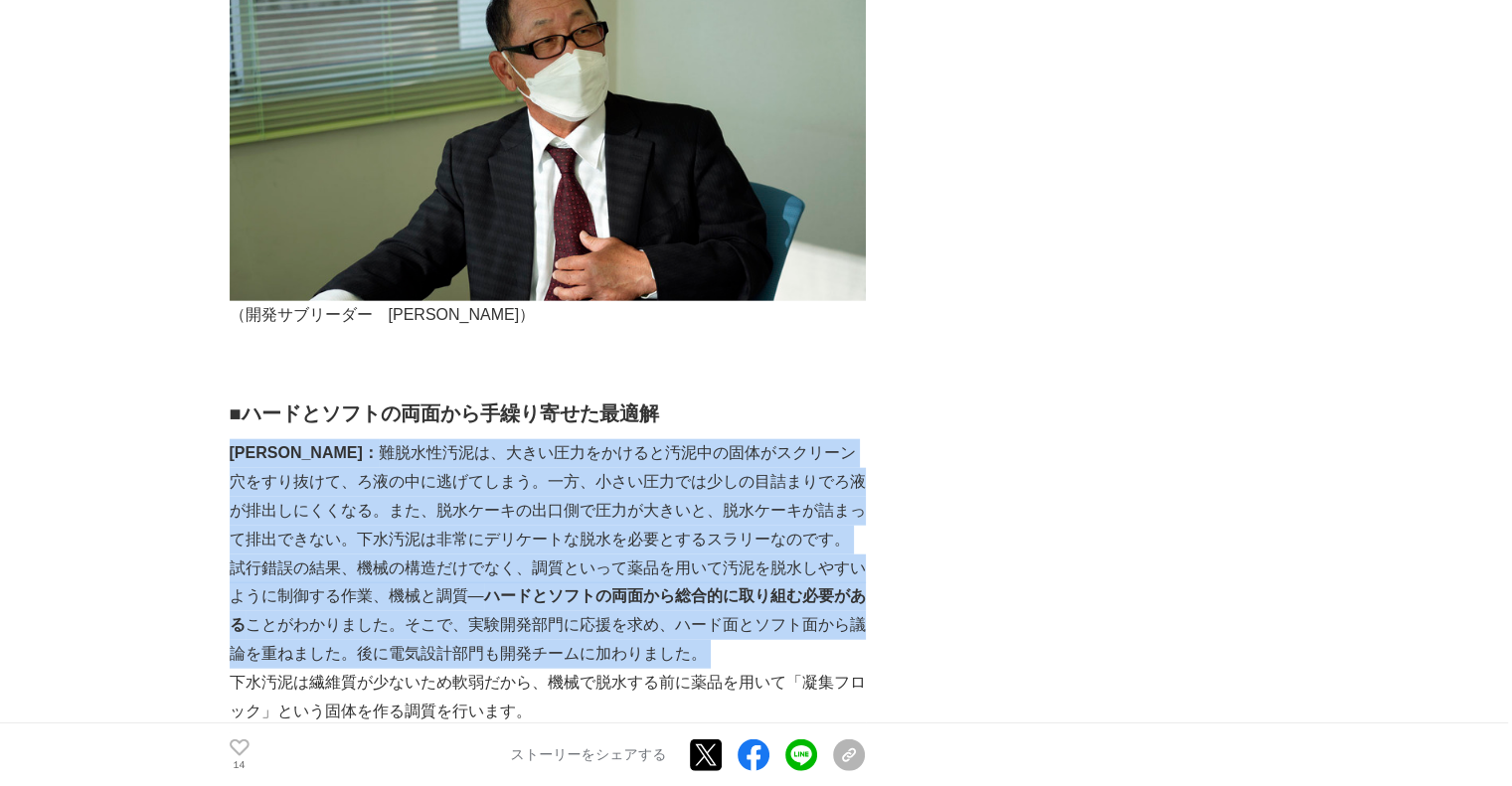 click on "株式会社石垣という社名をご存知の方は、多くはないでしょう。当社は、[DATE]の創業以来、固液分離技術を中心に、水インフラと産業の分野で環境に貢献するソリューションを社会に提供してきた会社です。 例えば、下水処理場で使われる汚泥脱水機や河川に設置される浸水対策用ポンプなど、独自性に優れた技術を世に送り出し、自然環境と社会を支え続けています。 （開発・設計・製造の中核拠点、[GEOGRAPHIC_DATA][PERSON_NAME]工場） 下水道業界で、[PERSON_NAME]は「スクリュープレス」の代名詞として認知されています。[PERSON_NAME]が開発した 「[PERSON_NAME]型 圧入式スクリュープレス脱水機」 は、日本国内の下水処理場で納入台数トップシェアを誇る下水汚泥脱水機です。 この時、リサイクルや処分をしやすくするために、できるだけ水分を少なくすることが求められます。 [PERSON_NAME]： ■ ■" at bounding box center [548, 926] 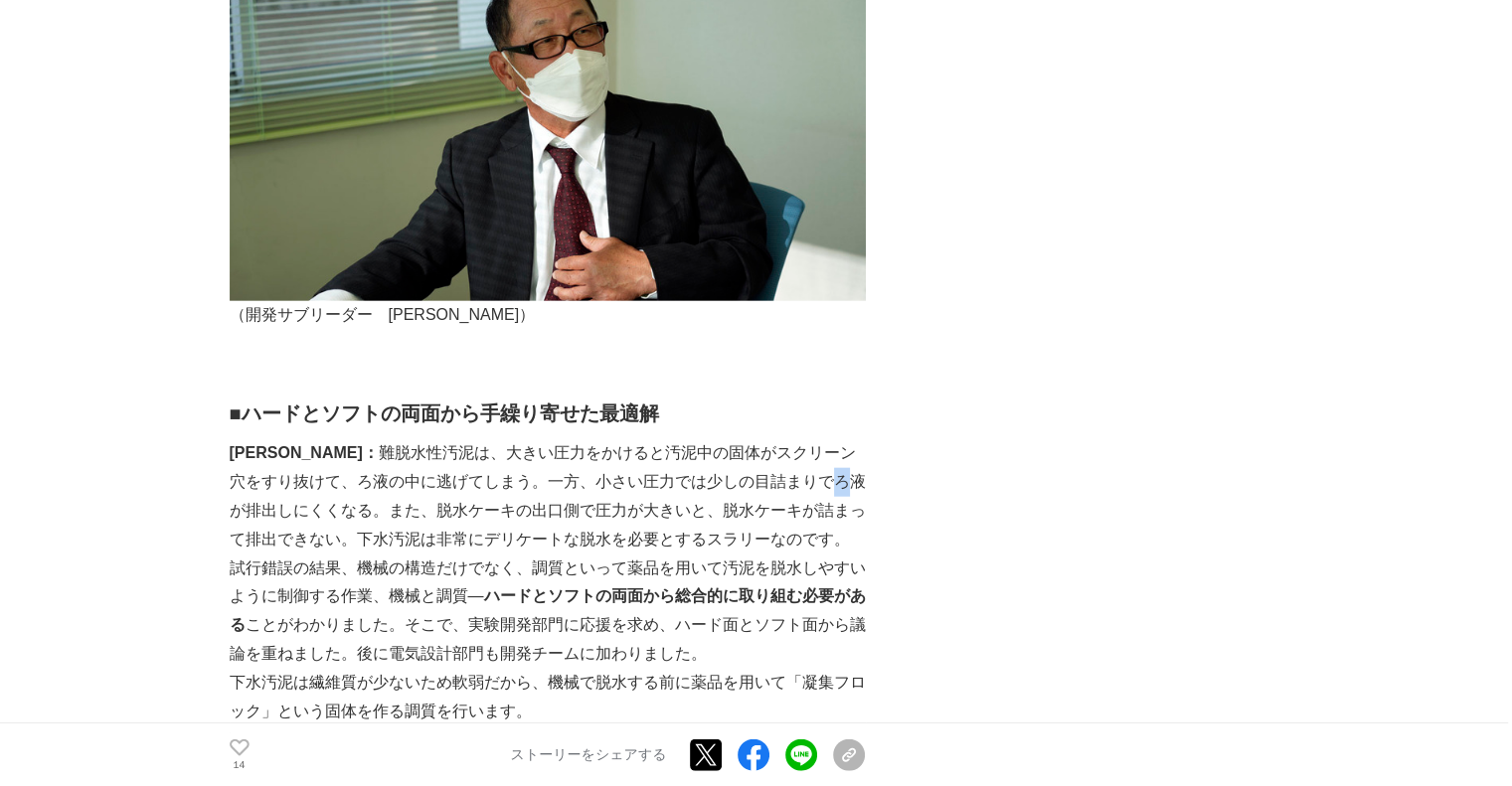 click on "[PERSON_NAME]： 難脱水性汚泥は、大きい圧力をかけると汚泥中の固体がスクリーン穴をすり抜けて、ろ液の中に逃げてしまう。一方、小さい圧力では少しの目詰まりでろ液が排出しにくくなる。また、脱水ケーキの出口側で圧力が大きいと、脱水ケーキが詰まって排出できない。下水汚泥は非常にデリケートな脱水を必要とするスラリーなのです。" at bounding box center [548, 496] 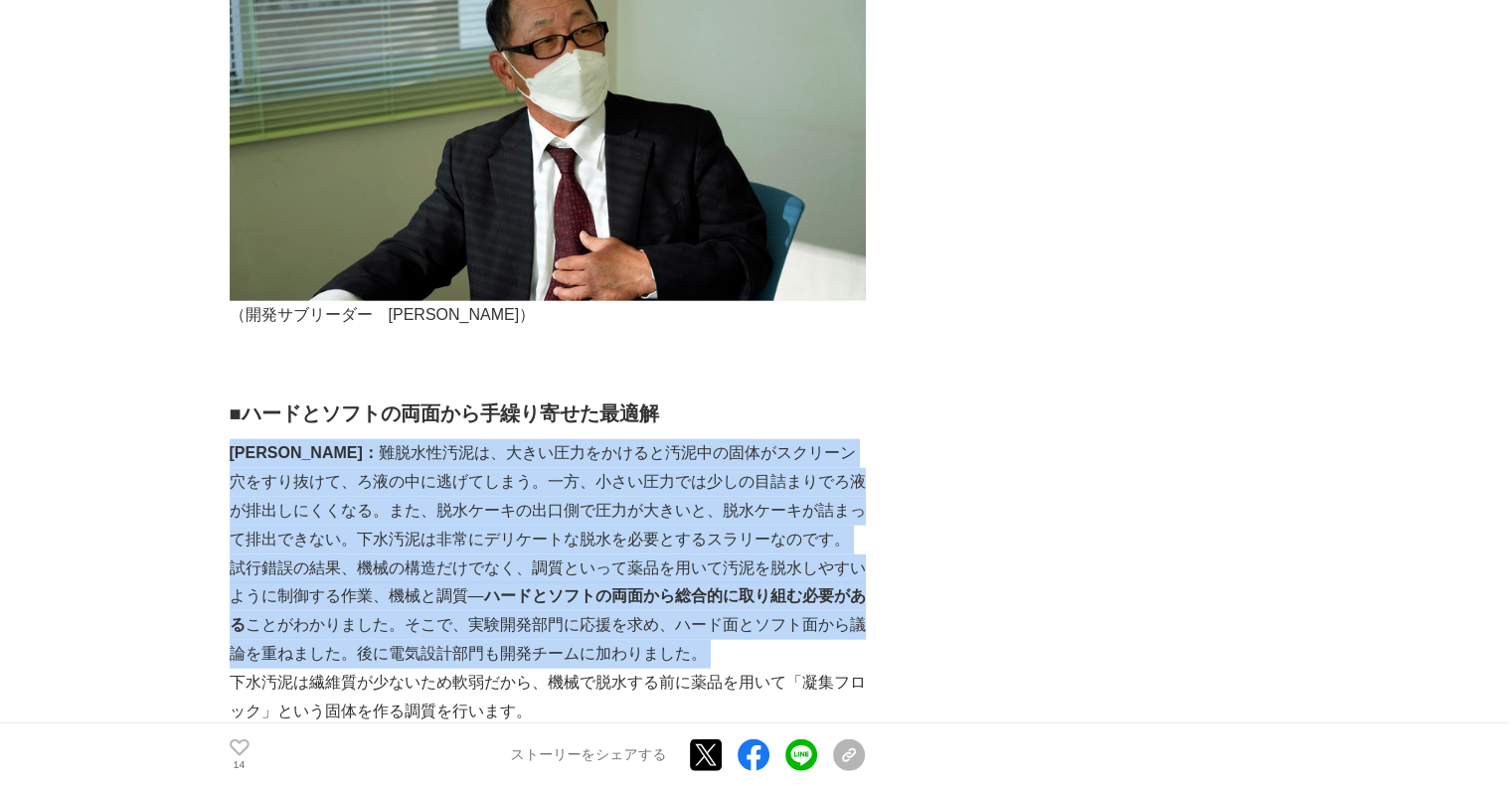click on "株式会社石垣という社名をご存知の方は、多くはないでしょう。当社は、[DATE]の創業以来、固液分離技術を中心に、水インフラと産業の分野で環境に貢献するソリューションを社会に提供してきた会社です。 例えば、下水処理場で使われる汚泥脱水機や河川に設置される浸水対策用ポンプなど、独自性に優れた技術を世に送り出し、自然環境と社会を支え続けています。 （開発・設計・製造の中核拠点、[GEOGRAPHIC_DATA][PERSON_NAME]工場） 下水道業界で、[PERSON_NAME]は「スクリュープレス」の代名詞として認知されています。[PERSON_NAME]が開発した 「[PERSON_NAME]型 圧入式スクリュープレス脱水機」 は、日本国内の下水処理場で納入台数トップシェアを誇る下水汚泥脱水機です。 この時、リサイクルや処分をしやすくするために、できるだけ水分を少なくすることが求められます。 [PERSON_NAME]： ■ ■" at bounding box center (548, 926) 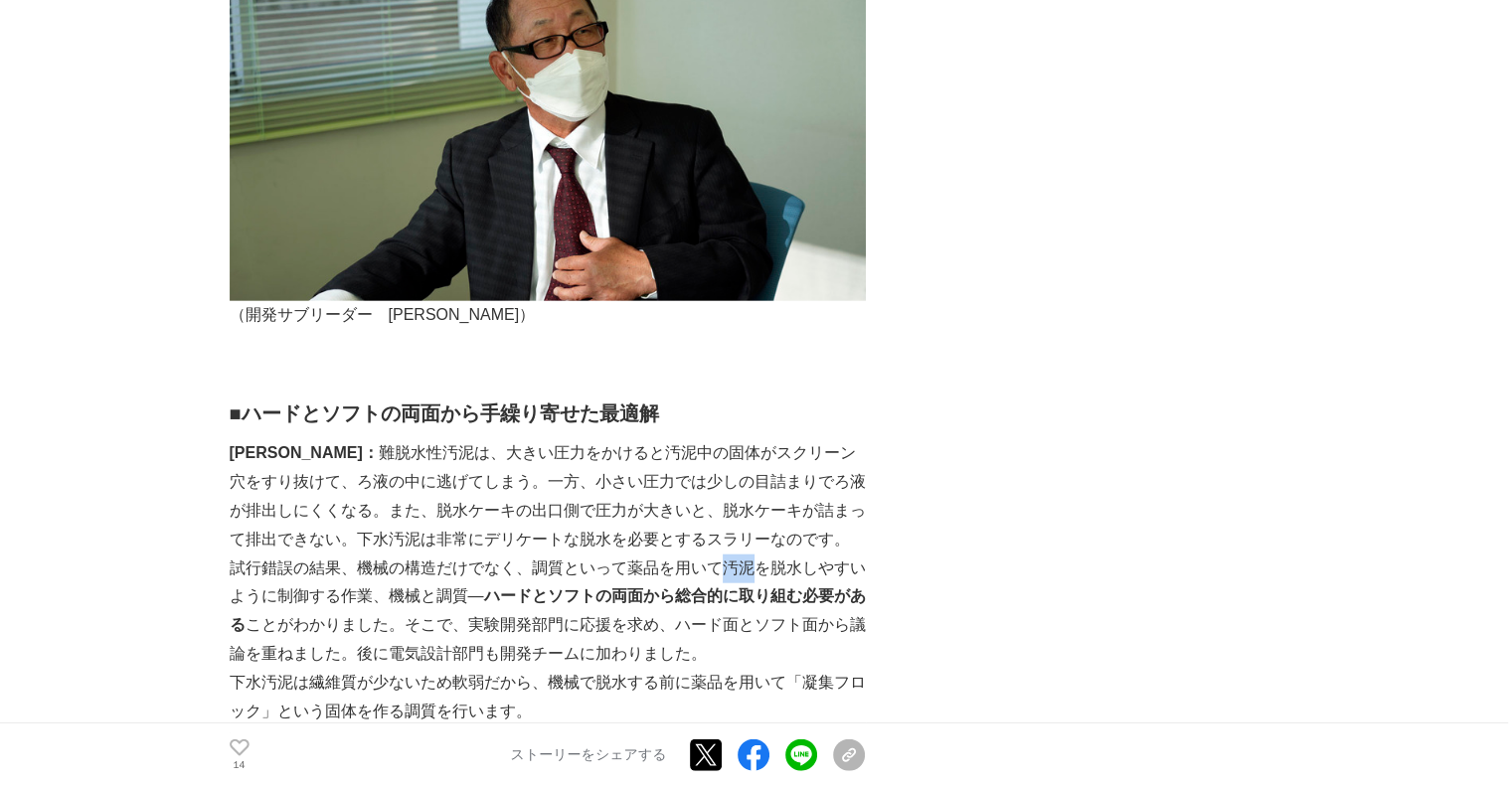 click on "試行錯誤の結果、機械の構造だけでなく、調質といって薬品を用いて汚泥を脱水しやすいように制御する作業、機械と調質― ハードとソフトの両面から総合的に取り組む必要がある ことがわかりました。そこで、実験開発部門に応援を求め、ハード面とソフト面から議論を重ねました。後に電気設計部門も開発チームに加わりました。" at bounding box center [548, 611] 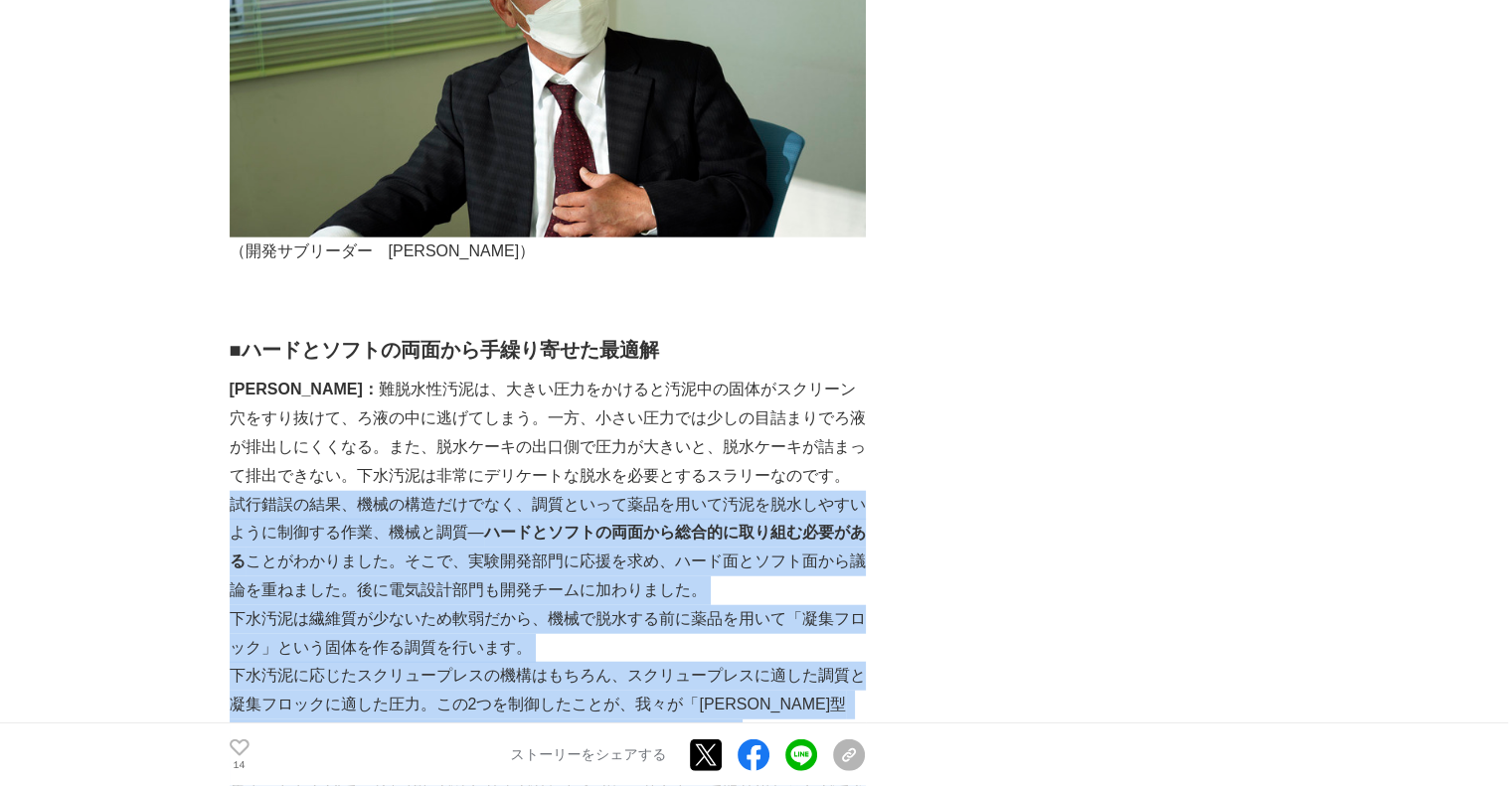scroll, scrollTop: 5073, scrollLeft: 0, axis: vertical 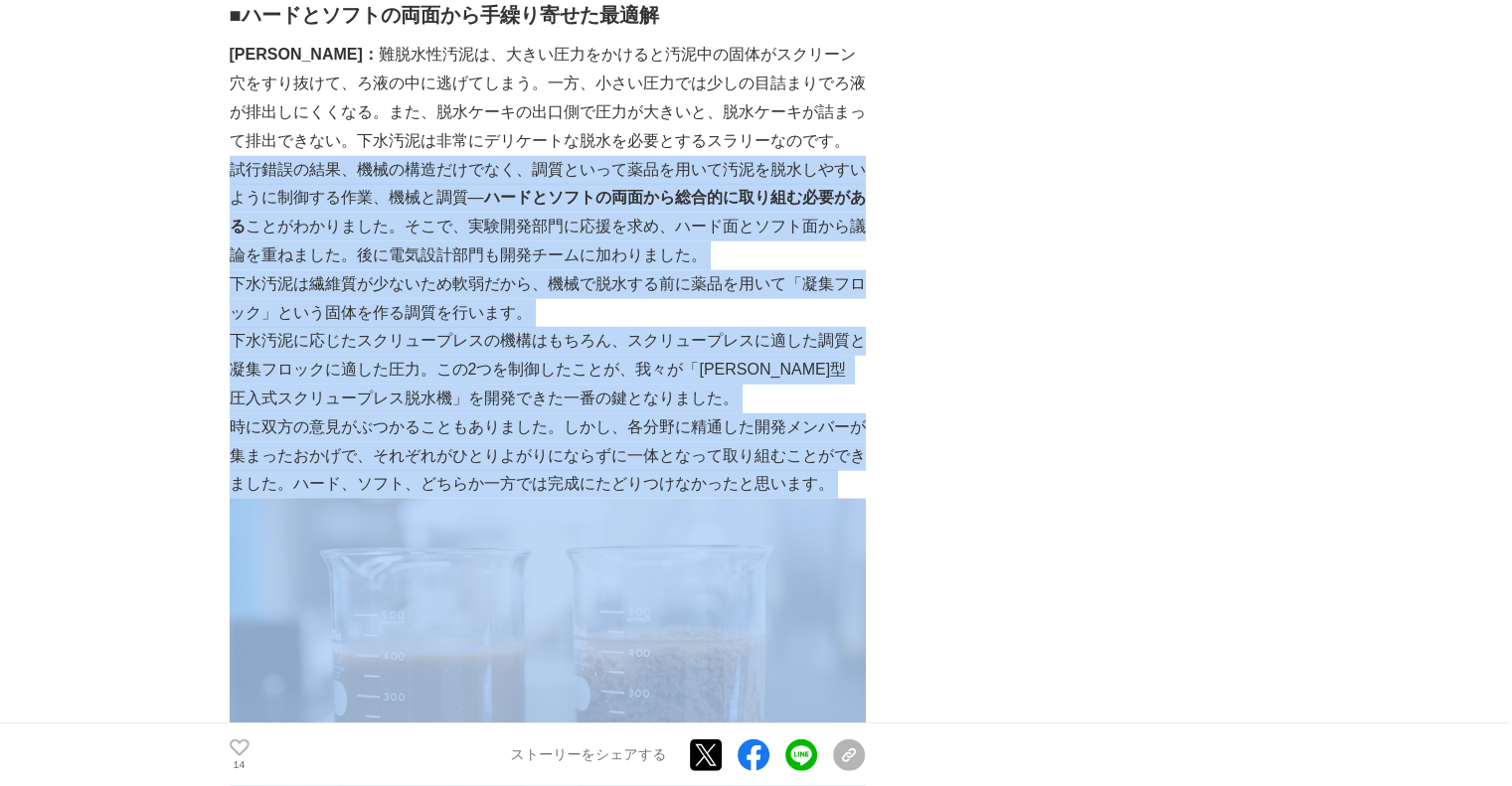 click on "株式会社石垣という社名をご存知の方は、多くはないでしょう。当社は、[DATE]の創業以来、固液分離技術を中心に、水インフラと産業の分野で環境に貢献するソリューションを社会に提供してきた会社です。 例えば、下水処理場で使われる汚泥脱水機や河川に設置される浸水対策用ポンプなど、独自性に優れた技術を世に送り出し、自然環境と社会を支え続けています。 （開発・設計・製造の中核拠点、[GEOGRAPHIC_DATA][PERSON_NAME]工場） 下水道業界で、[PERSON_NAME]は「スクリュープレス」の代名詞として認知されています。[PERSON_NAME]が開発した 「[PERSON_NAME]型 圧入式スクリュープレス脱水機」 は、日本国内の下水処理場で納入台数トップシェアを誇る下水汚泥脱水機です。 この時、リサイクルや処分をしやすくするために、できるだけ水分を少なくすることが求められます。 [PERSON_NAME]： ■ ■" at bounding box center (548, 528) 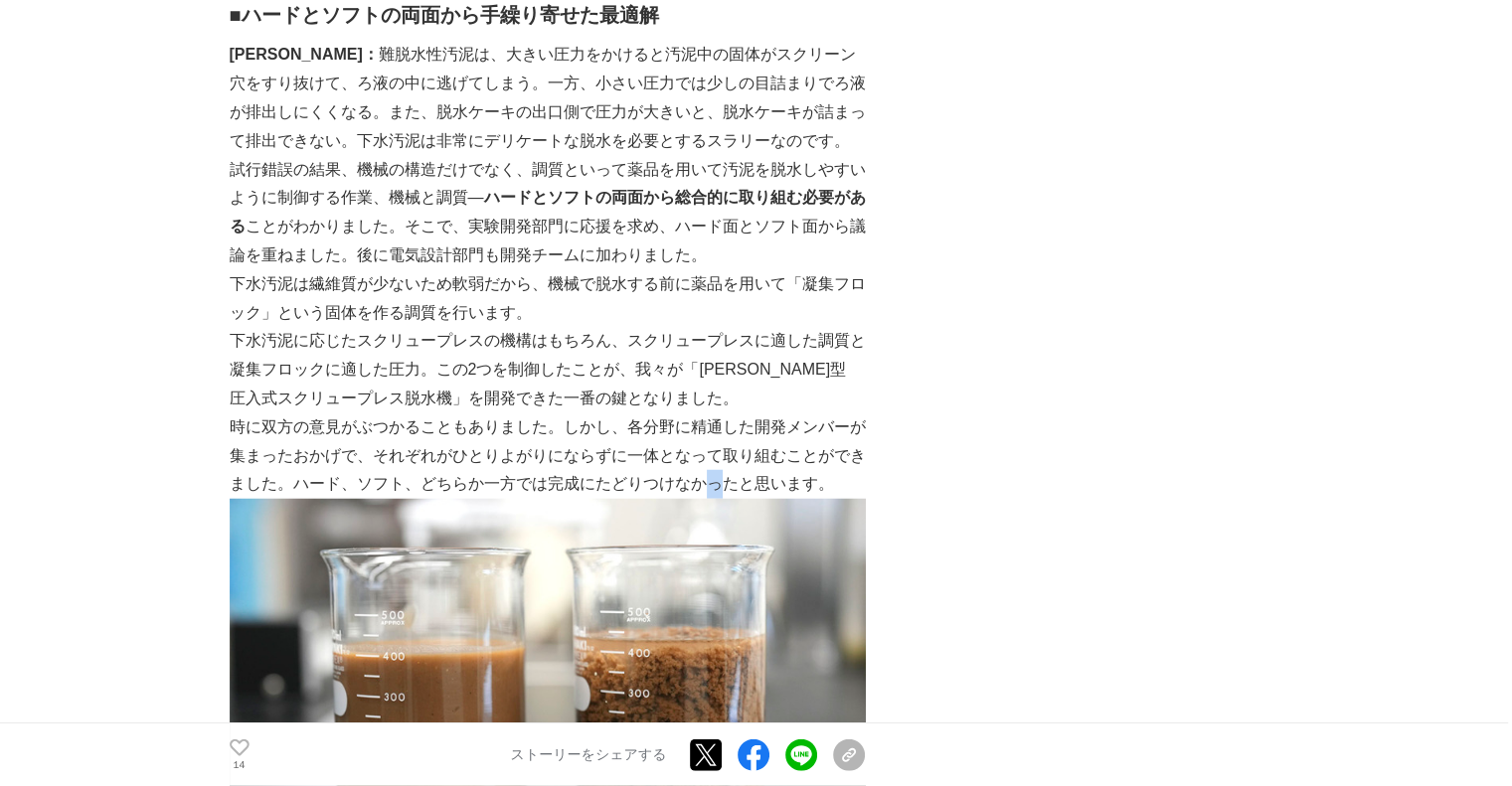 click on "時に双方の意見がぶつかることもありました。しかし、各分野に精通した開発メンバーが集まったおかげで、それぞれがひとりよがりにならずに一体となって取り組むことができました。ハード、ソフト、どちらか一方では完成にたどりつけなかったと思います。" at bounding box center [548, 456] 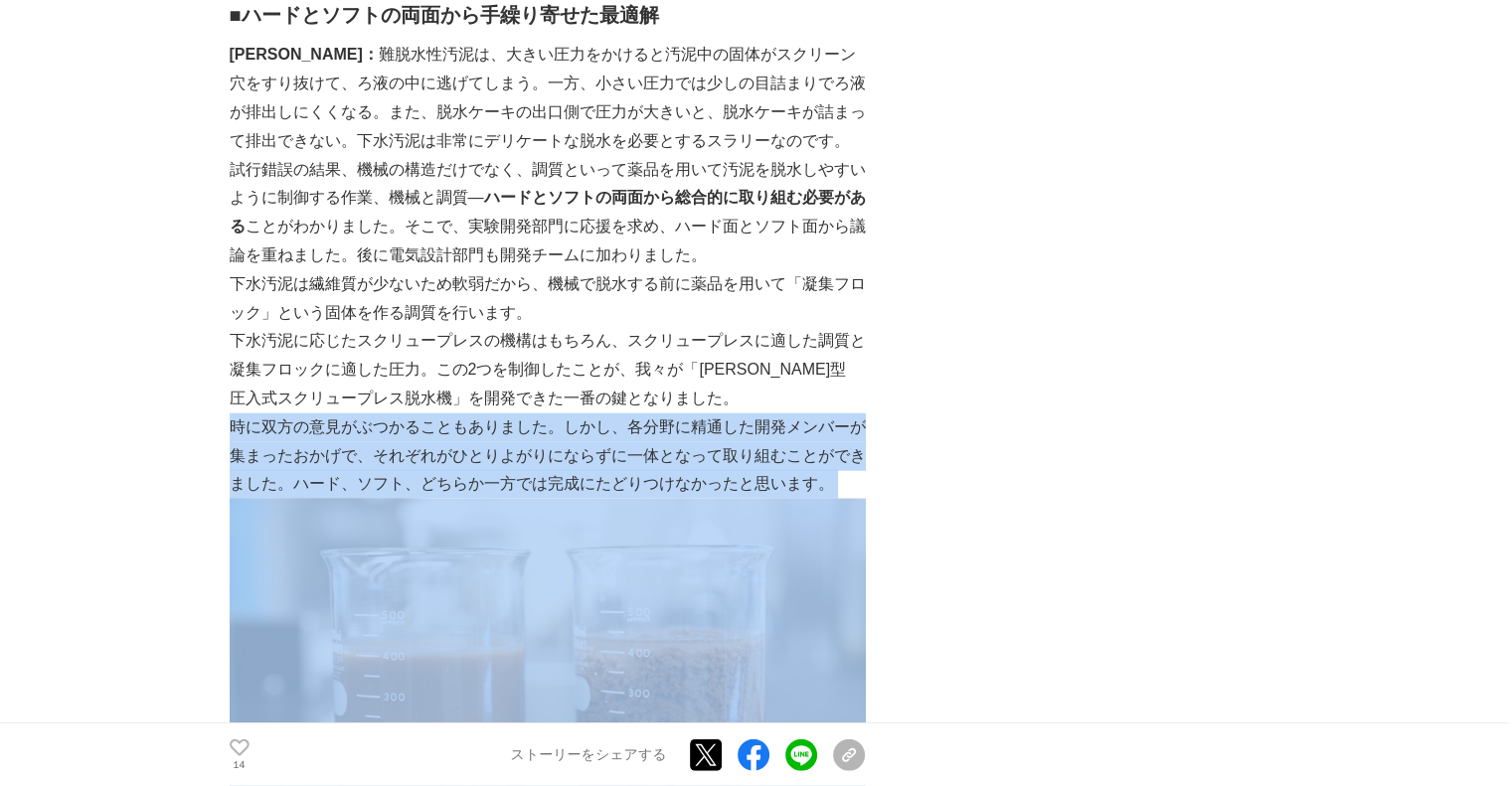 click on "時に双方の意見がぶつかることもありました。しかし、各分野に精通した開発メンバーが集まったおかげで、それぞれがひとりよがりにならずに一体となって取り組むことができました。ハード、ソフト、どちらか一方では完成にたどりつけなかったと思います。" at bounding box center [548, 456] 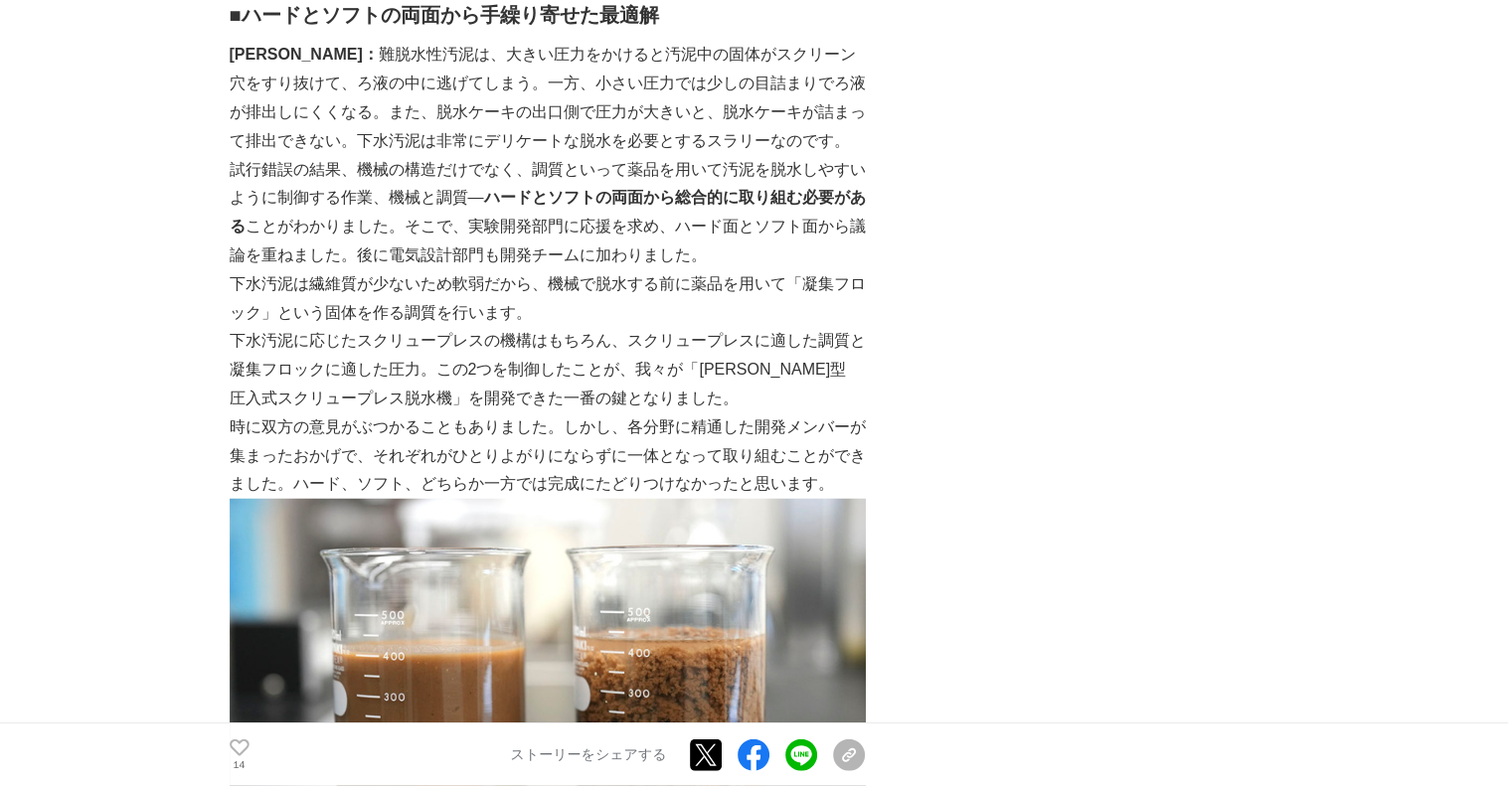 click on "試行錯誤の結果、機械の構造だけでなく、調質といって薬品を用いて汚泥を脱水しやすいように制御する作業、機械と調質― ハードとソフトの両面から総合的に取り組む必要がある ことがわかりました。そこで、実験開発部門に応援を求め、ハード面とソフト面から議論を重ねました。後に電気設計部門も開発チームに加わりました。" at bounding box center [548, 213] 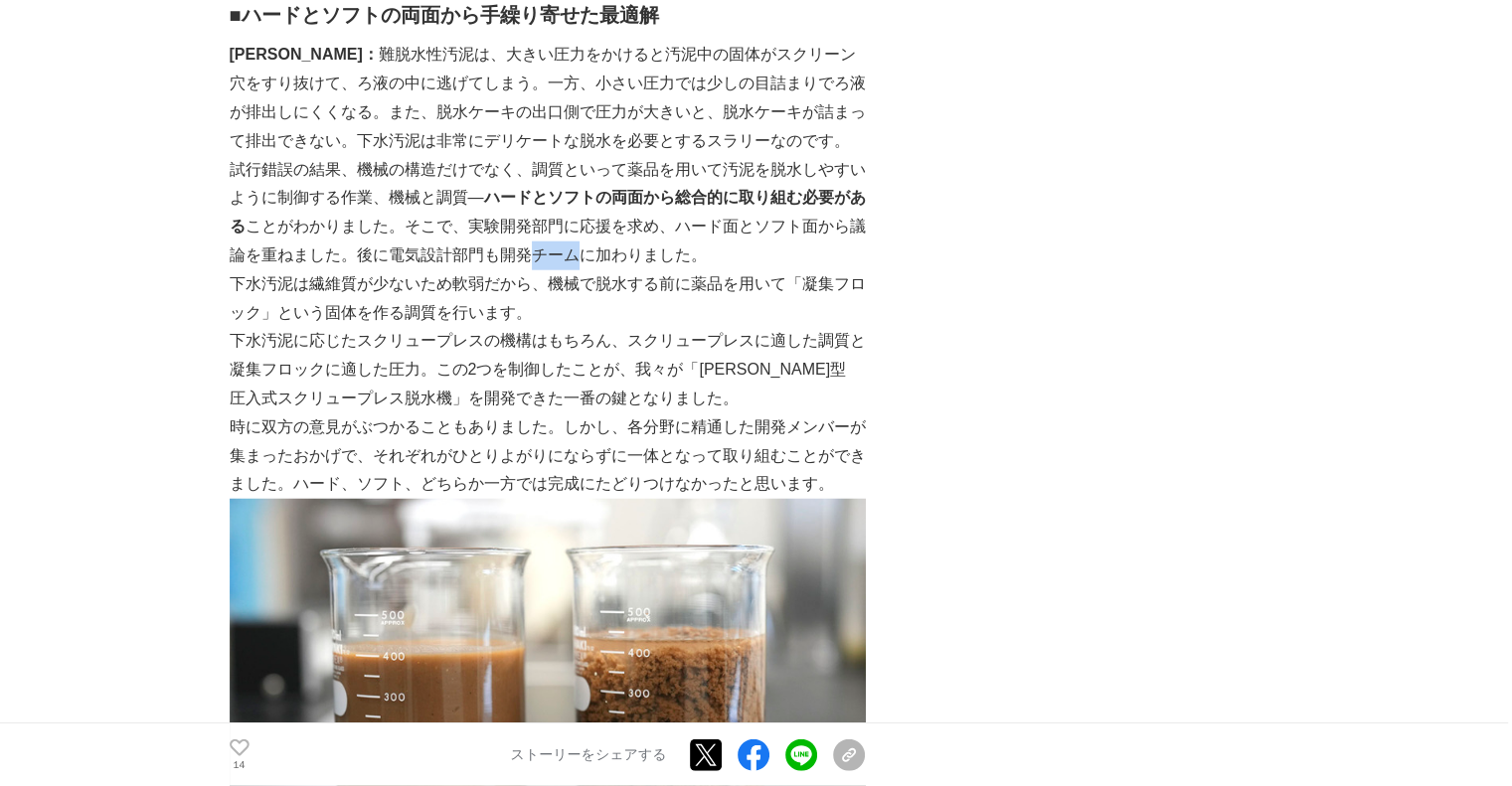 click on "試行錯誤の結果、機械の構造だけでなく、調質といって薬品を用いて汚泥を脱水しやすいように制御する作業、機械と調質― ハードとソフトの両面から総合的に取り組む必要がある ことがわかりました。そこで、実験開発部門に応援を求め、ハード面とソフト面から議論を重ねました。後に電気設計部門も開発チームに加わりました。" at bounding box center [548, 213] 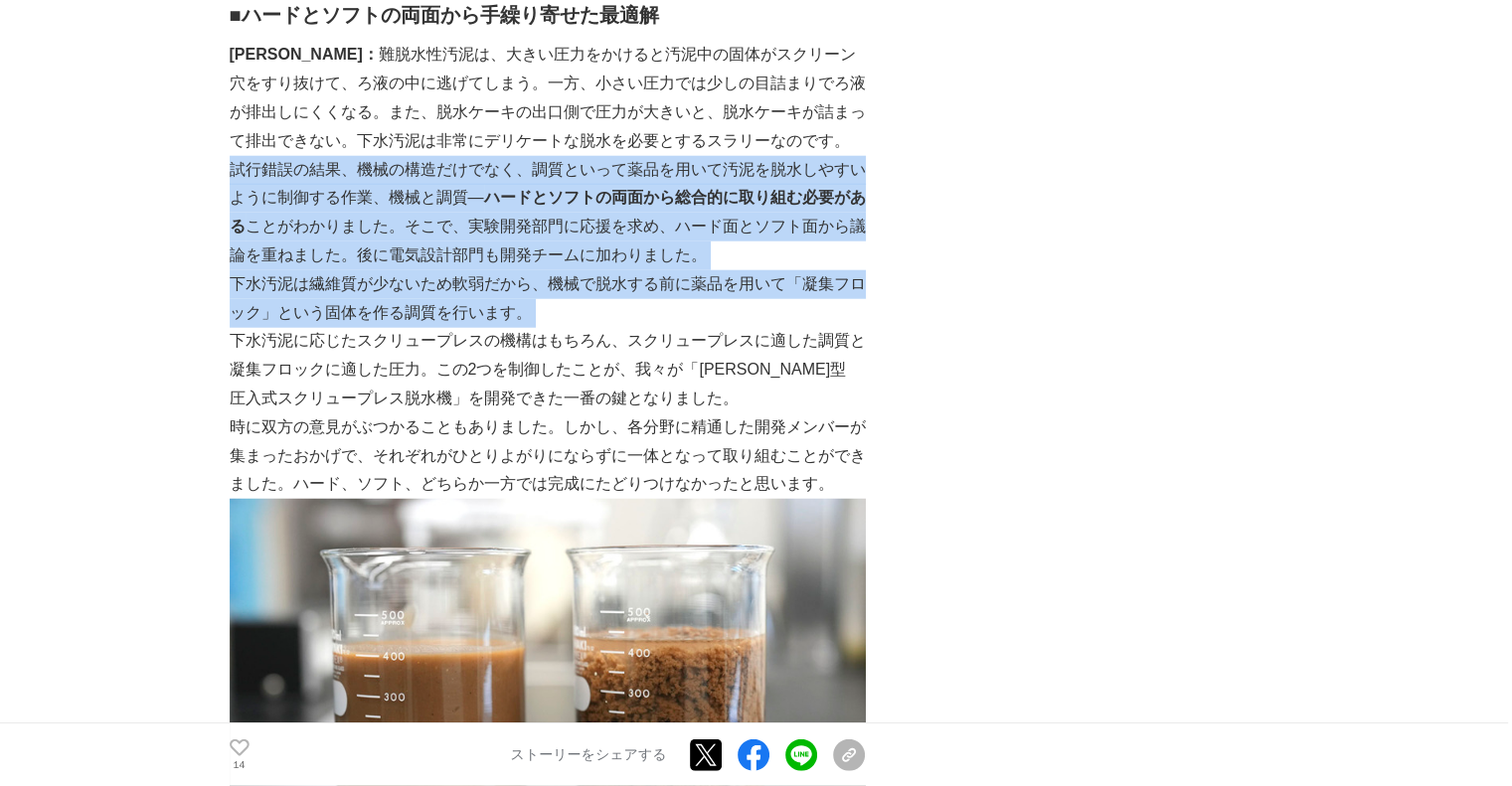 click on "株式会社石垣という社名をご存知の方は、多くはないでしょう。当社は、[DATE]の創業以来、固液分離技術を中心に、水インフラと産業の分野で環境に貢献するソリューションを社会に提供してきた会社です。 例えば、下水処理場で使われる汚泥脱水機や河川に設置される浸水対策用ポンプなど、独自性に優れた技術を世に送り出し、自然環境と社会を支え続けています。 （開発・設計・製造の中核拠点、[GEOGRAPHIC_DATA][PERSON_NAME]工場） 下水道業界で、[PERSON_NAME]は「スクリュープレス」の代名詞として認知されています。[PERSON_NAME]が開発した 「[PERSON_NAME]型 圧入式スクリュープレス脱水機」 は、日本国内の下水処理場で納入台数トップシェアを誇る下水汚泥脱水機です。 この時、リサイクルや処分をしやすくするために、できるだけ水分を少なくすることが求められます。 [PERSON_NAME]： ■ ■" at bounding box center [548, 528] 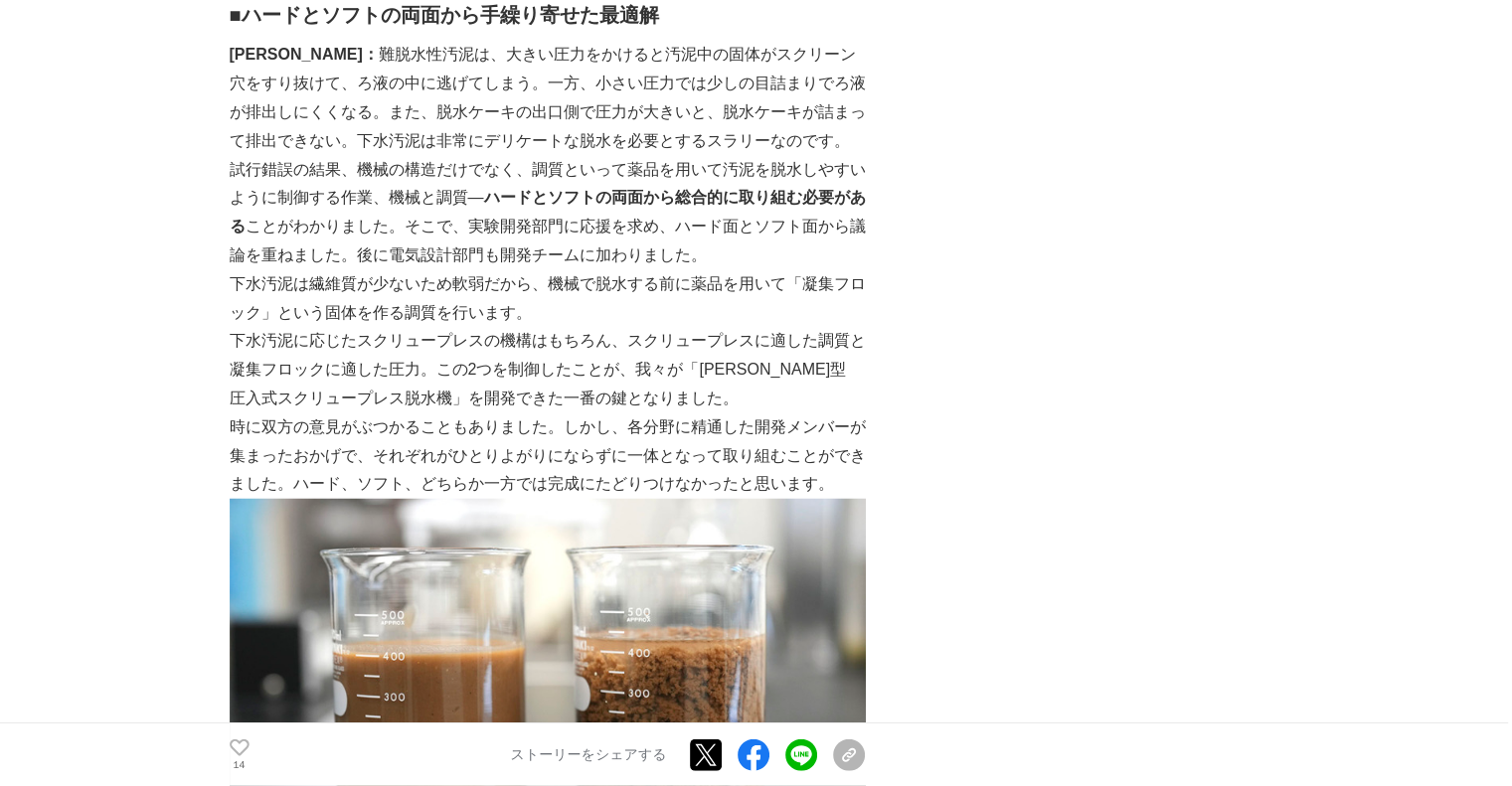 click on "下水汚泥は繊維質が少ないため軟弱だから、機械で脱水する前に薬品を用いて「凝集フロック」という固体を作る調質を行います。" at bounding box center (548, 299) 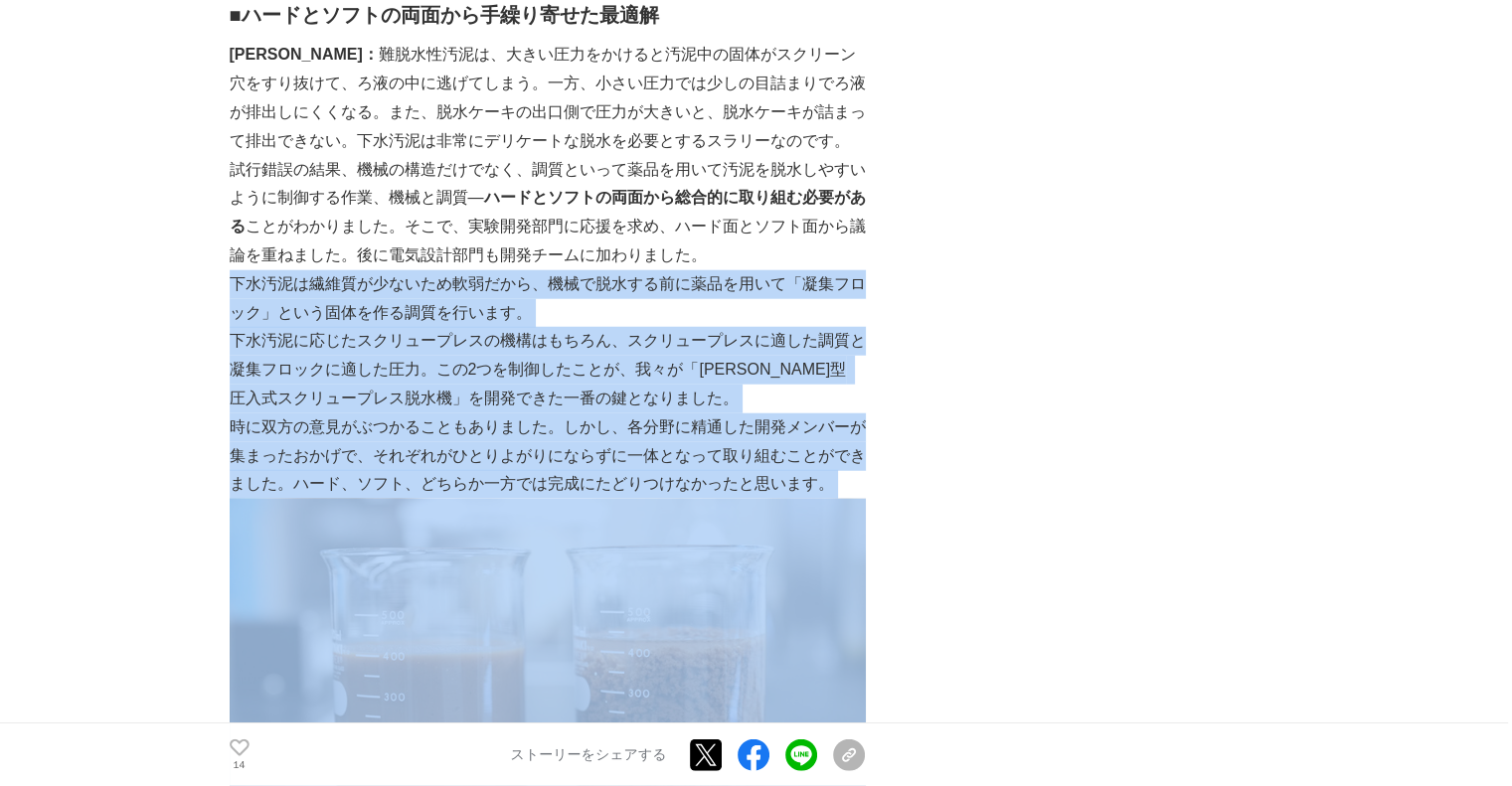 click on "株式会社石垣という社名をご存知の方は、多くはないでしょう。当社は、[DATE]の創業以来、固液分離技術を中心に、水インフラと産業の分野で環境に貢献するソリューションを社会に提供してきた会社です。 例えば、下水処理場で使われる汚泥脱水機や河川に設置される浸水対策用ポンプなど、独自性に優れた技術を世に送り出し、自然環境と社会を支え続けています。 （開発・設計・製造の中核拠点、[GEOGRAPHIC_DATA][PERSON_NAME]工場） 下水道業界で、[PERSON_NAME]は「スクリュープレス」の代名詞として認知されています。[PERSON_NAME]が開発した 「[PERSON_NAME]型 圧入式スクリュープレス脱水機」 は、日本国内の下水処理場で納入台数トップシェアを誇る下水汚泥脱水機です。 この時、リサイクルや処分をしやすくするために、できるだけ水分を少なくすることが求められます。 [PERSON_NAME]： ■ ■" at bounding box center (548, 528) 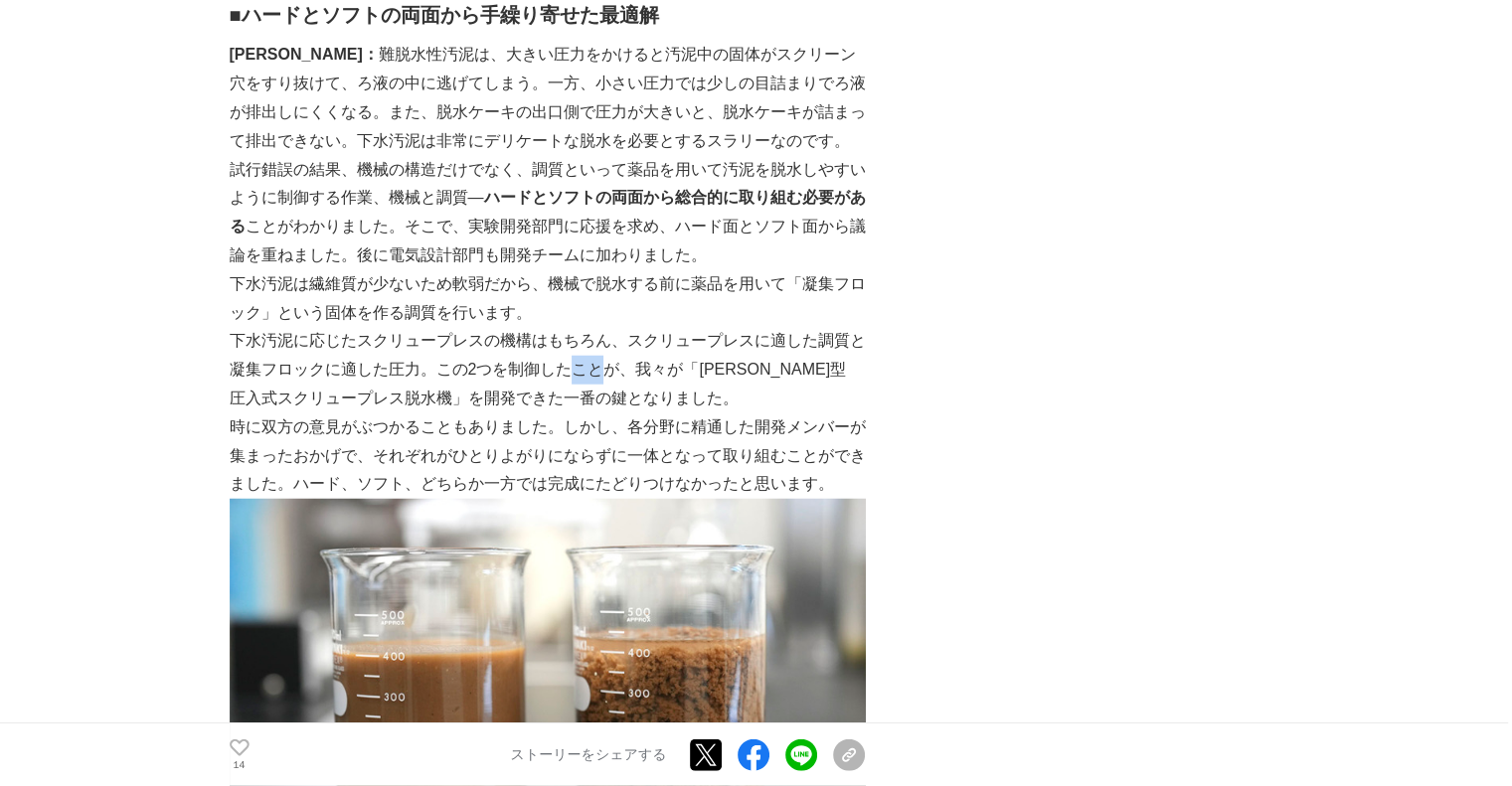 click on "下水汚泥に応じたスクリュープレスの機構はもちろん、スクリュープレスに適した調質と凝集フロックに適した圧力。この2つを制御したことが、我々が「[PERSON_NAME]型 圧入式スクリュープレス脱水機」を開発できた一番の鍵となりました。" at bounding box center [548, 370] 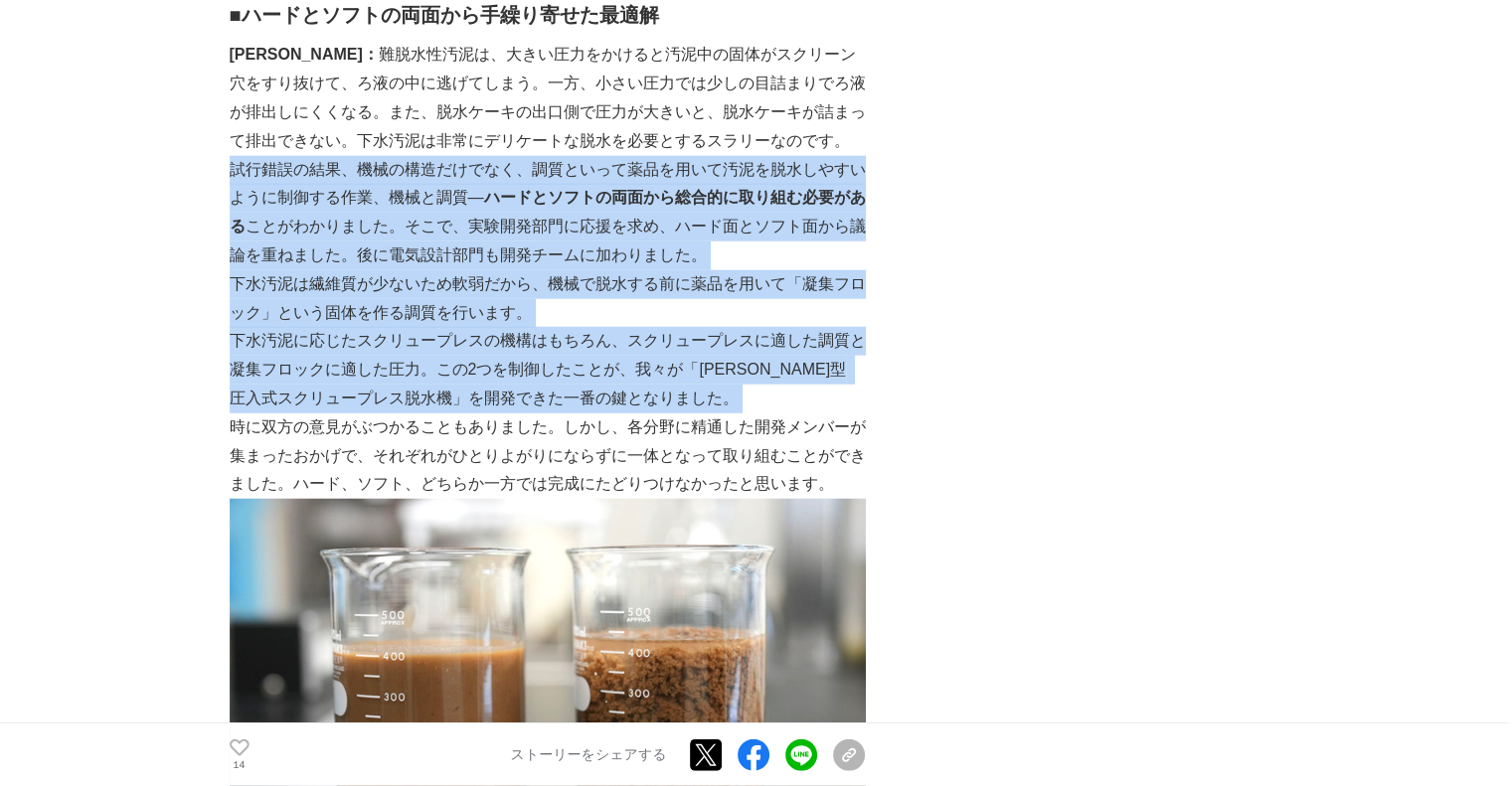 click on "株式会社石垣という社名をご存知の方は、多くはないでしょう。当社は、[DATE]の創業以来、固液分離技術を中心に、水インフラと産業の分野で環境に貢献するソリューションを社会に提供してきた会社です。 例えば、下水処理場で使われる汚泥脱水機や河川に設置される浸水対策用ポンプなど、独自性に優れた技術を世に送り出し、自然環境と社会を支え続けています。 （開発・設計・製造の中核拠点、[GEOGRAPHIC_DATA][PERSON_NAME]工場） 下水道業界で、[PERSON_NAME]は「スクリュープレス」の代名詞として認知されています。[PERSON_NAME]が開発した 「[PERSON_NAME]型 圧入式スクリュープレス脱水機」 は、日本国内の下水処理場で納入台数トップシェアを誇る下水汚泥脱水機です。 この時、リサイクルや処分をしやすくするために、できるだけ水分を少なくすることが求められます。 [PERSON_NAME]： ■ ■" at bounding box center (548, 528) 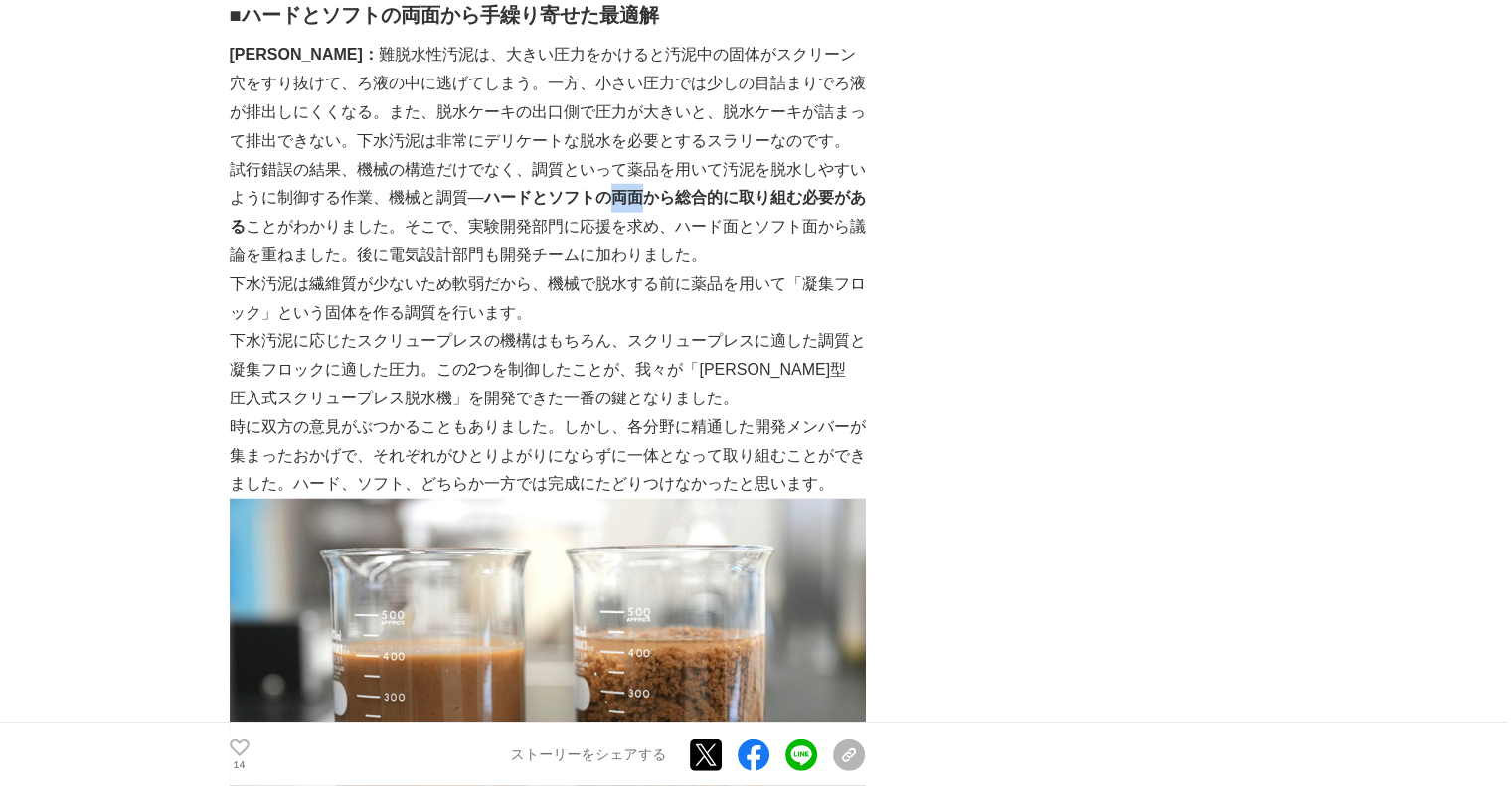 click on "ハードとソフトの両面から総合的に取り組む必要がある" at bounding box center (548, 212) 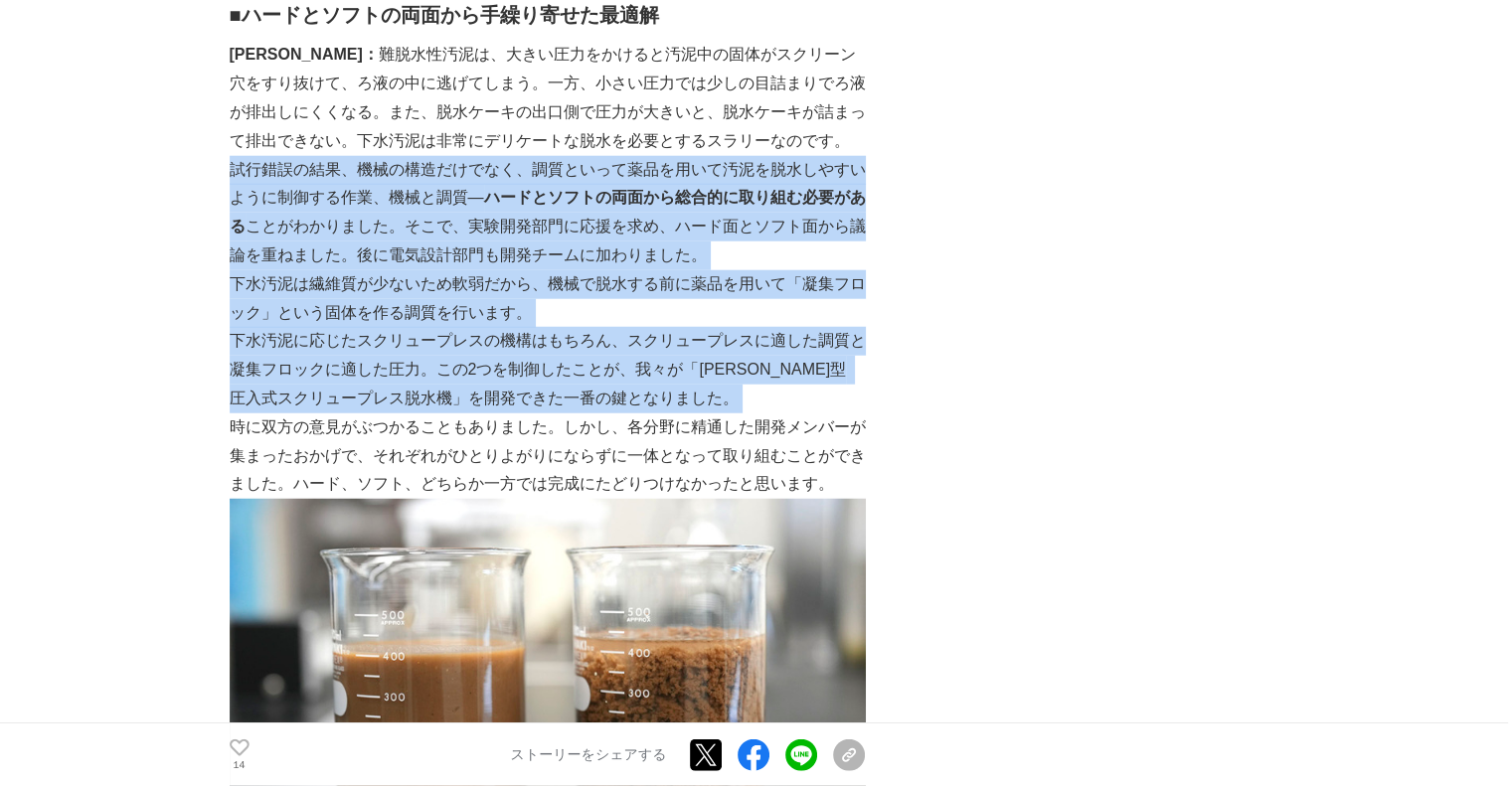 click on "株式会社石垣という社名をご存知の方は、多くはないでしょう。当社は、[DATE]の創業以来、固液分離技術を中心に、水インフラと産業の分野で環境に貢献するソリューションを社会に提供してきた会社です。 例えば、下水処理場で使われる汚泥脱水機や河川に設置される浸水対策用ポンプなど、独自性に優れた技術を世に送り出し、自然環境と社会を支え続けています。 （開発・設計・製造の中核拠点、[GEOGRAPHIC_DATA][PERSON_NAME]工場） 下水道業界で、[PERSON_NAME]は「スクリュープレス」の代名詞として認知されています。[PERSON_NAME]が開発した 「[PERSON_NAME]型 圧入式スクリュープレス脱水機」 は、日本国内の下水処理場で納入台数トップシェアを誇る下水汚泥脱水機です。 この時、リサイクルや処分をしやすくするために、できるだけ水分を少なくすることが求められます。 [PERSON_NAME]： ■ ■" at bounding box center [548, 528] 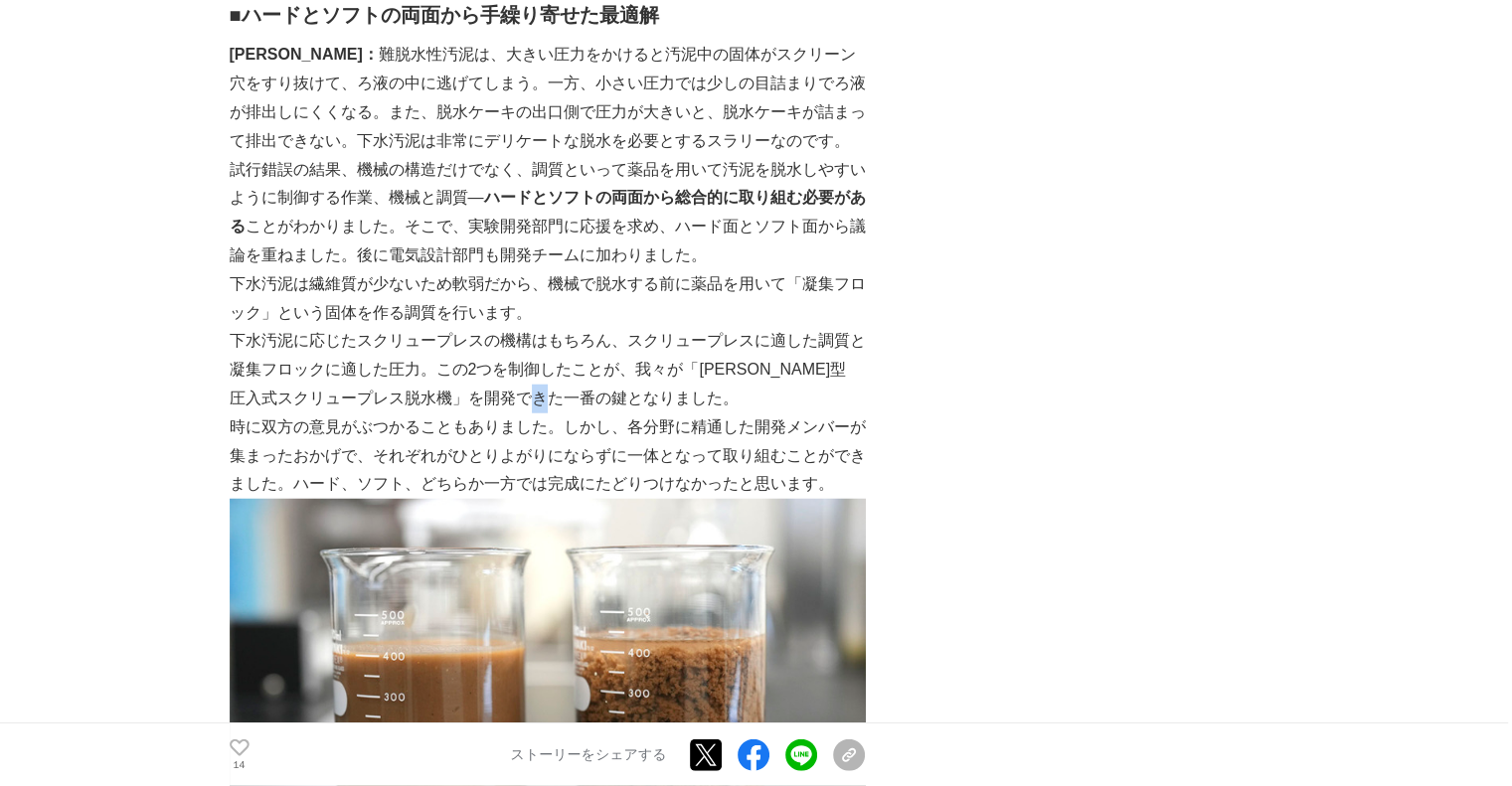 click on "下水汚泥に応じたスクリュープレスの機構はもちろん、スクリュープレスに適した調質と凝集フロックに適した圧力。この2つを制御したことが、我々が「[PERSON_NAME]型 圧入式スクリュープレス脱水機」を開発できた一番の鍵となりました。" at bounding box center (548, 370) 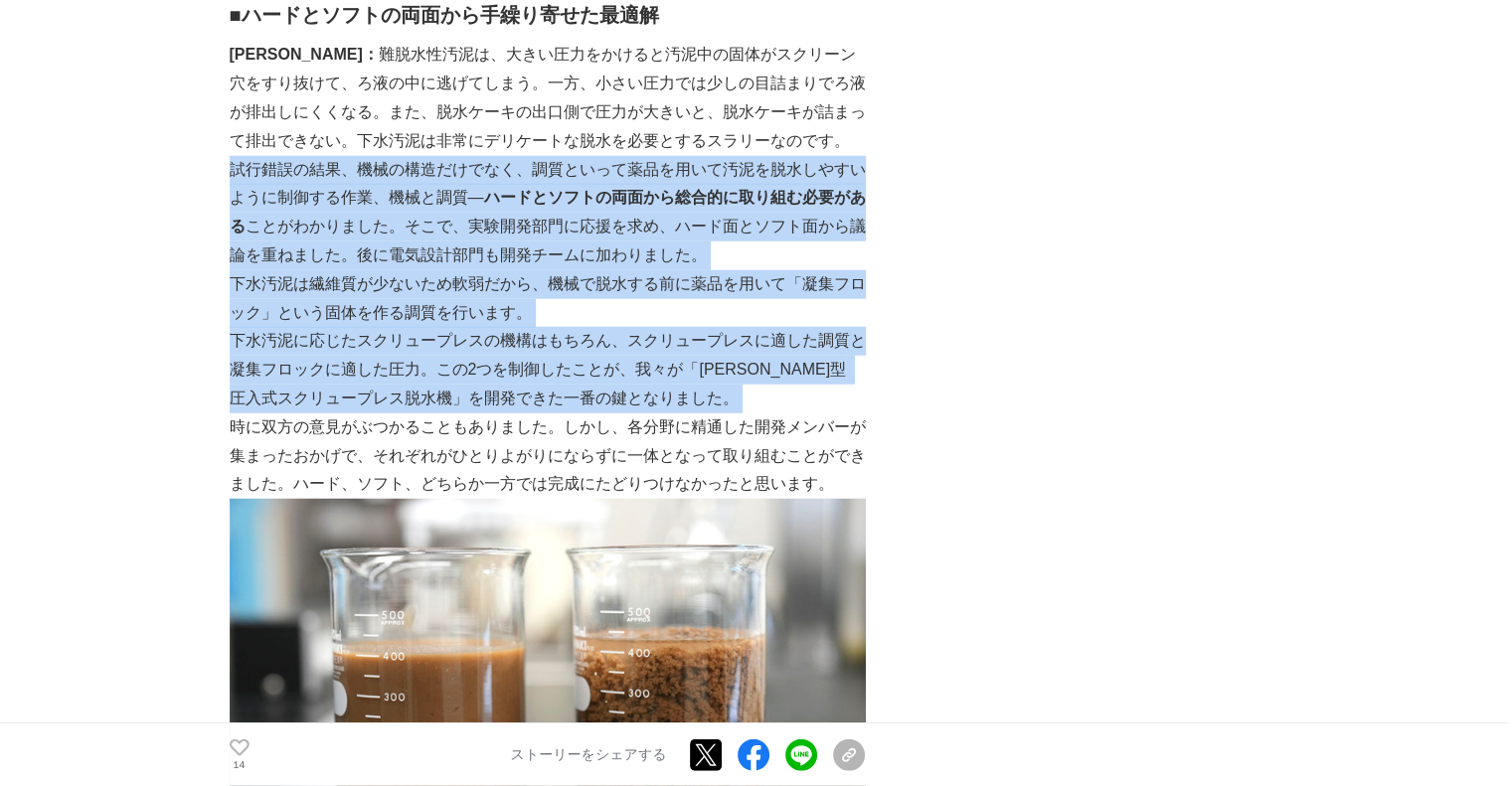 click on "株式会社石垣という社名をご存知の方は、多くはないでしょう。当社は、[DATE]の創業以来、固液分離技術を中心に、水インフラと産業の分野で環境に貢献するソリューションを社会に提供してきた会社です。 例えば、下水処理場で使われる汚泥脱水機や河川に設置される浸水対策用ポンプなど、独自性に優れた技術を世に送り出し、自然環境と社会を支え続けています。 （開発・設計・製造の中核拠点、[GEOGRAPHIC_DATA][PERSON_NAME]工場） 下水道業界で、[PERSON_NAME]は「スクリュープレス」の代名詞として認知されています。[PERSON_NAME]が開発した 「[PERSON_NAME]型 圧入式スクリュープレス脱水機」 は、日本国内の下水処理場で納入台数トップシェアを誇る下水汚泥脱水機です。 この時、リサイクルや処分をしやすくするために、できるだけ水分を少なくすることが求められます。 [PERSON_NAME]： ■ ■" at bounding box center (548, 528) 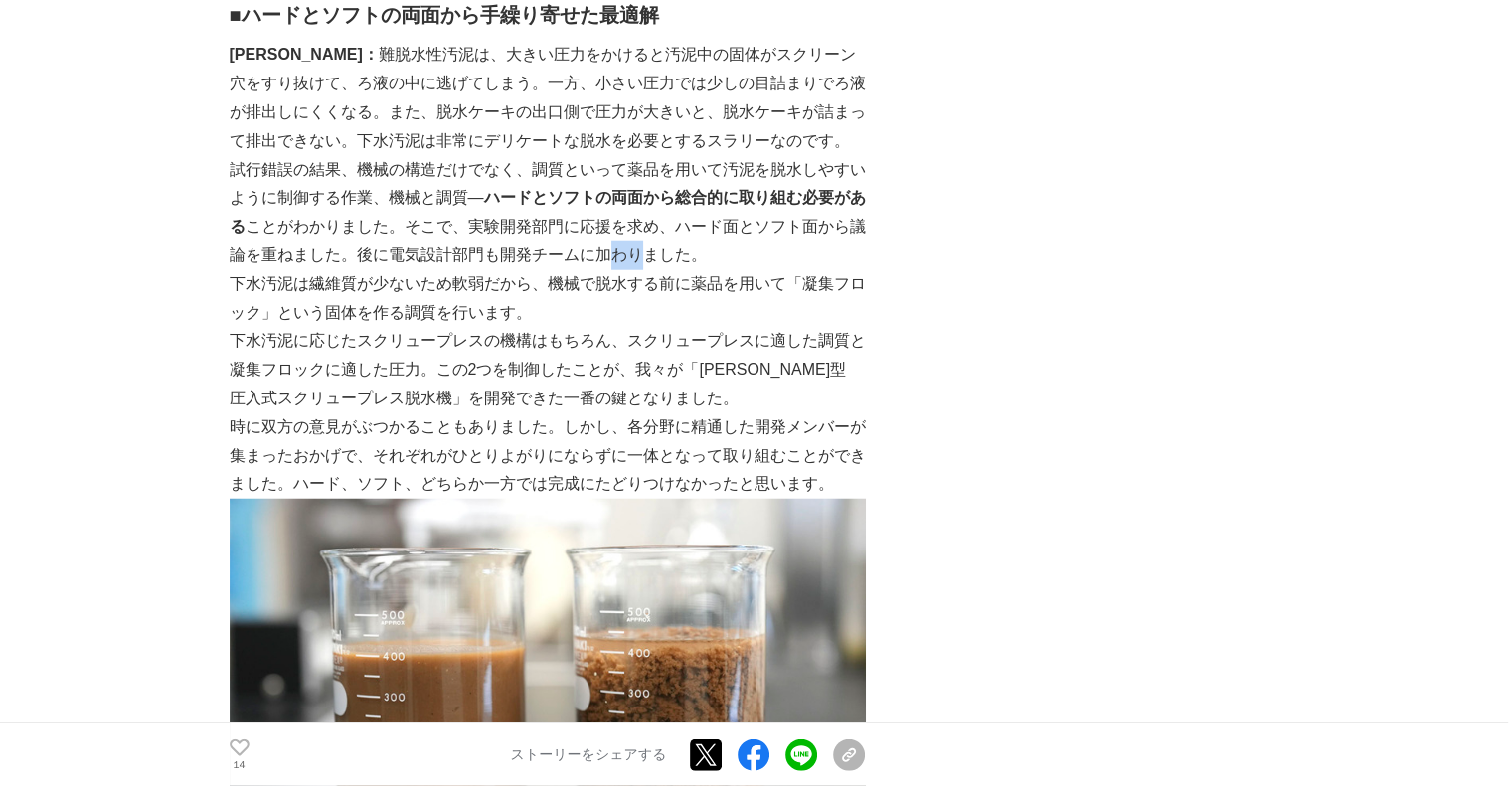 click on "試行錯誤の結果、機械の構造だけでなく、調質といって薬品を用いて汚泥を脱水しやすいように制御する作業、機械と調質― ハードとソフトの両面から総合的に取り組む必要がある ことがわかりました。そこで、実験開発部門に応援を求め、ハード面とソフト面から議論を重ねました。後に電気設計部門も開発チームに加わりました。" at bounding box center (548, 213) 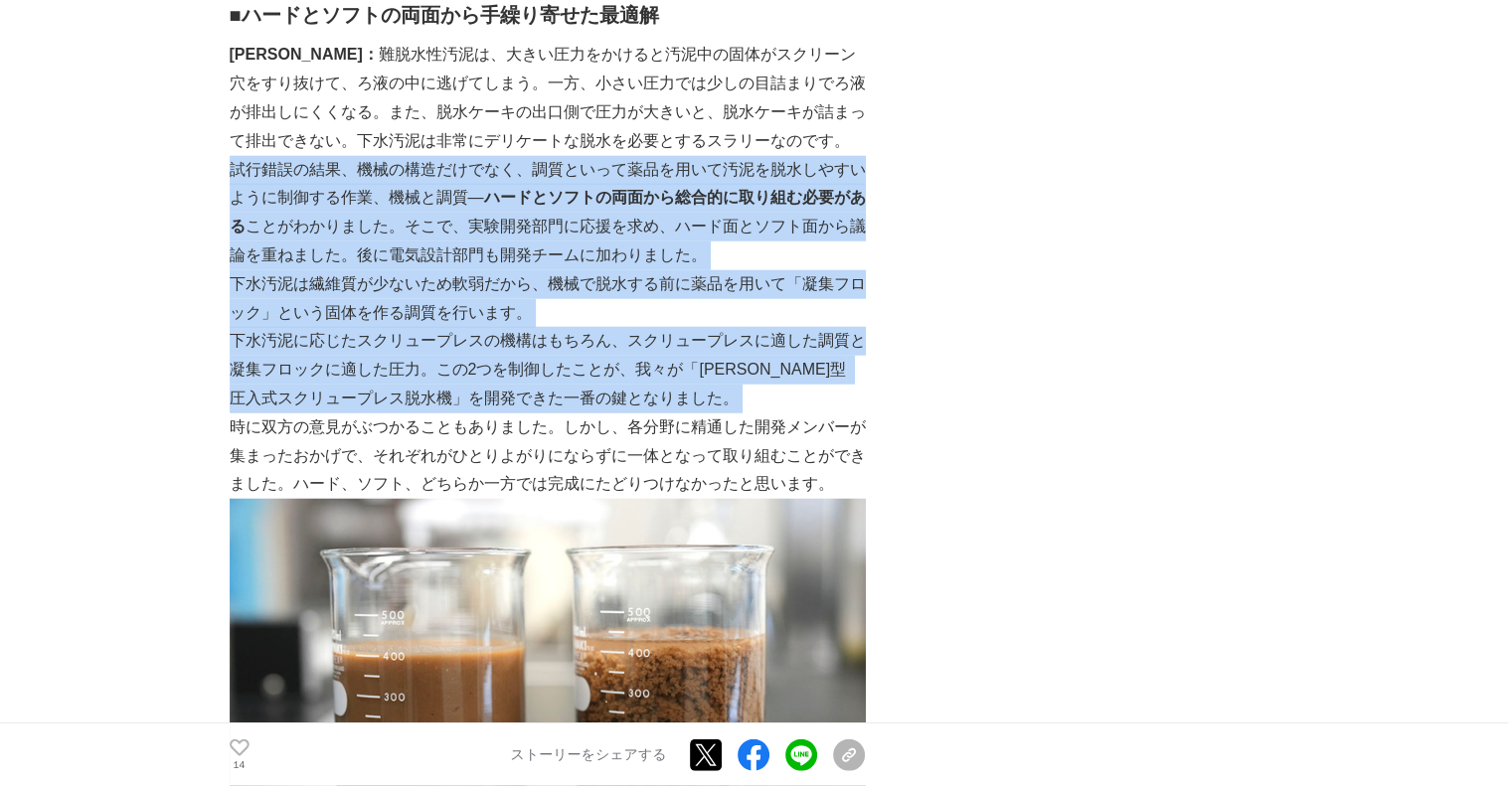 click on "株式会社石垣という社名をご存知の方は、多くはないでしょう。当社は、[DATE]の創業以来、固液分離技術を中心に、水インフラと産業の分野で環境に貢献するソリューションを社会に提供してきた会社です。 例えば、下水処理場で使われる汚泥脱水機や河川に設置される浸水対策用ポンプなど、独自性に優れた技術を世に送り出し、自然環境と社会を支え続けています。 （開発・設計・製造の中核拠点、[GEOGRAPHIC_DATA][PERSON_NAME]工場） 下水道業界で、[PERSON_NAME]は「スクリュープレス」の代名詞として認知されています。[PERSON_NAME]が開発した 「[PERSON_NAME]型 圧入式スクリュープレス脱水機」 は、日本国内の下水処理場で納入台数トップシェアを誇る下水汚泥脱水機です。 この時、リサイクルや処分をしやすくするために、できるだけ水分を少なくすることが求められます。 [PERSON_NAME]： ■ ■" at bounding box center (548, 528) 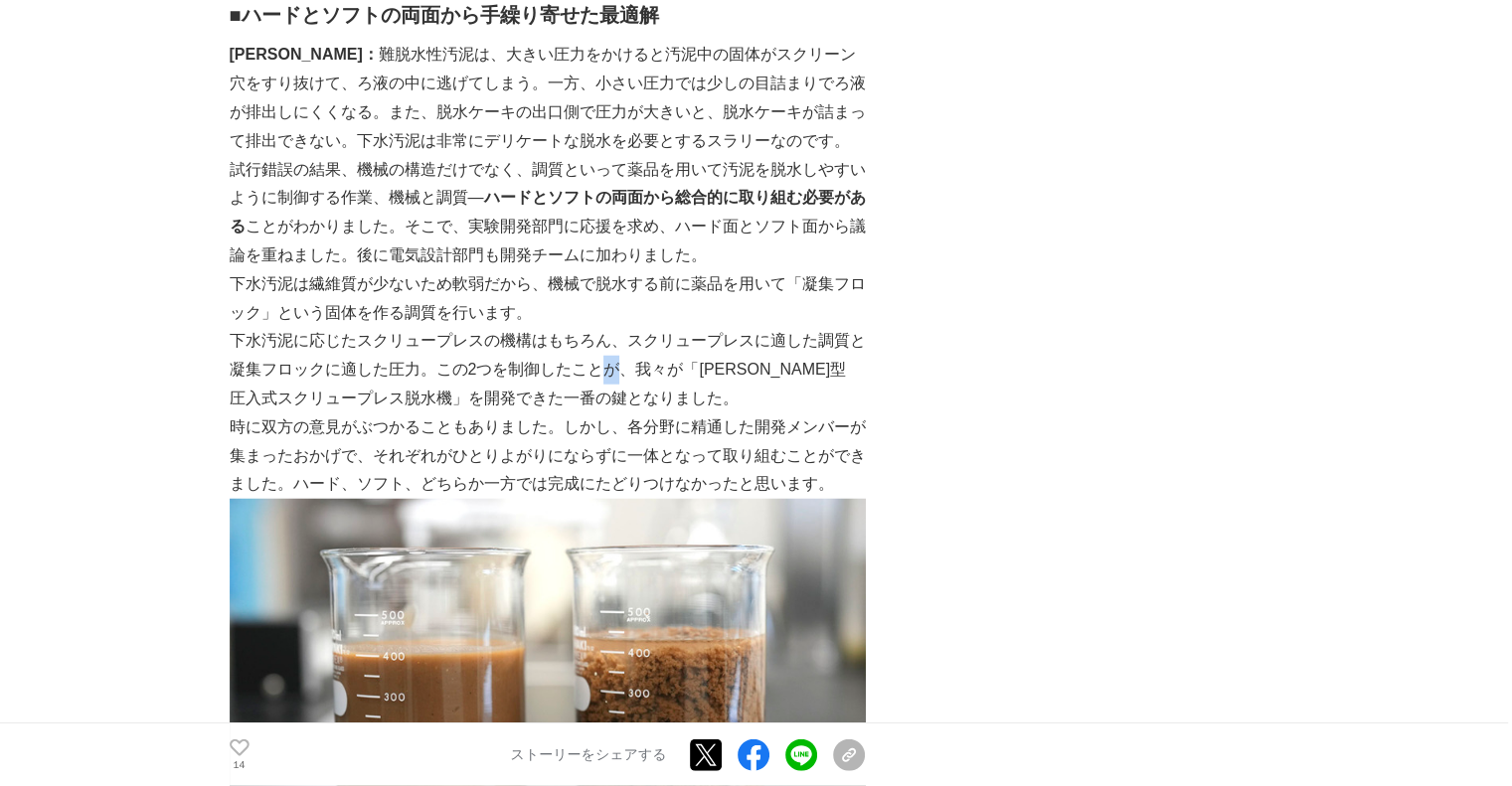 click on "下水汚泥に応じたスクリュープレスの機構はもちろん、スクリュープレスに適した調質と凝集フロックに適した圧力。この2つを制御したことが、我々が「[PERSON_NAME]型 圧入式スクリュープレス脱水機」を開発できた一番の鍵となりました。" at bounding box center [548, 370] 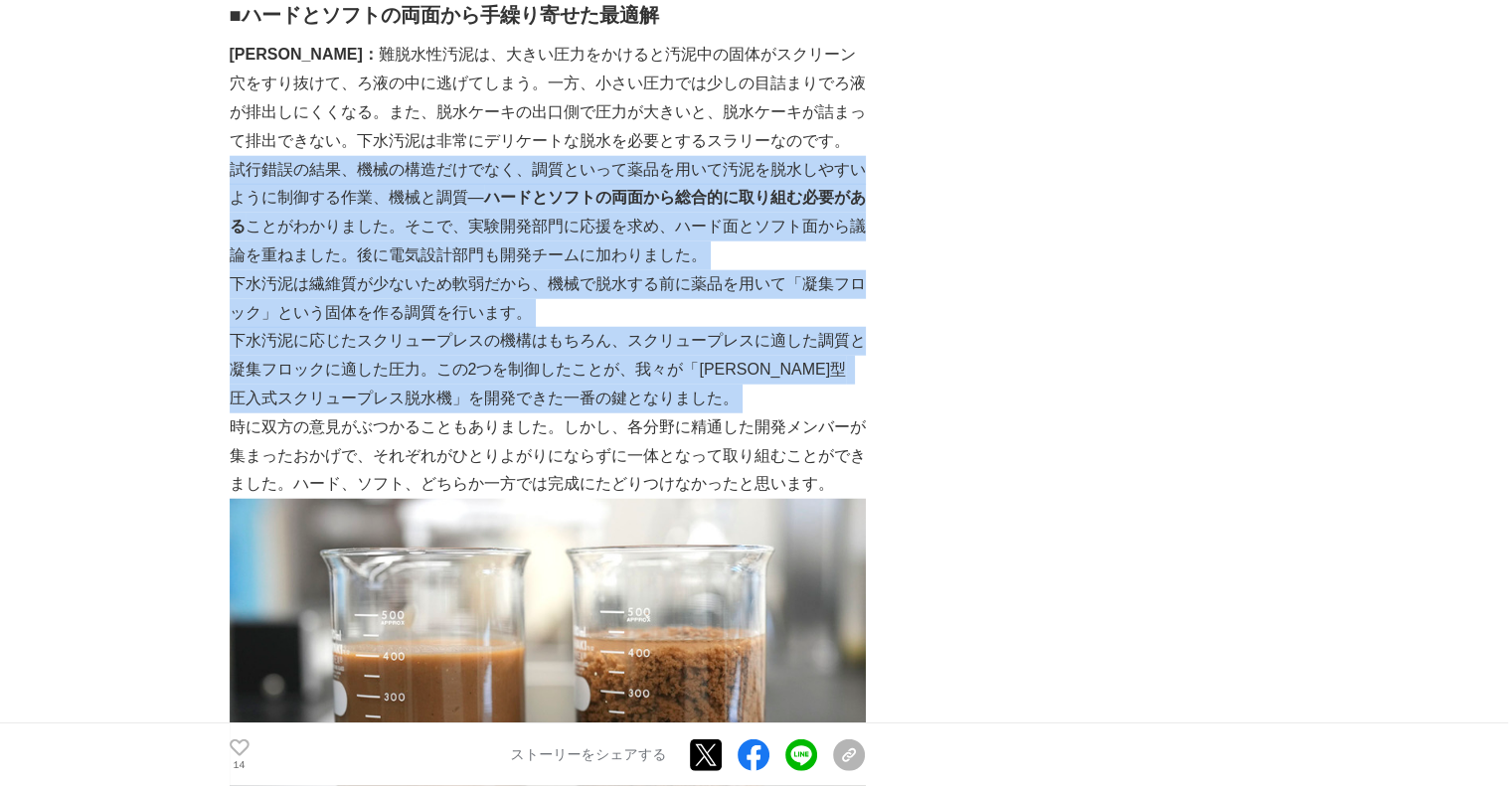 click on "株式会社石垣という社名をご存知の方は、多くはないでしょう。当社は、[DATE]の創業以来、固液分離技術を中心に、水インフラと産業の分野で環境に貢献するソリューションを社会に提供してきた会社です。 例えば、下水処理場で使われる汚泥脱水機や河川に設置される浸水対策用ポンプなど、独自性に優れた技術を世に送り出し、自然環境と社会を支え続けています。 （開発・設計・製造の中核拠点、[GEOGRAPHIC_DATA][PERSON_NAME]工場） 下水道業界で、[PERSON_NAME]は「スクリュープレス」の代名詞として認知されています。[PERSON_NAME]が開発した 「[PERSON_NAME]型 圧入式スクリュープレス脱水機」 は、日本国内の下水処理場で納入台数トップシェアを誇る下水汚泥脱水機です。 この時、リサイクルや処分をしやすくするために、できるだけ水分を少なくすることが求められます。 [PERSON_NAME]： ■ ■" at bounding box center (548, 528) 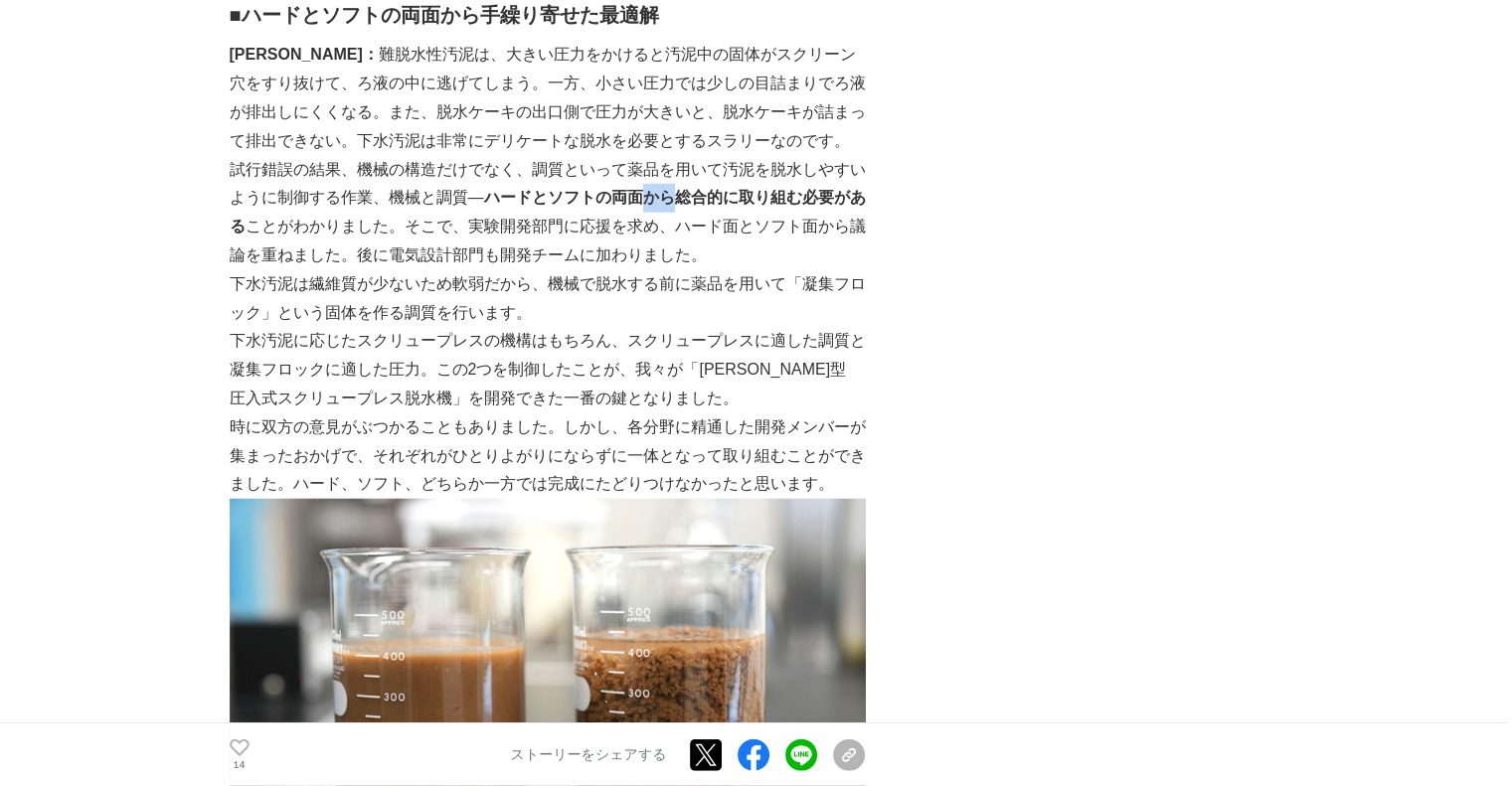 click on "ハードとソフトの両面から総合的に取り組む必要がある" at bounding box center (548, 212) 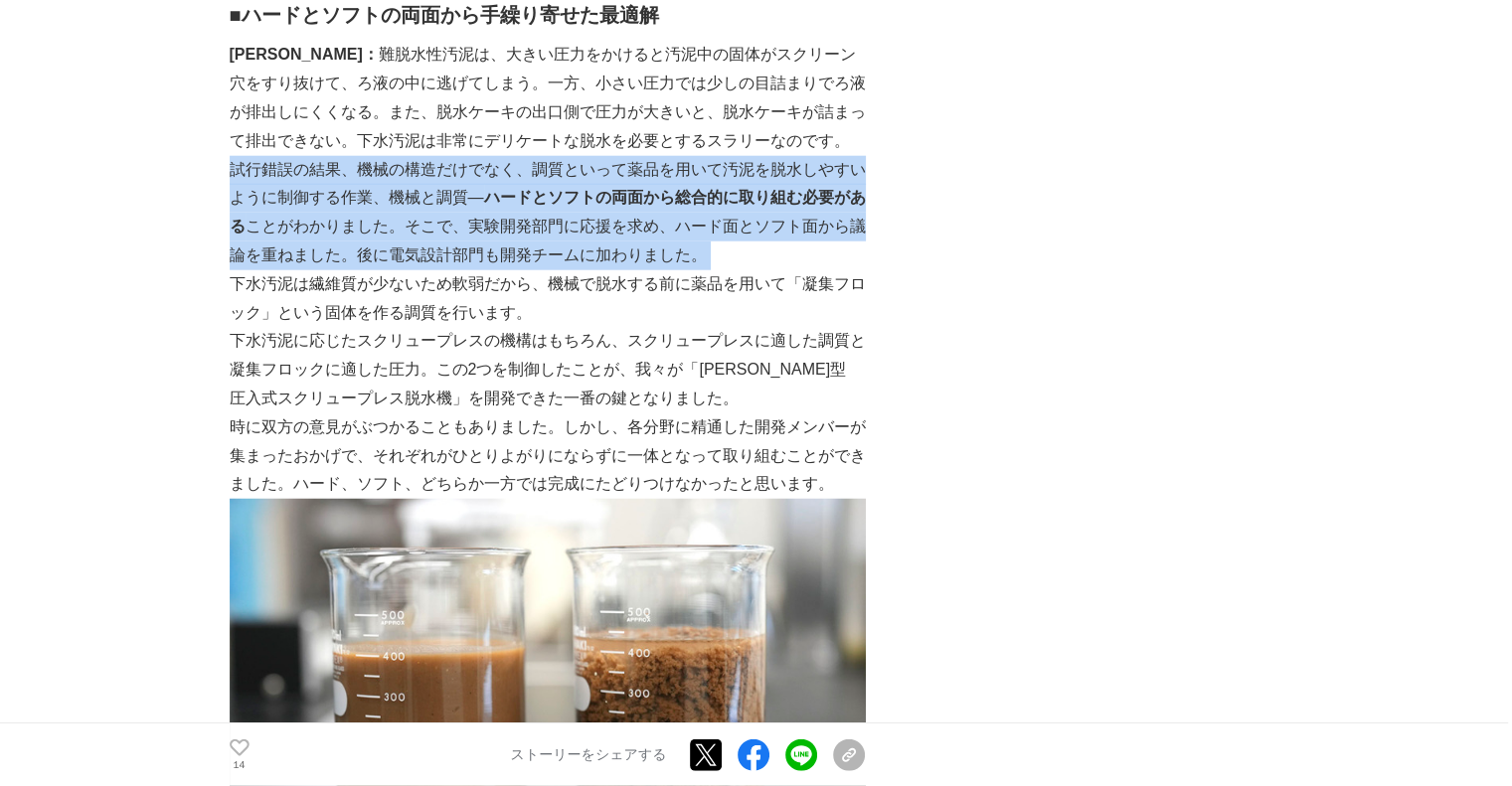 click on "株式会社石垣という社名をご存知の方は、多くはないでしょう。当社は、[DATE]の創業以来、固液分離技術を中心に、水インフラと産業の分野で環境に貢献するソリューションを社会に提供してきた会社です。 例えば、下水処理場で使われる汚泥脱水機や河川に設置される浸水対策用ポンプなど、独自性に優れた技術を世に送り出し、自然環境と社会を支え続けています。 （開発・設計・製造の中核拠点、[GEOGRAPHIC_DATA][PERSON_NAME]工場） 下水道業界で、[PERSON_NAME]は「スクリュープレス」の代名詞として認知されています。[PERSON_NAME]が開発した 「[PERSON_NAME]型 圧入式スクリュープレス脱水機」 は、日本国内の下水処理場で納入台数トップシェアを誇る下水汚泥脱水機です。 この時、リサイクルや処分をしやすくするために、できるだけ水分を少なくすることが求められます。 [PERSON_NAME]： ■ ■" at bounding box center (548, 528) 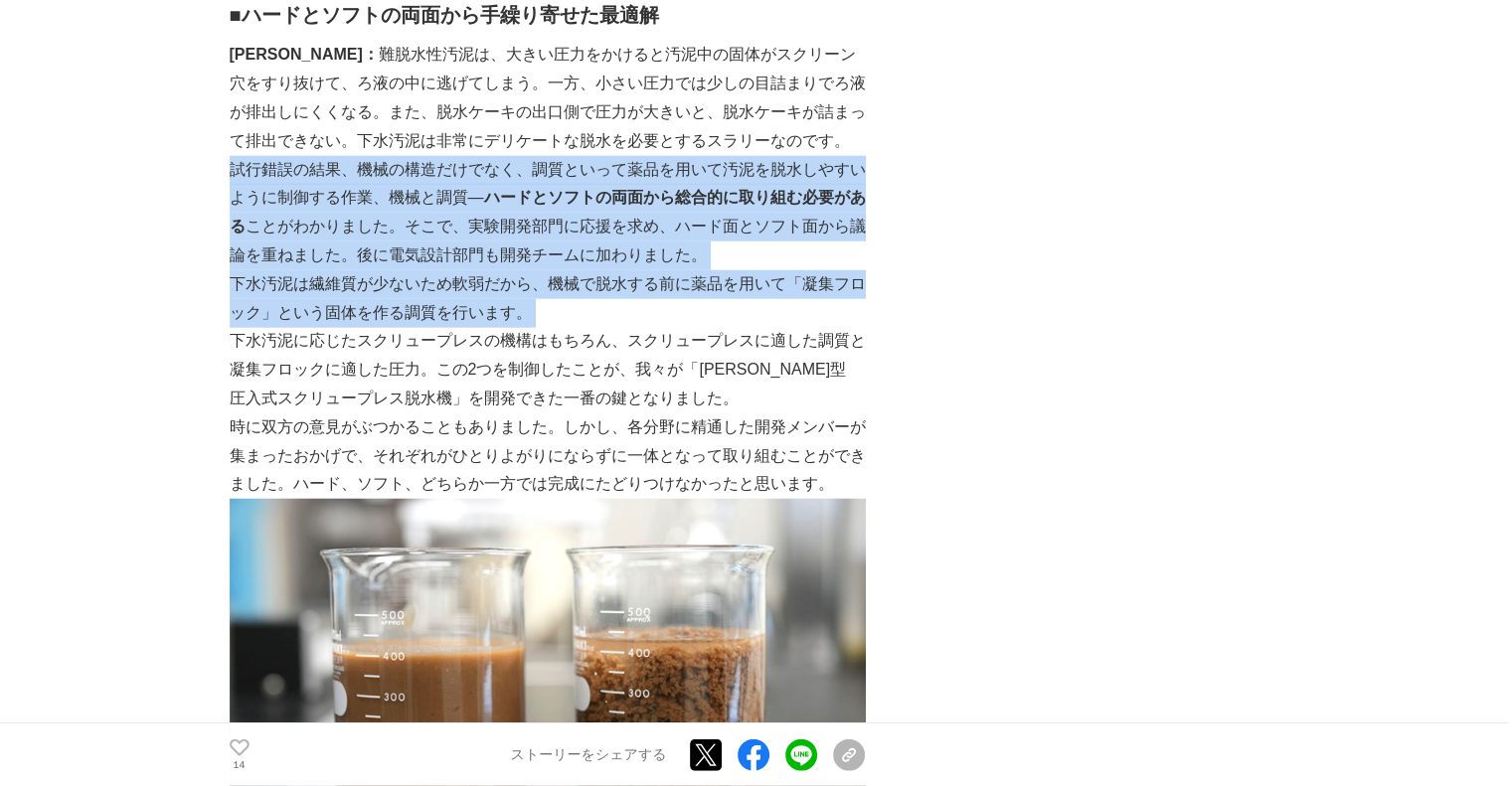 click on "下水汚泥は繊維質が少ないため軟弱だから、機械で脱水する前に薬品を用いて「凝集フロック」という固体を作る調質を行います。" at bounding box center (548, 299) 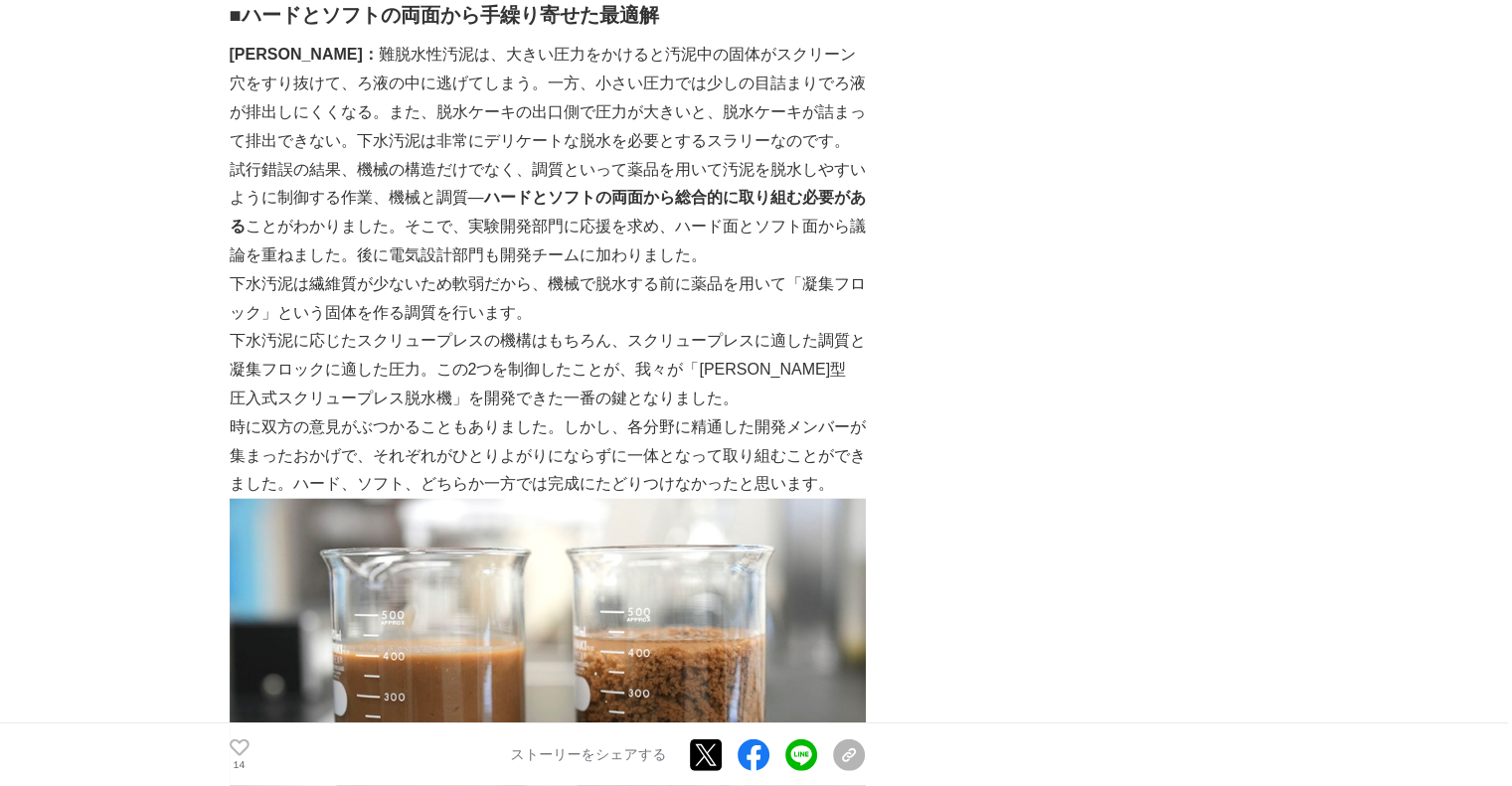 click on "下水汚泥は繊維質が少ないため軟弱だから、機械で脱水する前に薬品を用いて「凝集フロック」という固体を作る調質を行います。" at bounding box center (548, 299) 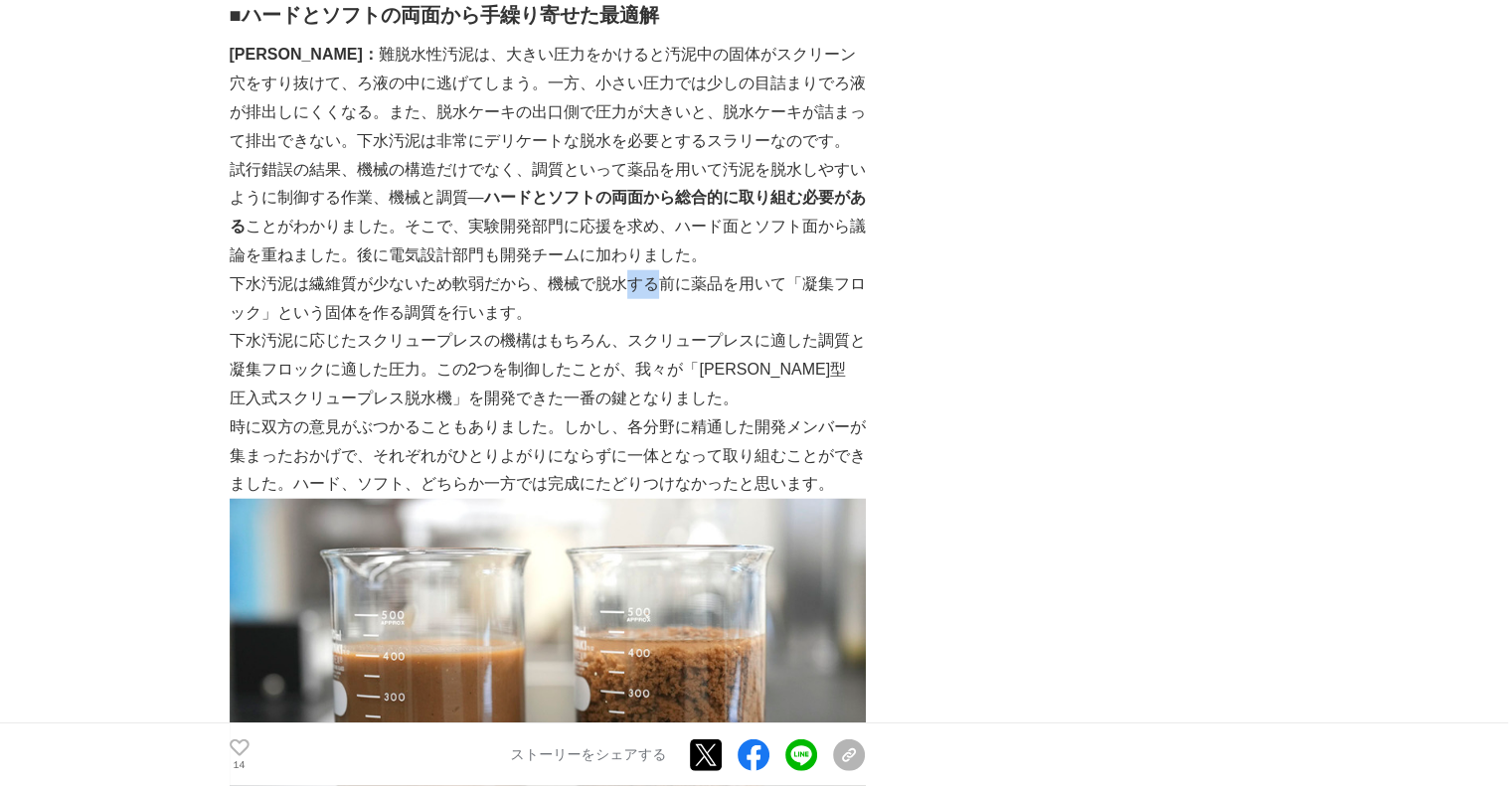 click on "下水汚泥は繊維質が少ないため軟弱だから、機械で脱水する前に薬品を用いて「凝集フロック」という固体を作る調質を行います。" at bounding box center [548, 299] 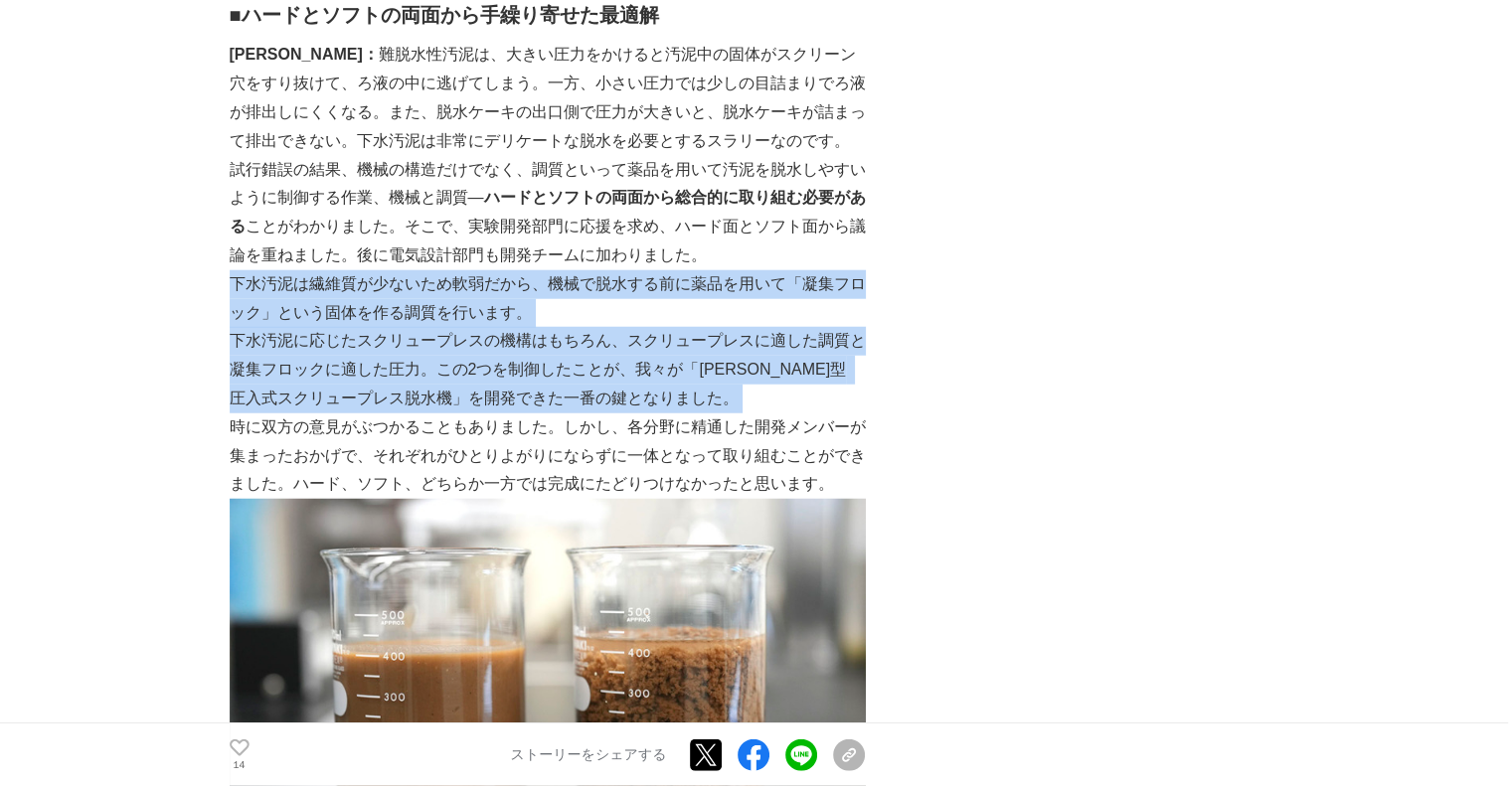click on "株式会社石垣という社名をご存知の方は、多くはないでしょう。当社は、[DATE]の創業以来、固液分離技術を中心に、水インフラと産業の分野で環境に貢献するソリューションを社会に提供してきた会社です。 例えば、下水処理場で使われる汚泥脱水機や河川に設置される浸水対策用ポンプなど、独自性に優れた技術を世に送り出し、自然環境と社会を支え続けています。 （開発・設計・製造の中核拠点、[GEOGRAPHIC_DATA][PERSON_NAME]工場） 下水道業界で、[PERSON_NAME]は「スクリュープレス」の代名詞として認知されています。[PERSON_NAME]が開発した 「[PERSON_NAME]型 圧入式スクリュープレス脱水機」 は、日本国内の下水処理場で納入台数トップシェアを誇る下水汚泥脱水機です。 この時、リサイクルや処分をしやすくするために、できるだけ水分を少なくすることが求められます。 [PERSON_NAME]： ■ ■" at bounding box center (548, 528) 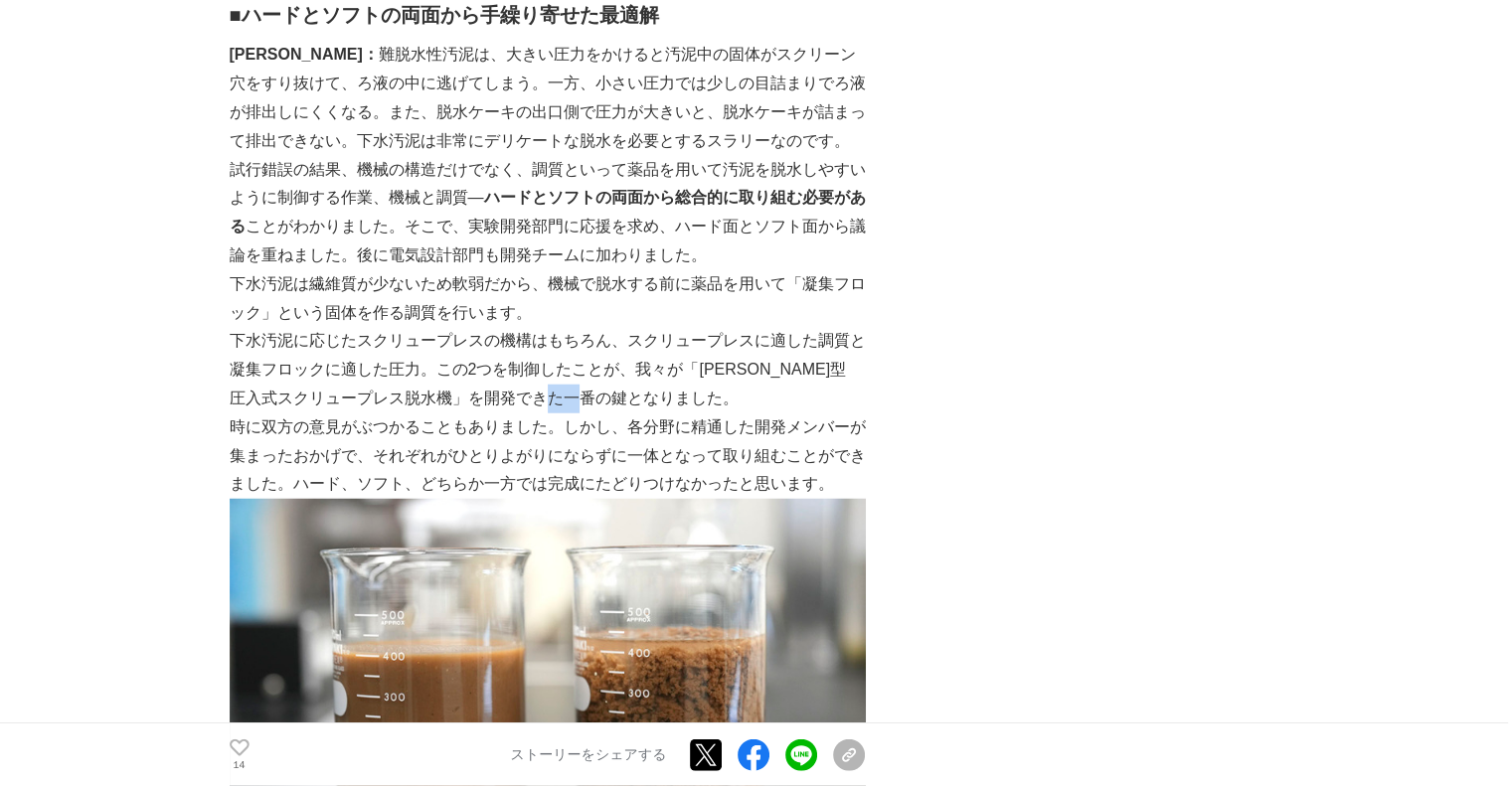 click on "下水汚泥に応じたスクリュープレスの機構はもちろん、スクリュープレスに適した調質と凝集フロックに適した圧力。この2つを制御したことが、我々が「[PERSON_NAME]型 圧入式スクリュープレス脱水機」を開発できた一番の鍵となりました。" at bounding box center [548, 370] 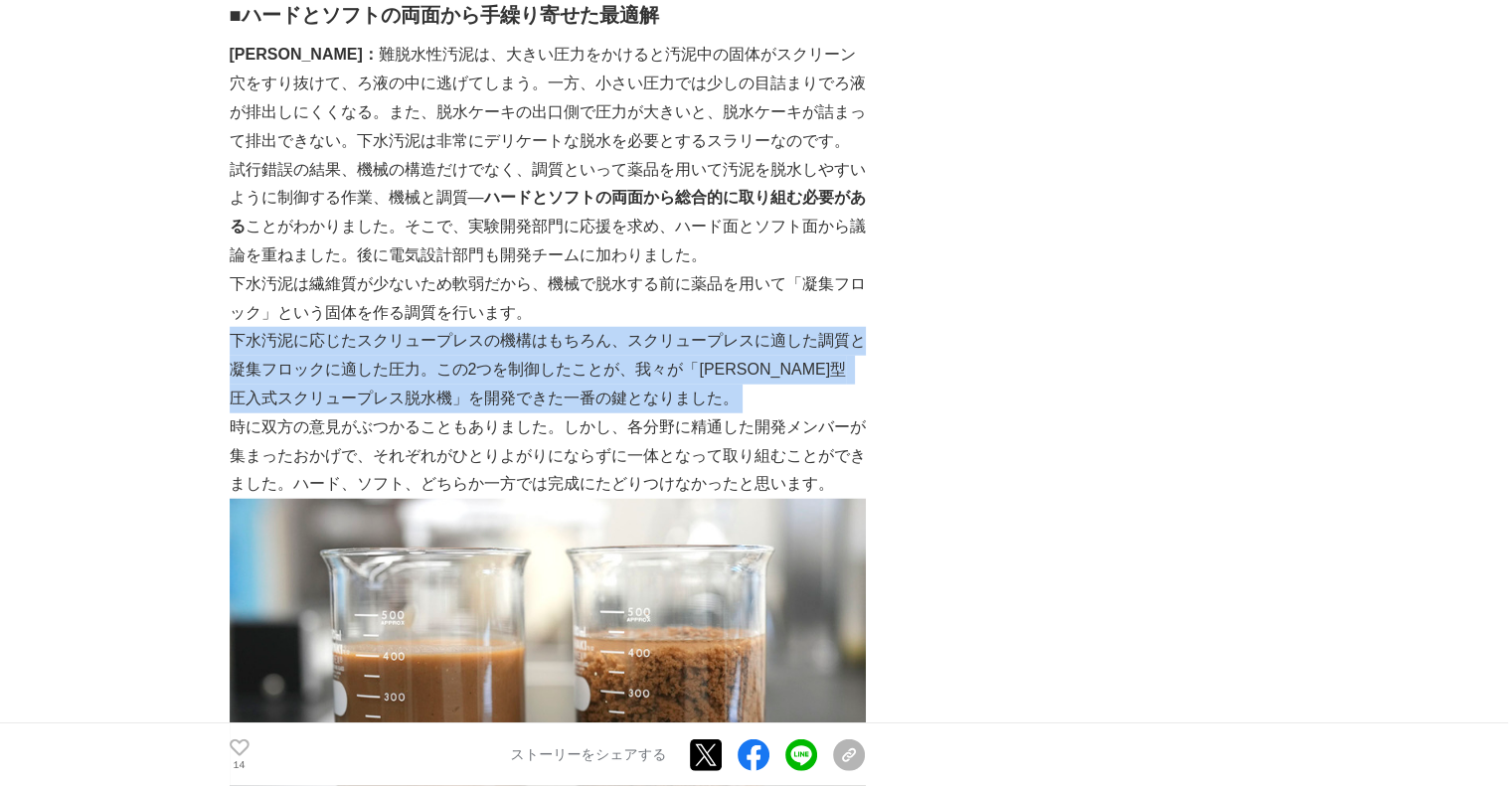 click on "株式会社石垣という社名をご存知の方は、多くはないでしょう。当社は、[DATE]の創業以来、固液分離技術を中心に、水インフラと産業の分野で環境に貢献するソリューションを社会に提供してきた会社です。 例えば、下水処理場で使われる汚泥脱水機や河川に設置される浸水対策用ポンプなど、独自性に優れた技術を世に送り出し、自然環境と社会を支え続けています。 （開発・設計・製造の中核拠点、[GEOGRAPHIC_DATA][PERSON_NAME]工場） 下水道業界で、[PERSON_NAME]は「スクリュープレス」の代名詞として認知されています。[PERSON_NAME]が開発した 「[PERSON_NAME]型 圧入式スクリュープレス脱水機」 は、日本国内の下水処理場で納入台数トップシェアを誇る下水汚泥脱水機です。 この時、リサイクルや処分をしやすくするために、できるだけ水分を少なくすることが求められます。 [PERSON_NAME]： ■ ■" at bounding box center [548, 528] 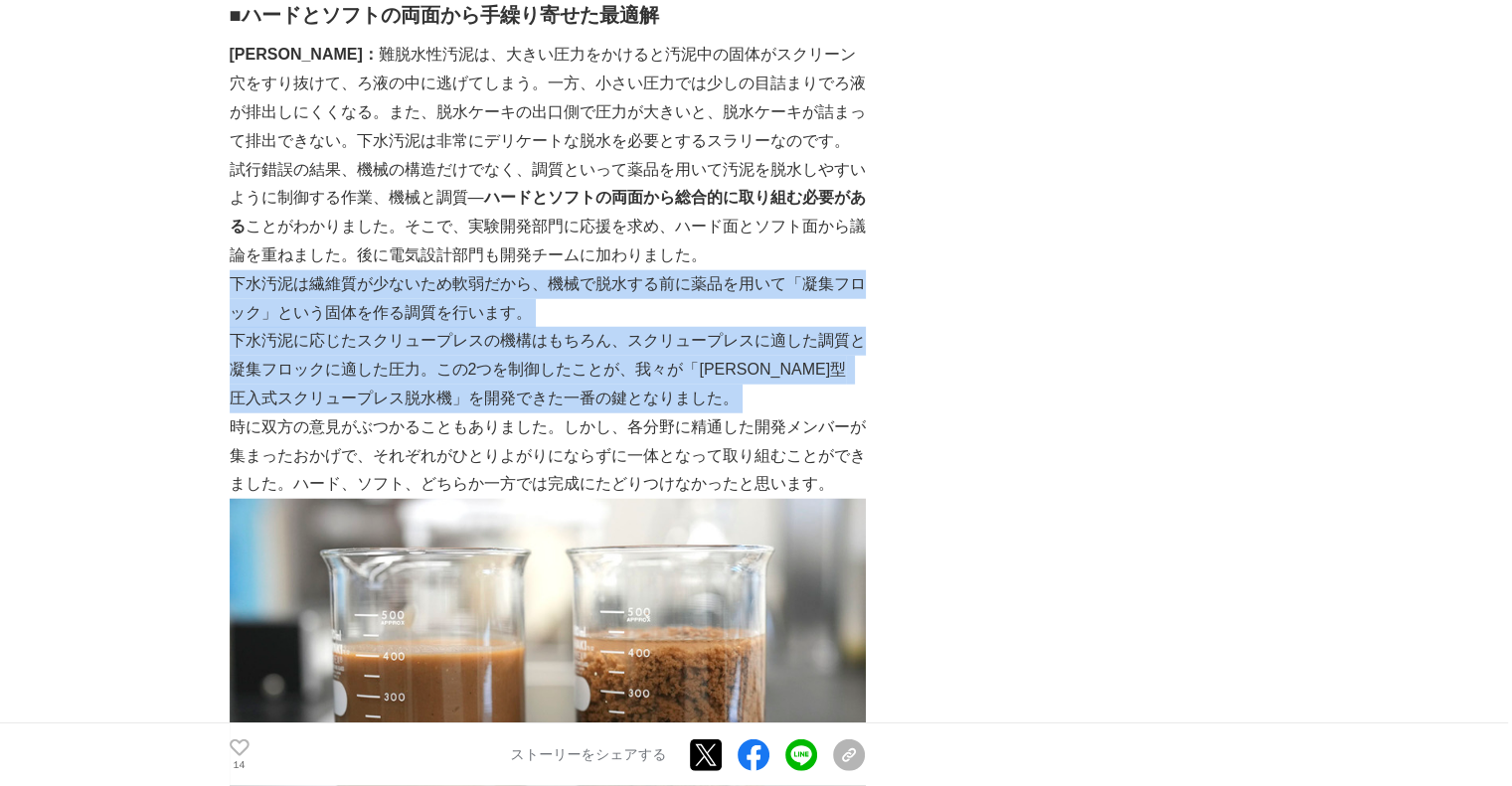 click on "下水汚泥は繊維質が少ないため軟弱だから、機械で脱水する前に薬品を用いて「凝集フロック」という固体を作る調質を行います。" at bounding box center (548, 299) 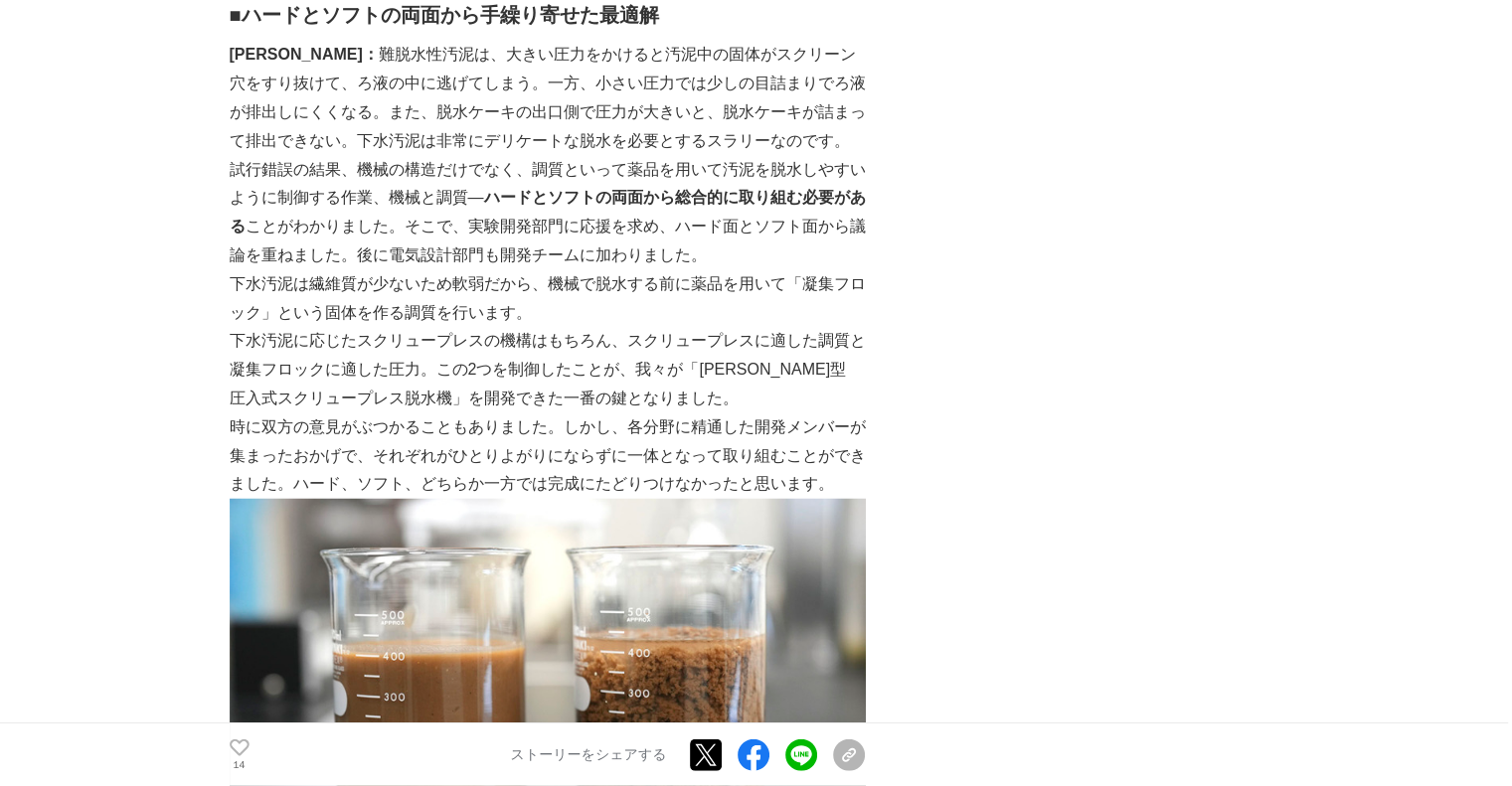 click on "下水汚泥は繊維質が少ないため軟弱だから、機械で脱水する前に薬品を用いて「凝集フロック」という固体を作る調質を行います。" at bounding box center (548, 299) 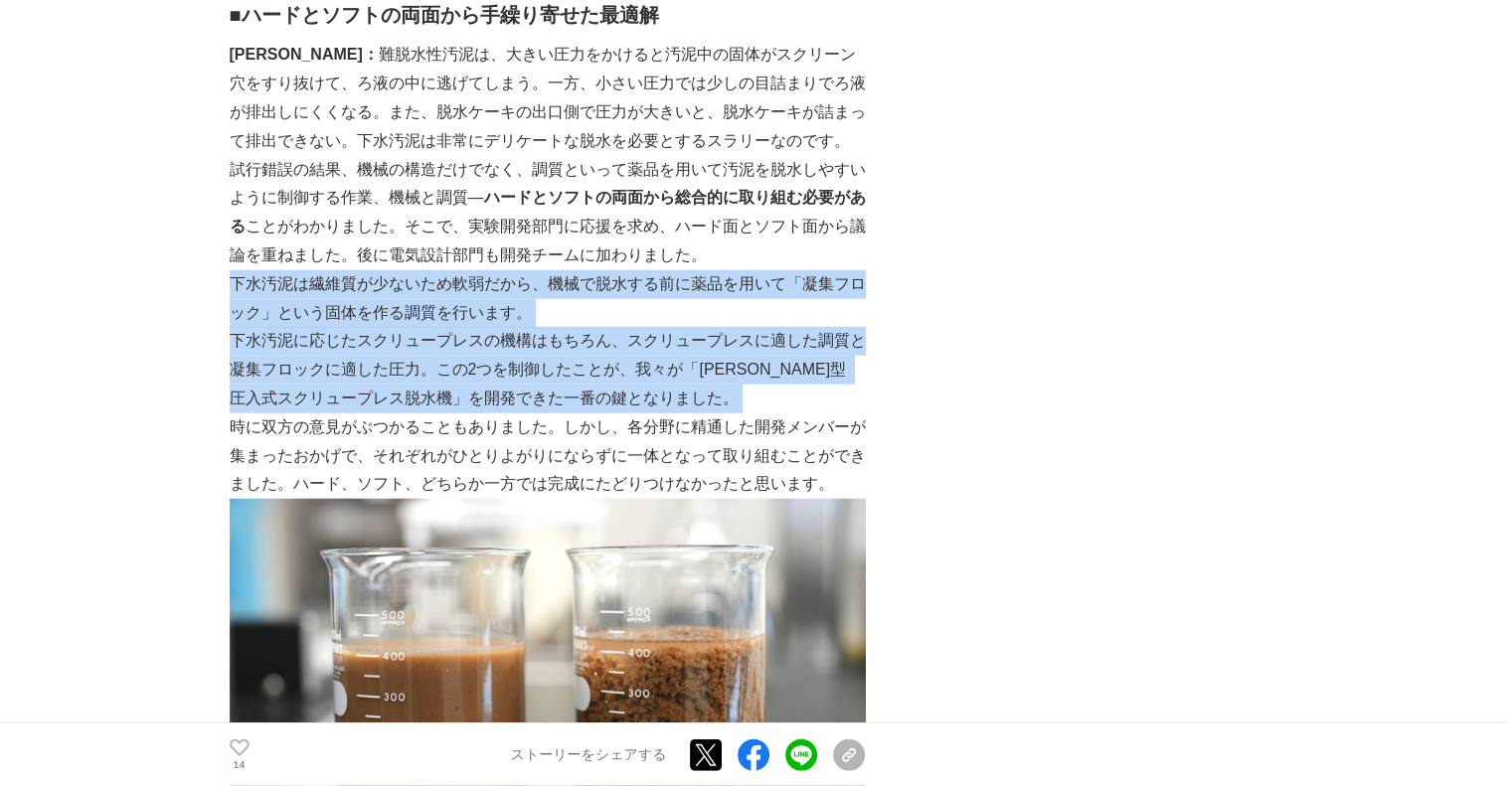 click on "株式会社石垣という社名をご存知の方は、多くはないでしょう。当社は、[DATE]の創業以来、固液分離技術を中心に、水インフラと産業の分野で環境に貢献するソリューションを社会に提供してきた会社です。 例えば、下水処理場で使われる汚泥脱水機や河川に設置される浸水対策用ポンプなど、独自性に優れた技術を世に送り出し、自然環境と社会を支え続けています。 （開発・設計・製造の中核拠点、[GEOGRAPHIC_DATA][PERSON_NAME]工場） 下水道業界で、[PERSON_NAME]は「スクリュープレス」の代名詞として認知されています。[PERSON_NAME]が開発した 「[PERSON_NAME]型 圧入式スクリュープレス脱水機」 は、日本国内の下水処理場で納入台数トップシェアを誇る下水汚泥脱水機です。 この時、リサイクルや処分をしやすくするために、できるだけ水分を少なくすることが求められます。 [PERSON_NAME]： ■ ■" at bounding box center (548, 528) 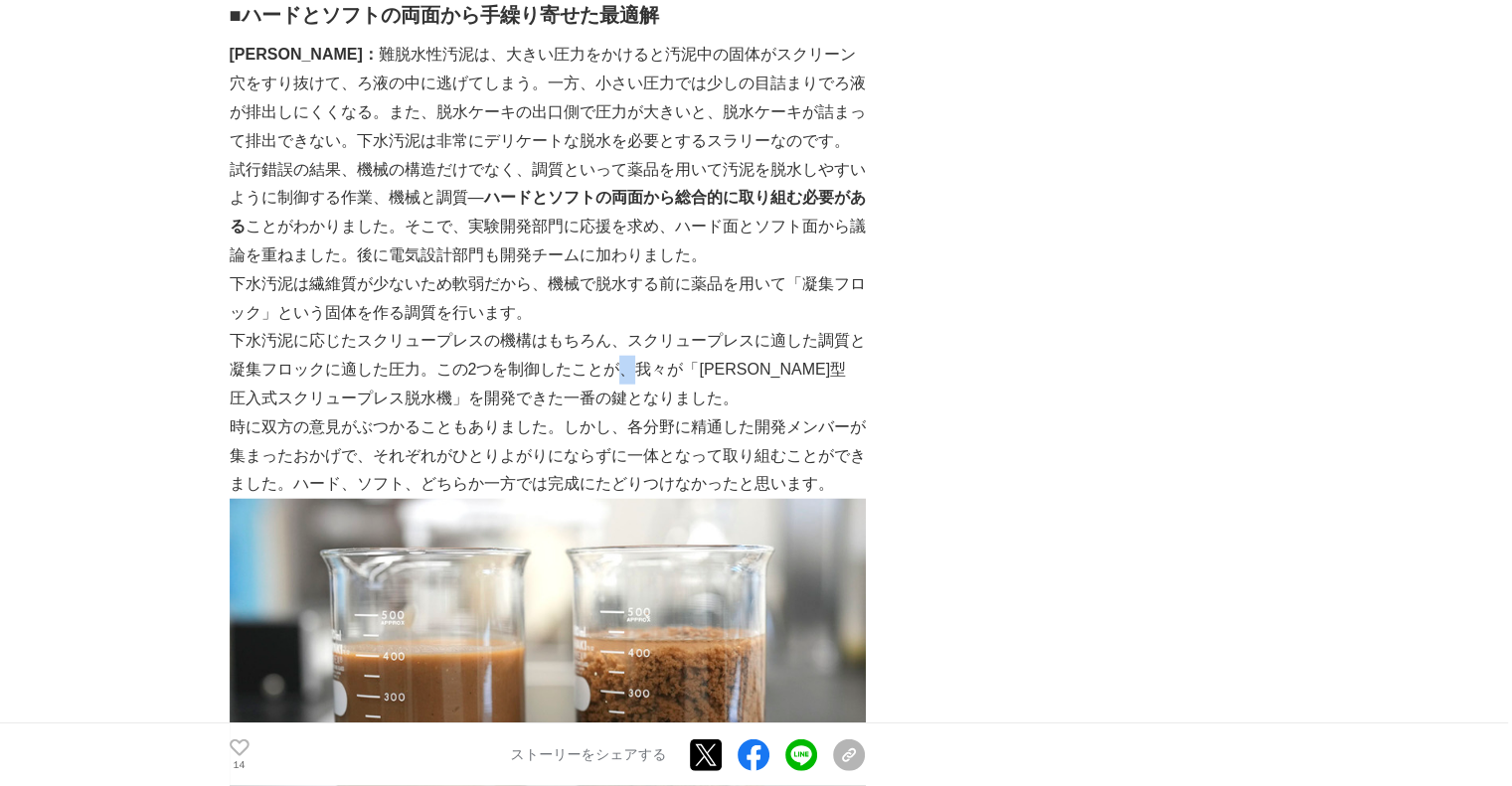 click on "下水汚泥に応じたスクリュープレスの機構はもちろん、スクリュープレスに適した調質と凝集フロックに適した圧力。この2つを制御したことが、我々が「[PERSON_NAME]型 圧入式スクリュープレス脱水機」を開発できた一番の鍵となりました。" at bounding box center (548, 370) 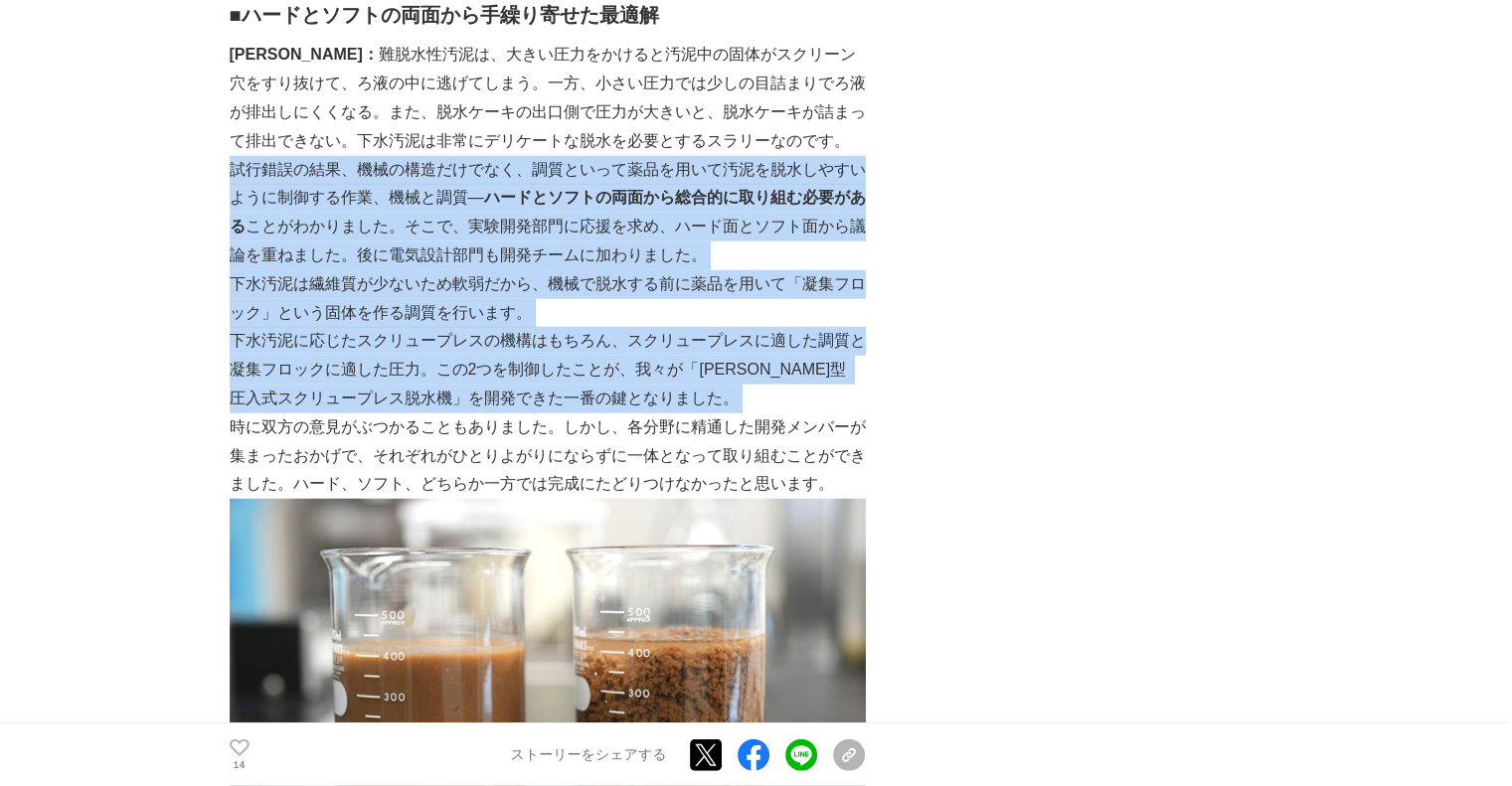 click on "株式会社石垣という社名をご存知の方は、多くはないでしょう。当社は、[DATE]の創業以来、固液分離技術を中心に、水インフラと産業の分野で環境に貢献するソリューションを社会に提供してきた会社です。 例えば、下水処理場で使われる汚泥脱水機や河川に設置される浸水対策用ポンプなど、独自性に優れた技術を世に送り出し、自然環境と社会を支え続けています。 （開発・設計・製造の中核拠点、[GEOGRAPHIC_DATA][PERSON_NAME]工場） 下水道業界で、[PERSON_NAME]は「スクリュープレス」の代名詞として認知されています。[PERSON_NAME]が開発した 「[PERSON_NAME]型 圧入式スクリュープレス脱水機」 は、日本国内の下水処理場で納入台数トップシェアを誇る下水汚泥脱水機です。 この時、リサイクルや処分をしやすくするために、できるだけ水分を少なくすることが求められます。 [PERSON_NAME]： ■ ■" at bounding box center (548, 528) 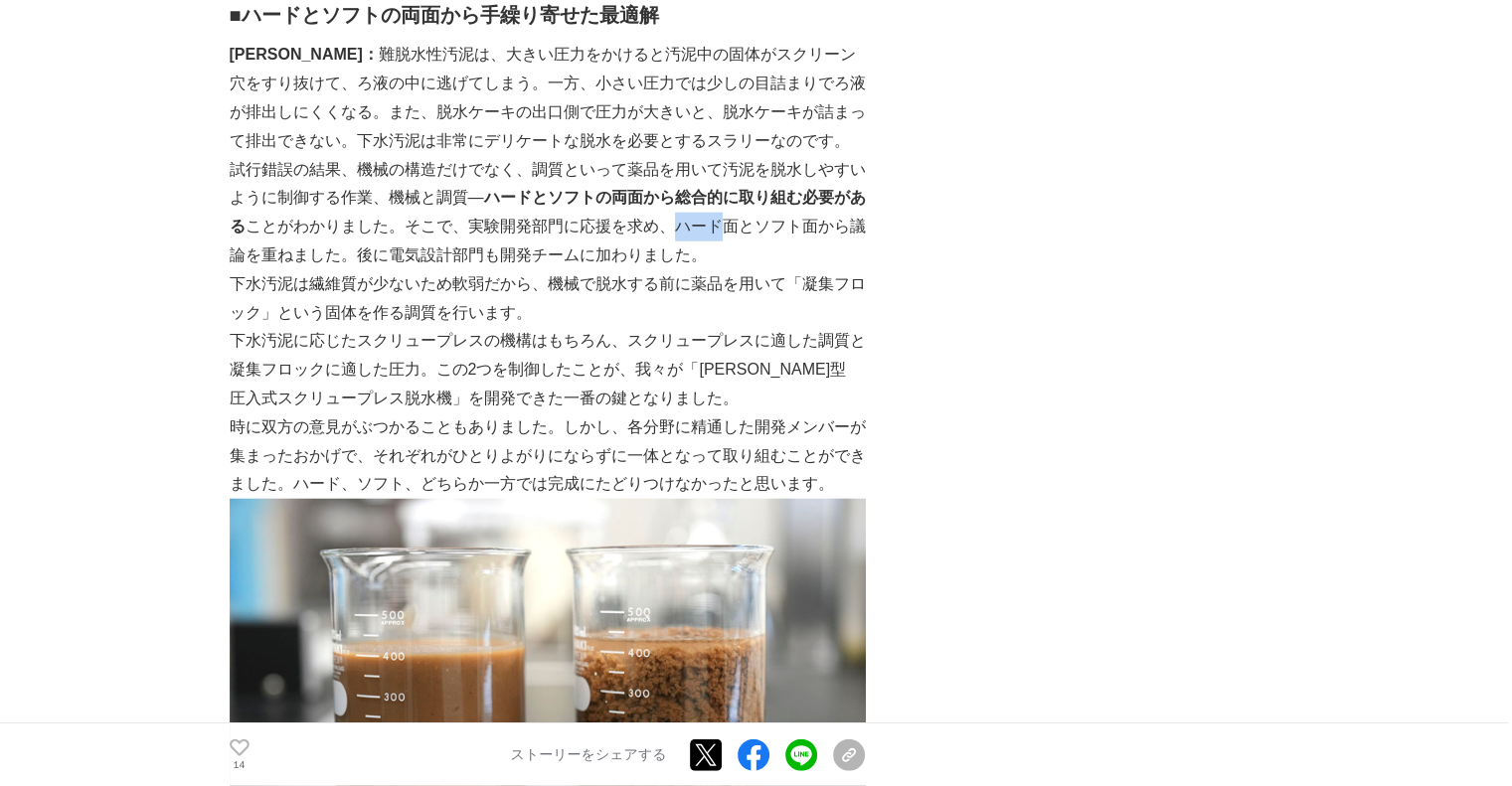 click on "試行錯誤の結果、機械の構造だけでなく、調質といって薬品を用いて汚泥を脱水しやすいように制御する作業、機械と調質― ハードとソフトの両面から総合的に取り組む必要がある ことがわかりました。そこで、実験開発部門に応援を求め、ハード面とソフト面から議論を重ねました。後に電気設計部門も開発チームに加わりました。" at bounding box center [548, 213] 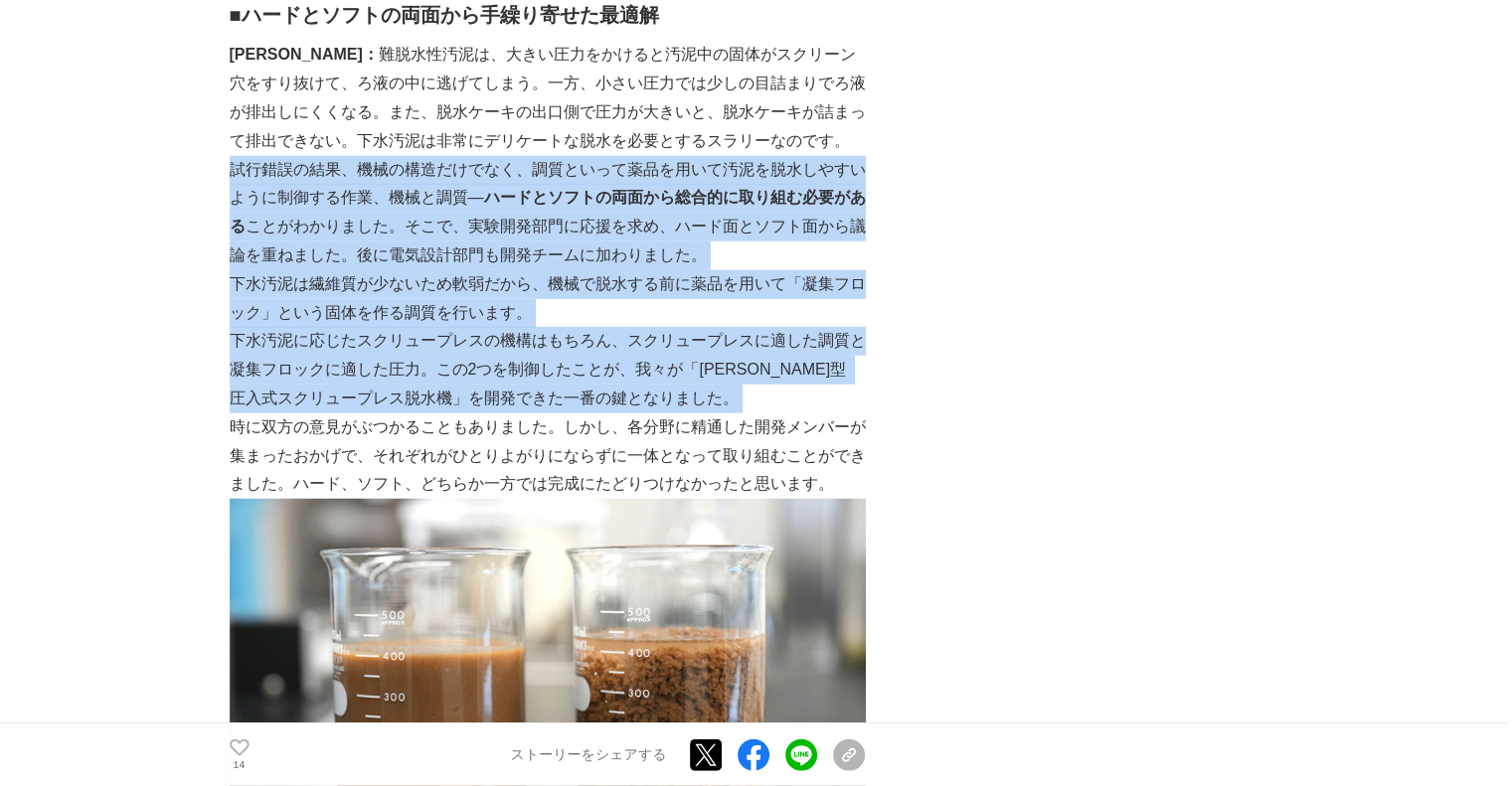 click on "株式会社石垣という社名をご存知の方は、多くはないでしょう。当社は、[DATE]の創業以来、固液分離技術を中心に、水インフラと産業の分野で環境に貢献するソリューションを社会に提供してきた会社です。 例えば、下水処理場で使われる汚泥脱水機や河川に設置される浸水対策用ポンプなど、独自性に優れた技術を世に送り出し、自然環境と社会を支え続けています。 （開発・設計・製造の中核拠点、[GEOGRAPHIC_DATA][PERSON_NAME]工場） 下水道業界で、[PERSON_NAME]は「スクリュープレス」の代名詞として認知されています。[PERSON_NAME]が開発した 「[PERSON_NAME]型 圧入式スクリュープレス脱水機」 は、日本国内の下水処理場で納入台数トップシェアを誇る下水汚泥脱水機です。 この時、リサイクルや処分をしやすくするために、できるだけ水分を少なくすることが求められます。 [PERSON_NAME]： ■ ■" at bounding box center (548, 528) 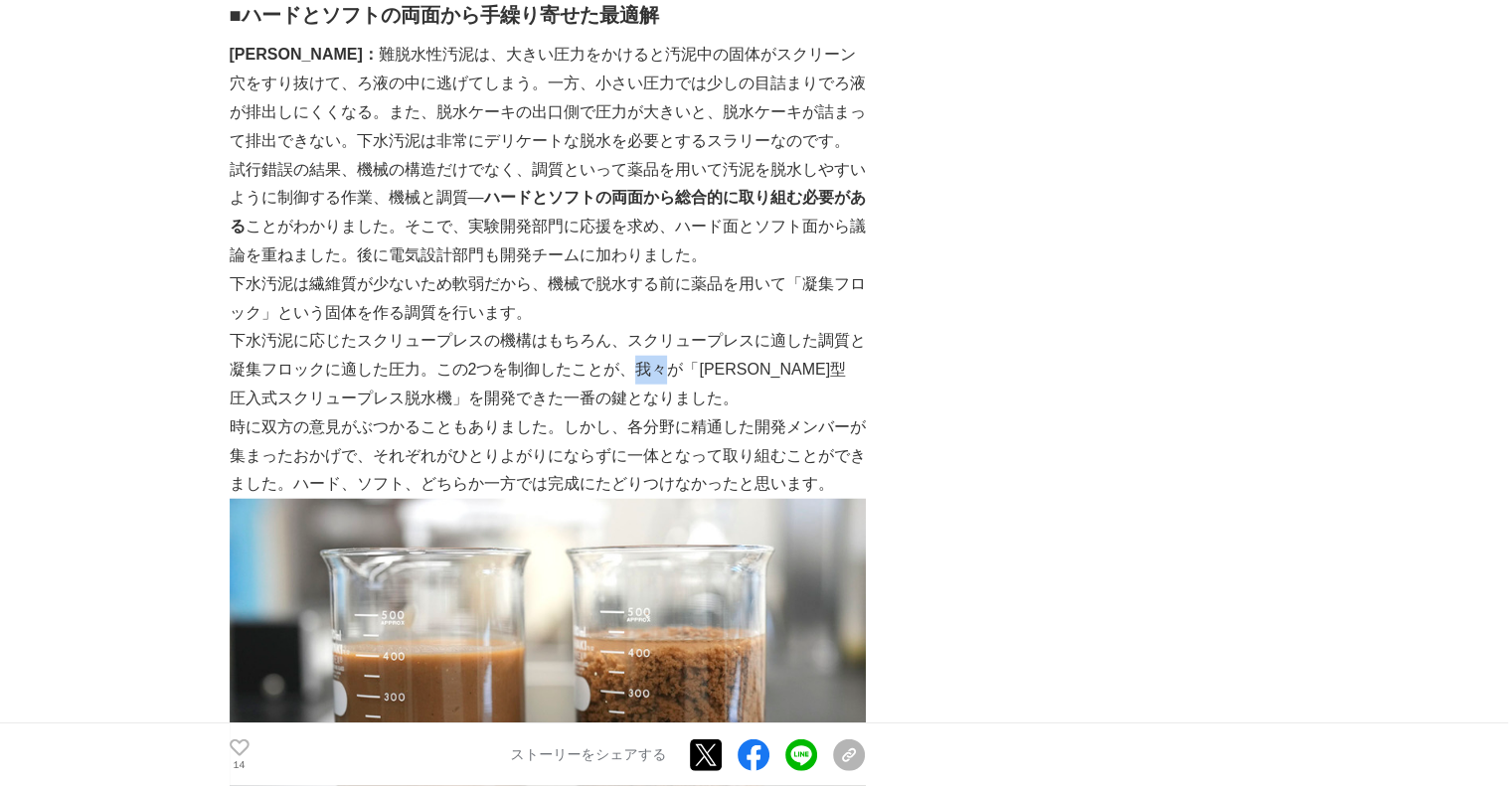 click on "下水汚泥に応じたスクリュープレスの機構はもちろん、スクリュープレスに適した調質と凝集フロックに適した圧力。この2つを制御したことが、我々が「[PERSON_NAME]型 圧入式スクリュープレス脱水機」を開発できた一番の鍵となりました。" at bounding box center (548, 370) 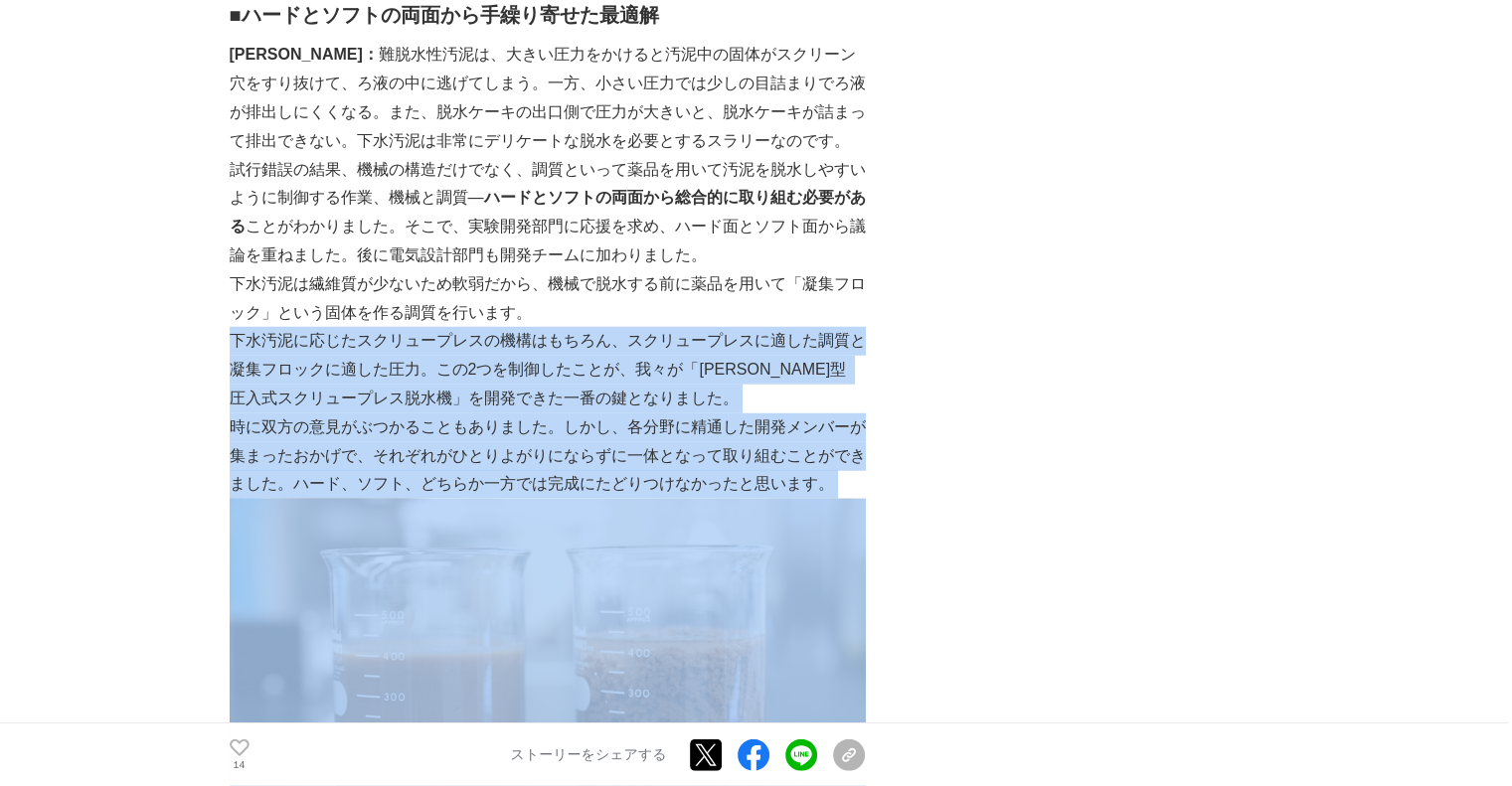 scroll, scrollTop: 5181, scrollLeft: 0, axis: vertical 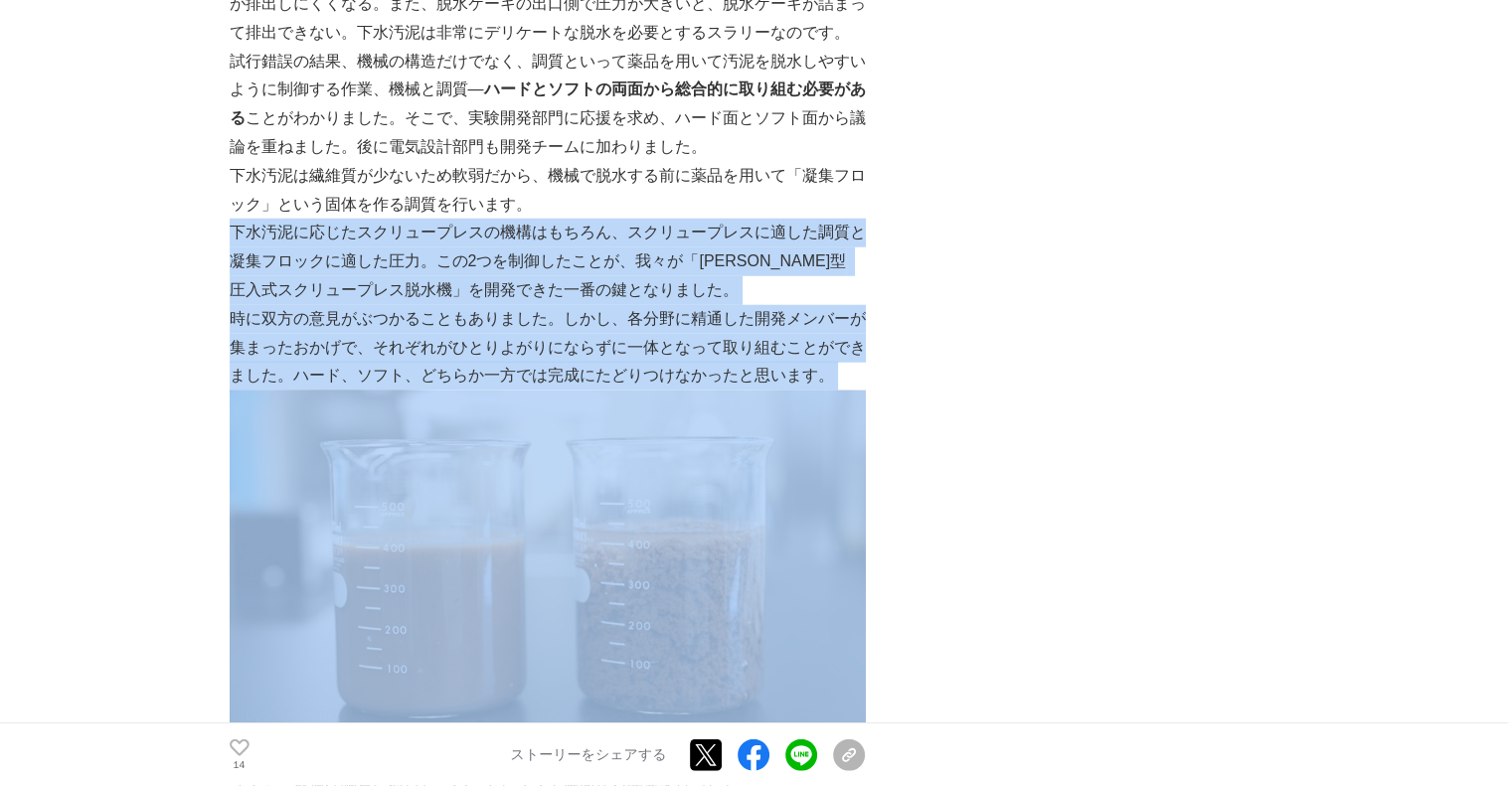 click on "株式会社石垣という社名をご存知の方は、多くはないでしょう。当社は、[DATE]の創業以来、固液分離技術を中心に、水インフラと産業の分野で環境に貢献するソリューションを社会に提供してきた会社です。 例えば、下水処理場で使われる汚泥脱水機や河川に設置される浸水対策用ポンプなど、独自性に優れた技術を世に送り出し、自然環境と社会を支え続けています。 （開発・設計・製造の中核拠点、[GEOGRAPHIC_DATA][PERSON_NAME]工場） 下水道業界で、[PERSON_NAME]は「スクリュープレス」の代名詞として認知されています。[PERSON_NAME]が開発した 「[PERSON_NAME]型 圧入式スクリュープレス脱水機」 は、日本国内の下水処理場で納入台数トップシェアを誇る下水汚泥脱水機です。 この時、リサイクルや処分をしやすくするために、できるだけ水分を少なくすることが求められます。 [PERSON_NAME]： ■ ■" at bounding box center [548, 419] 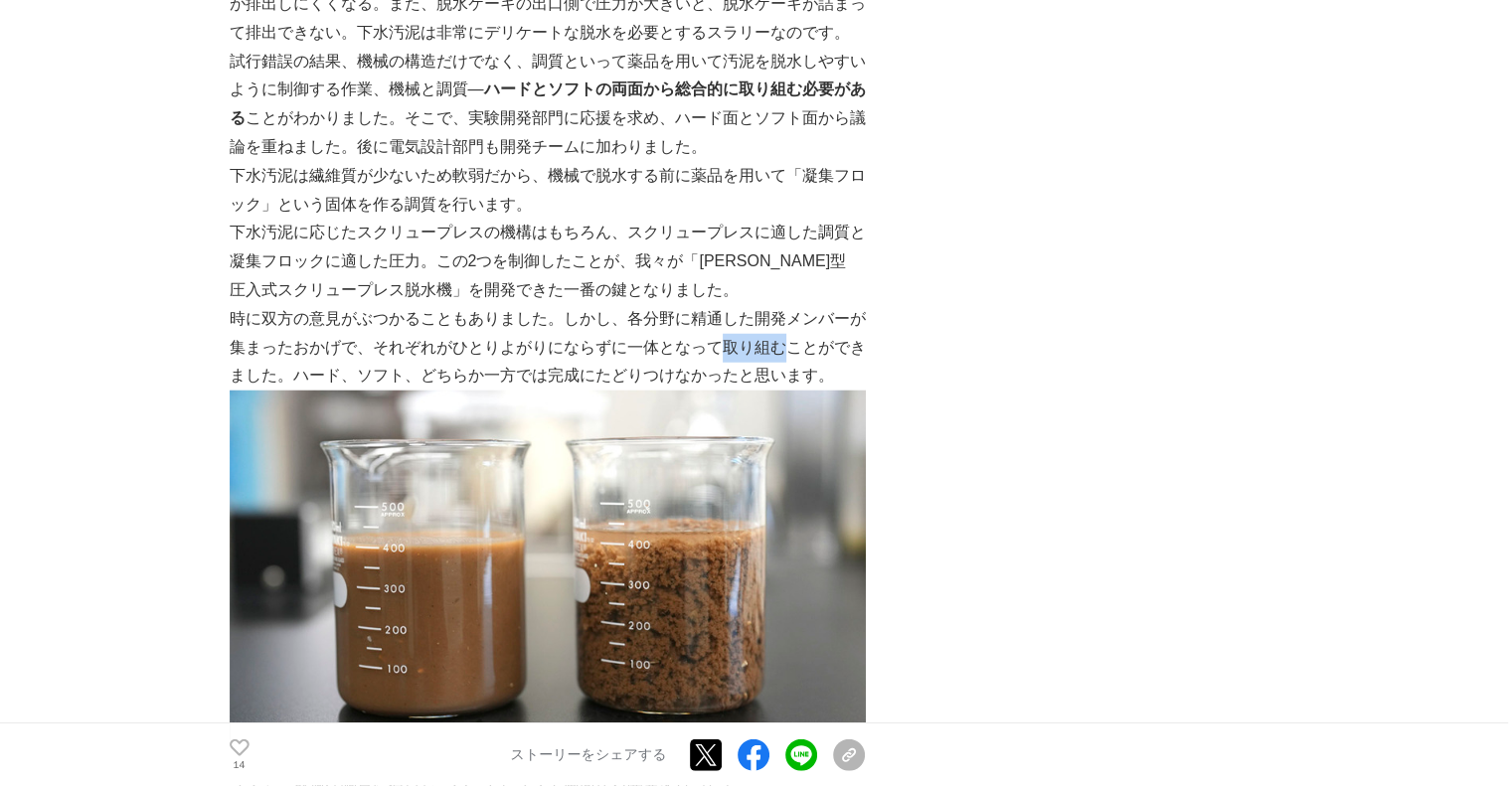 click on "時に双方の意見がぶつかることもありました。しかし、各分野に精通した開発メンバーが集まったおかげで、それぞれがひとりよがりにならずに一体となって取り組むことができました。ハード、ソフト、どちらか一方では完成にたどりつけなかったと思います。" at bounding box center (548, 348) 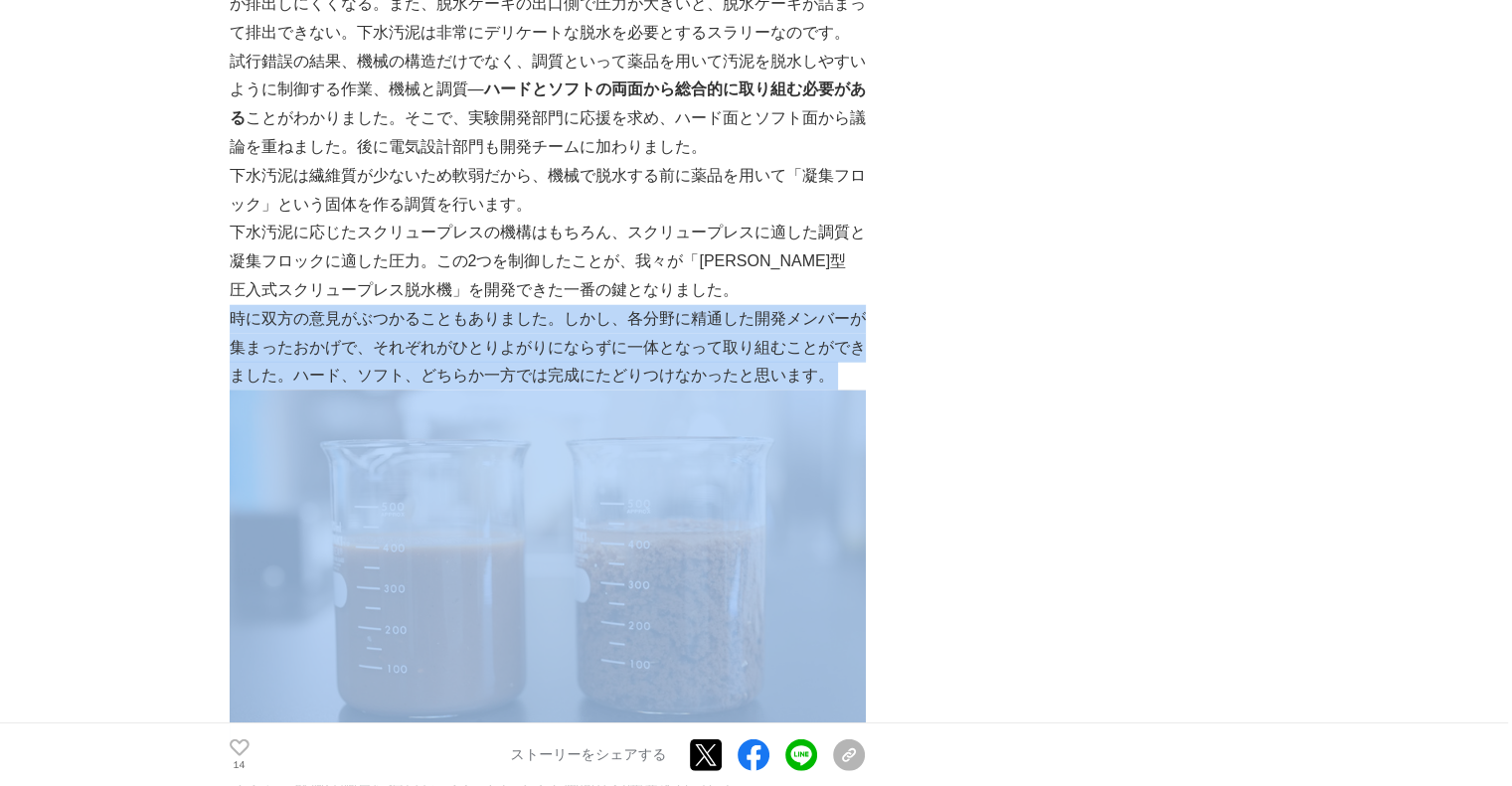 click on "時に双方の意見がぶつかることもありました。しかし、各分野に精通した開発メンバーが集まったおかげで、それぞれがひとりよがりにならずに一体となって取り組むことができました。ハード、ソフト、どちらか一方では完成にたどりつけなかったと思います。" at bounding box center (548, 348) 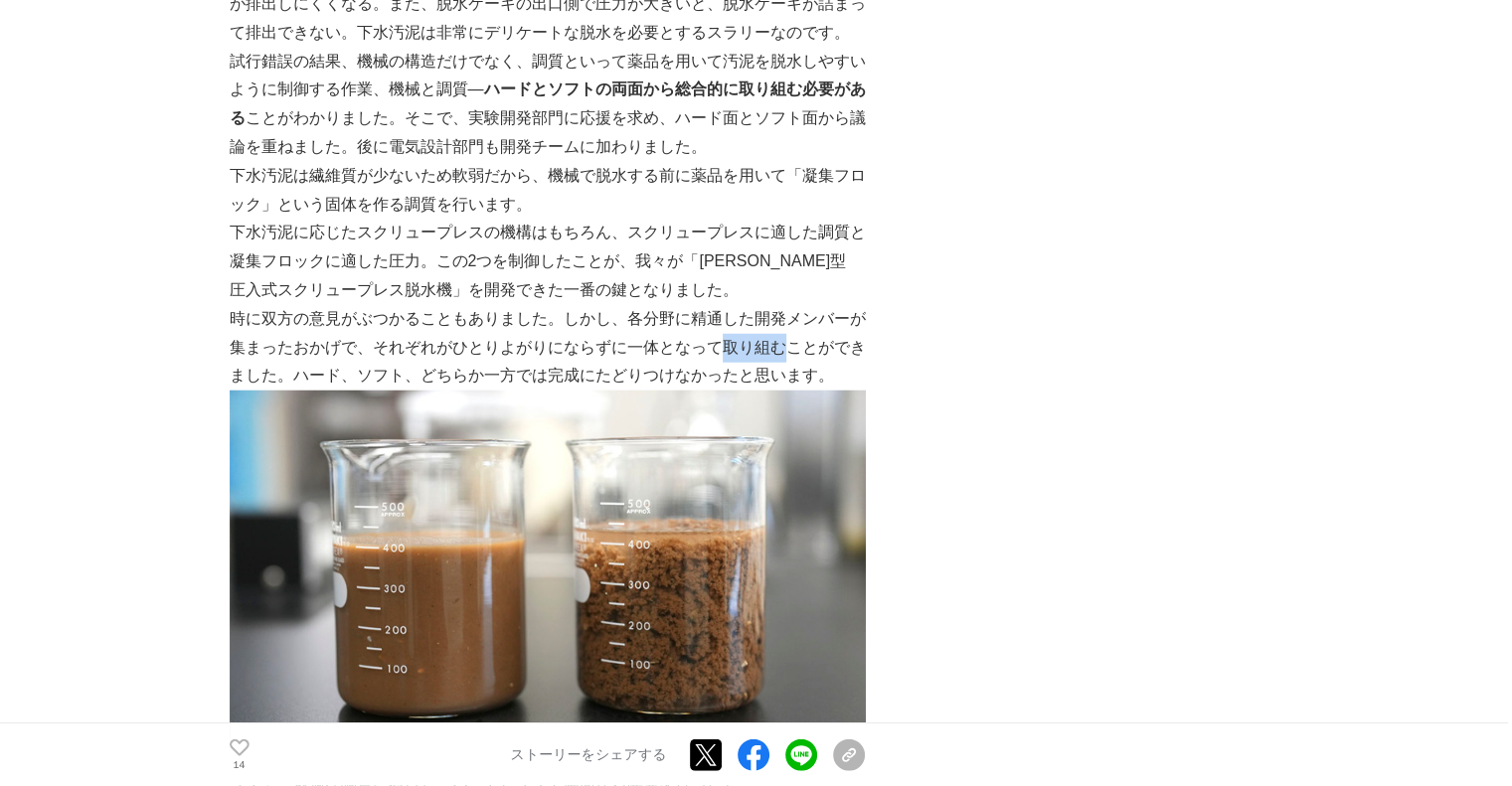 click on "時に双方の意見がぶつかることもありました。しかし、各分野に精通した開発メンバーが集まったおかげで、それぞれがひとりよがりにならずに一体となって取り組むことができました。ハード、ソフト、どちらか一方では完成にたどりつけなかったと思います。" at bounding box center [548, 348] 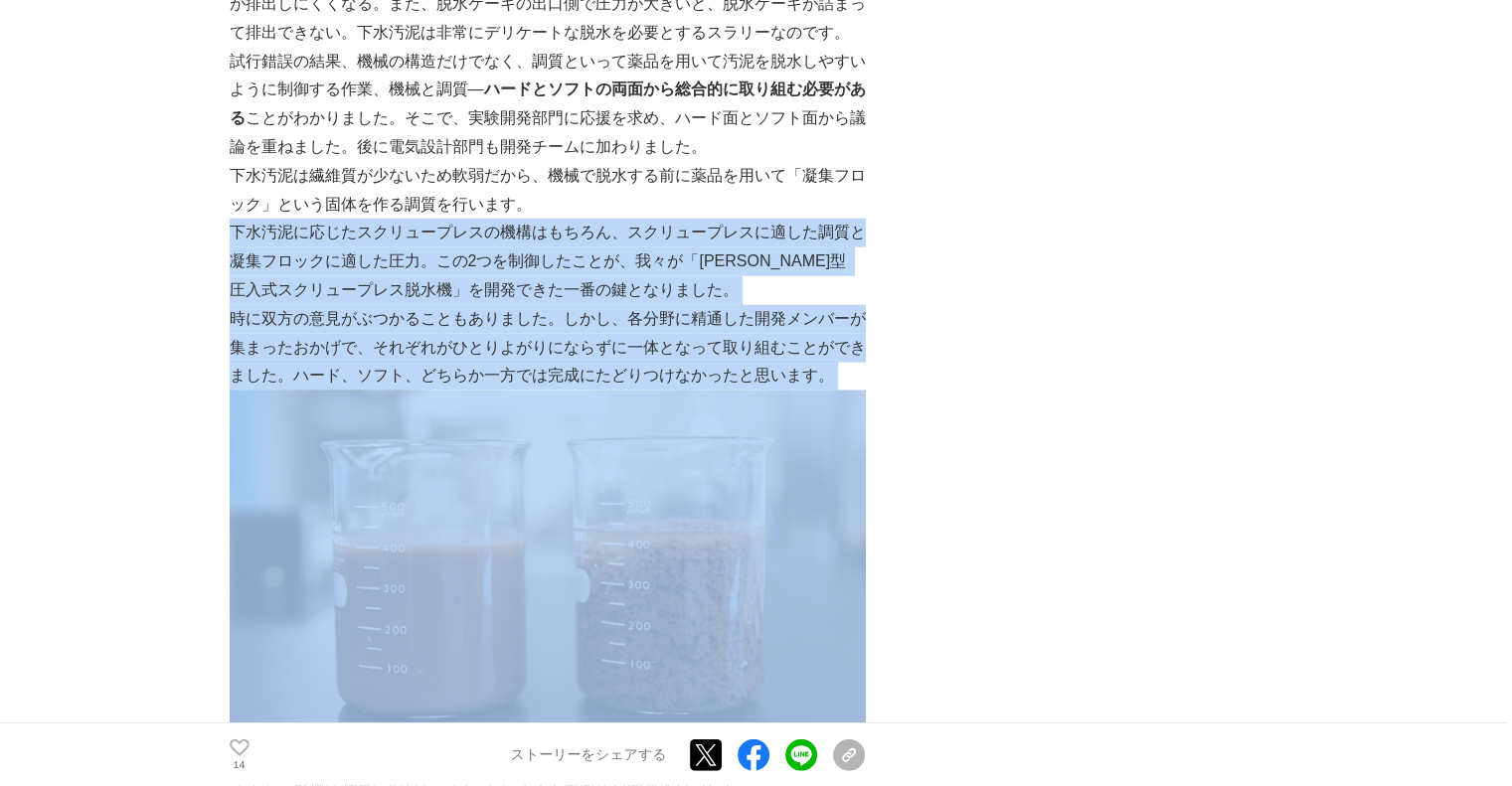 click on "株式会社石垣という社名をご存知の方は、多くはないでしょう。当社は、[DATE]の創業以来、固液分離技術を中心に、水インフラと産業の分野で環境に貢献するソリューションを社会に提供してきた会社です。 例えば、下水処理場で使われる汚泥脱水機や河川に設置される浸水対策用ポンプなど、独自性に優れた技術を世に送り出し、自然環境と社会を支え続けています。 （開発・設計・製造の中核拠点、[GEOGRAPHIC_DATA][PERSON_NAME]工場） 下水道業界で、[PERSON_NAME]は「スクリュープレス」の代名詞として認知されています。[PERSON_NAME]が開発した 「[PERSON_NAME]型 圧入式スクリュープレス脱水機」 は、日本国内の下水処理場で納入台数トップシェアを誇る下水汚泥脱水機です。 この時、リサイクルや処分をしやすくするために、できるだけ水分を少なくすることが求められます。 [PERSON_NAME]： ■ ■" at bounding box center (548, 419) 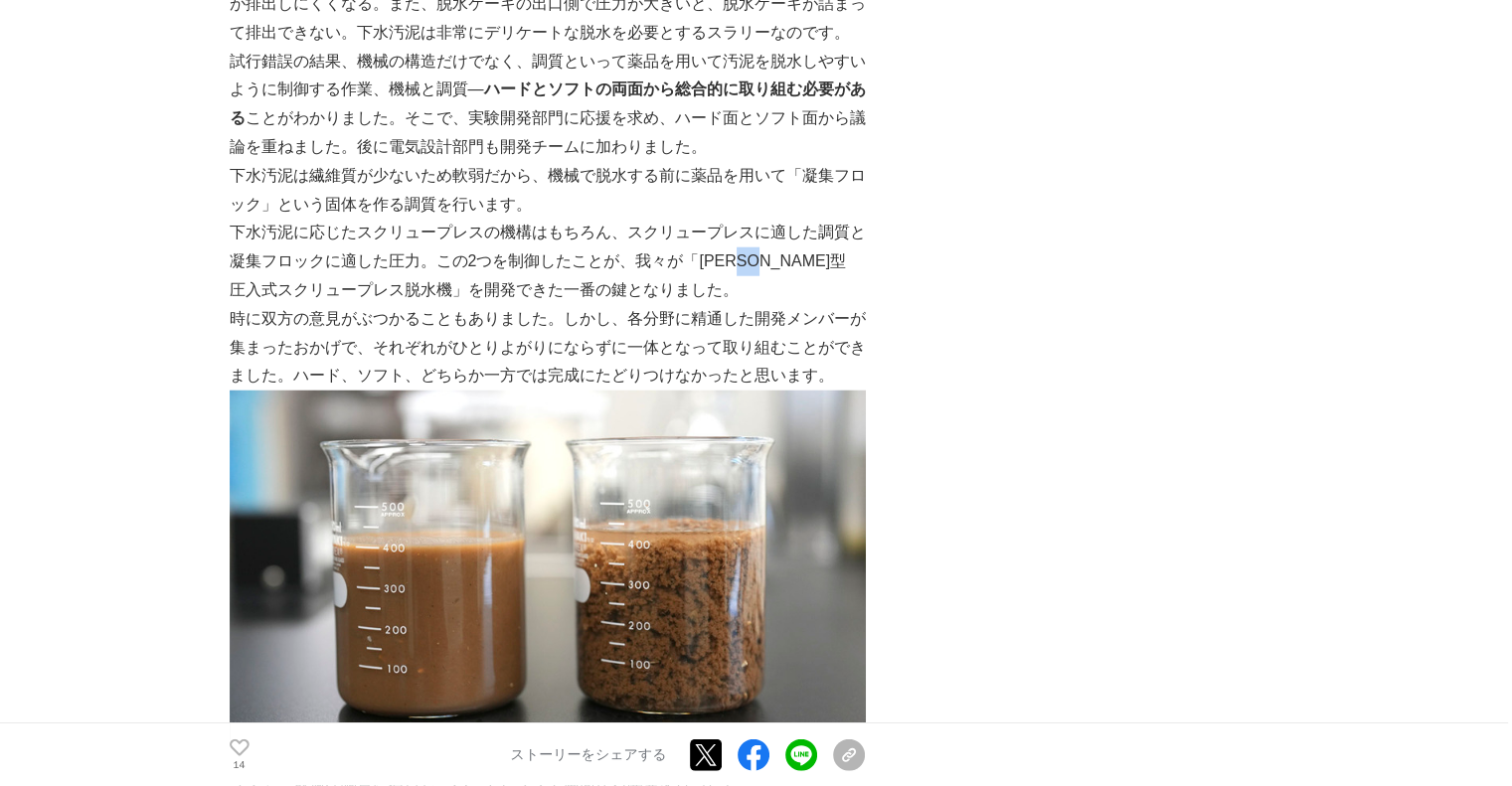 click on "下水汚泥に応じたスクリュープレスの機構はもちろん、スクリュープレスに適した調質と凝集フロックに適した圧力。この2つを制御したことが、我々が「[PERSON_NAME]型 圧入式スクリュープレス脱水機」を開発できた一番の鍵となりました。" at bounding box center (548, 261) 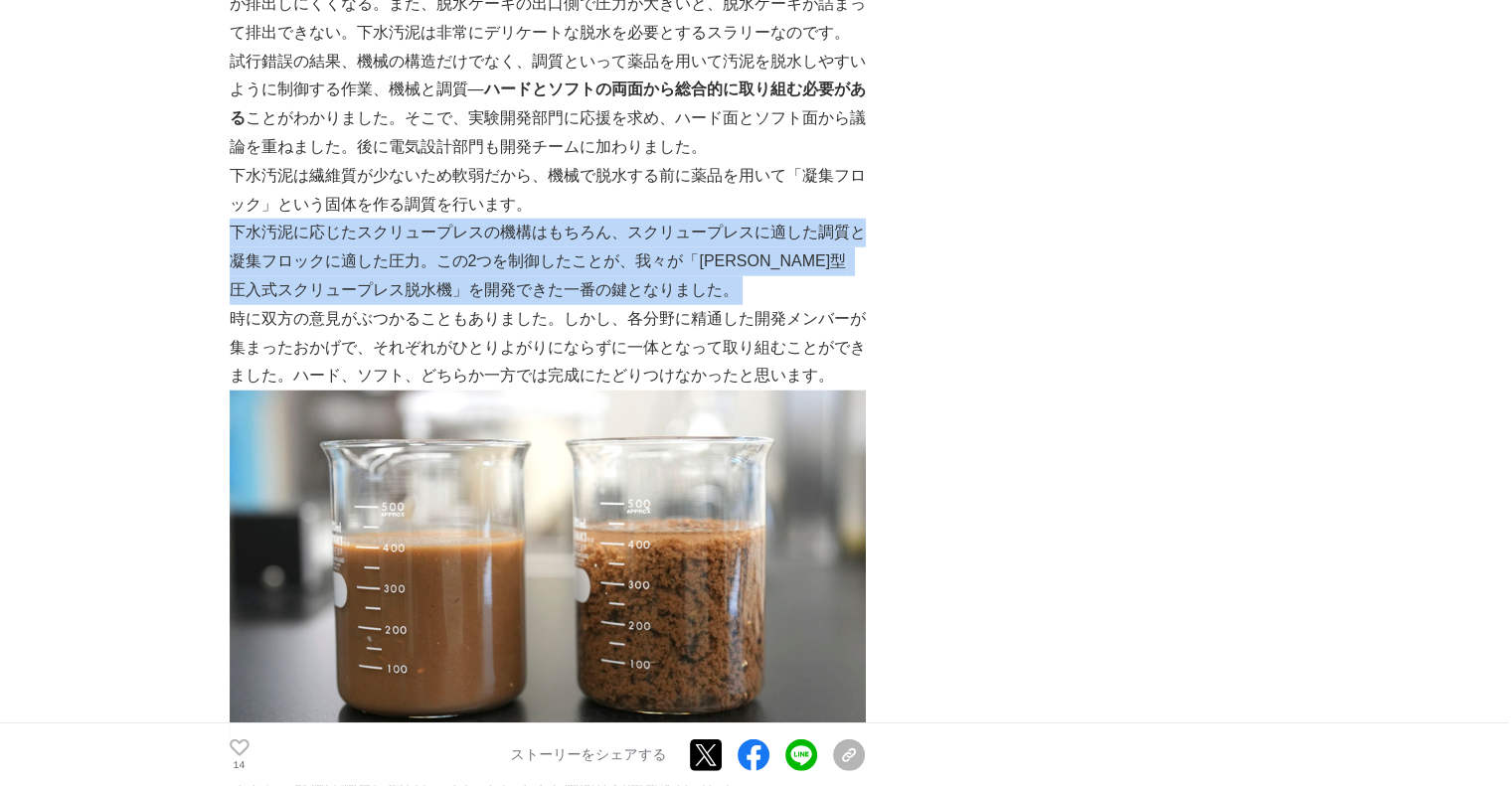click on "下水汚泥に応じたスクリュープレスの機構はもちろん、スクリュープレスに適した調質と凝集フロックに適した圧力。この2つを制御したことが、我々が「[PERSON_NAME]型 圧入式スクリュープレス脱水機」を開発できた一番の鍵となりました。" at bounding box center (548, 261) 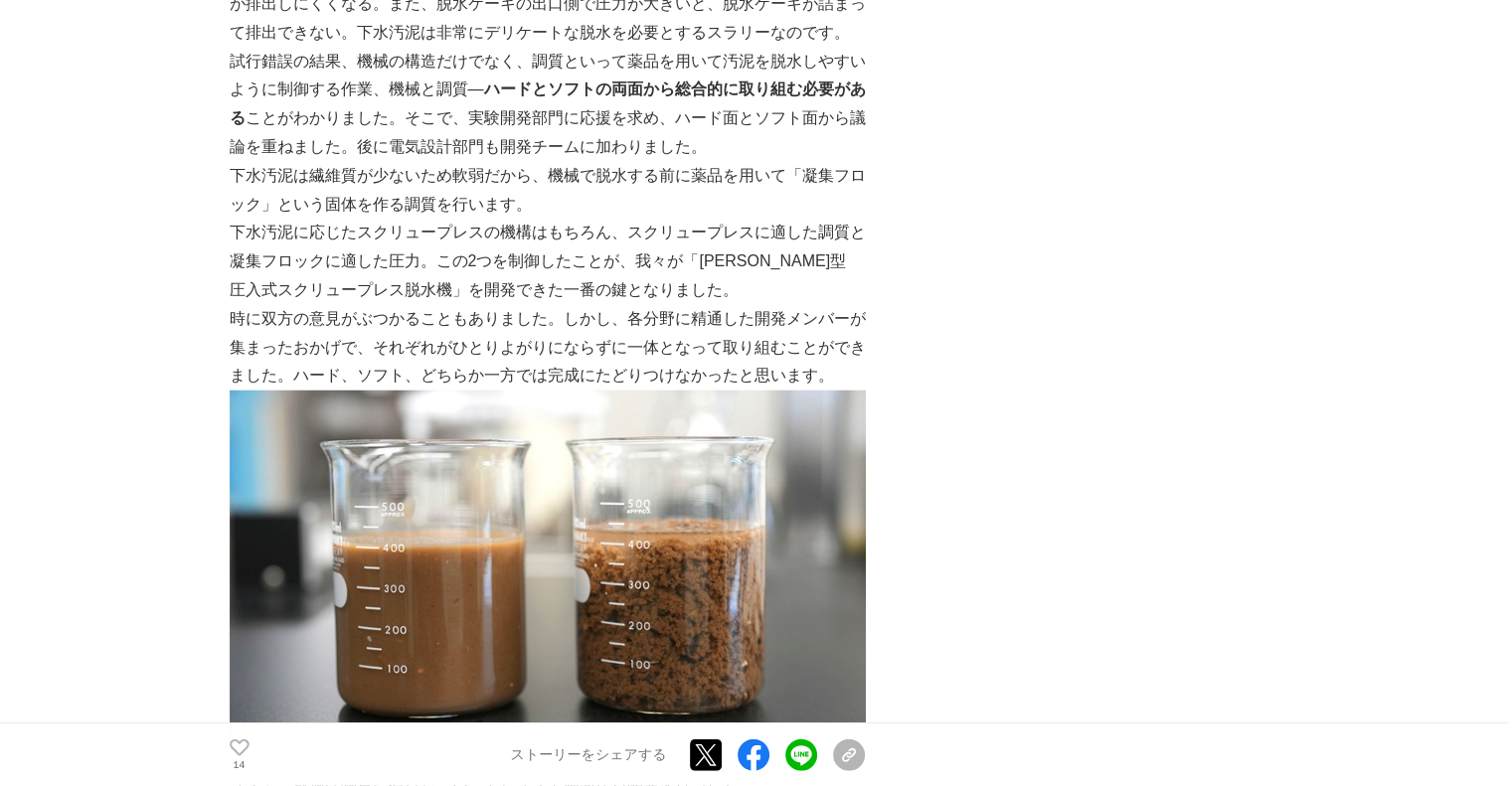 click on "下水汚泥脱水処理の常識を変えた「圧入式スクリュープレス脱水機」の開発に挑んだ技術者たち
下水汚泥
#下水汚泥
#汚泥処理
[DATE] 15時53分" at bounding box center [756, 1639] 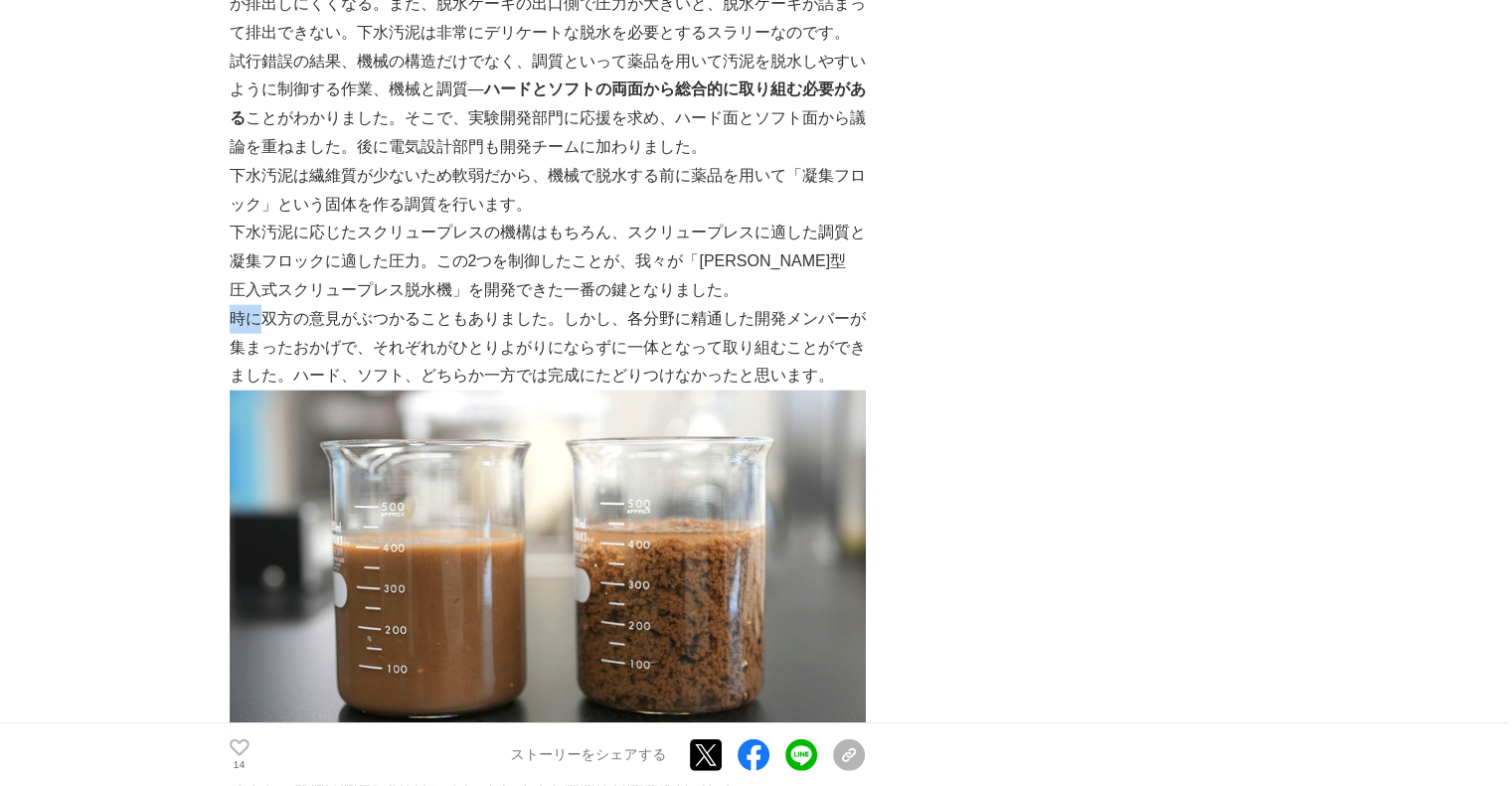 click on "時に双方の意見がぶつかることもありました。しかし、各分野に精通した開発メンバーが集まったおかげで、それぞれがひとりよがりにならずに一体となって取り組むことができました。ハード、ソフト、どちらか一方では完成にたどりつけなかったと思います。" at bounding box center (548, 348) 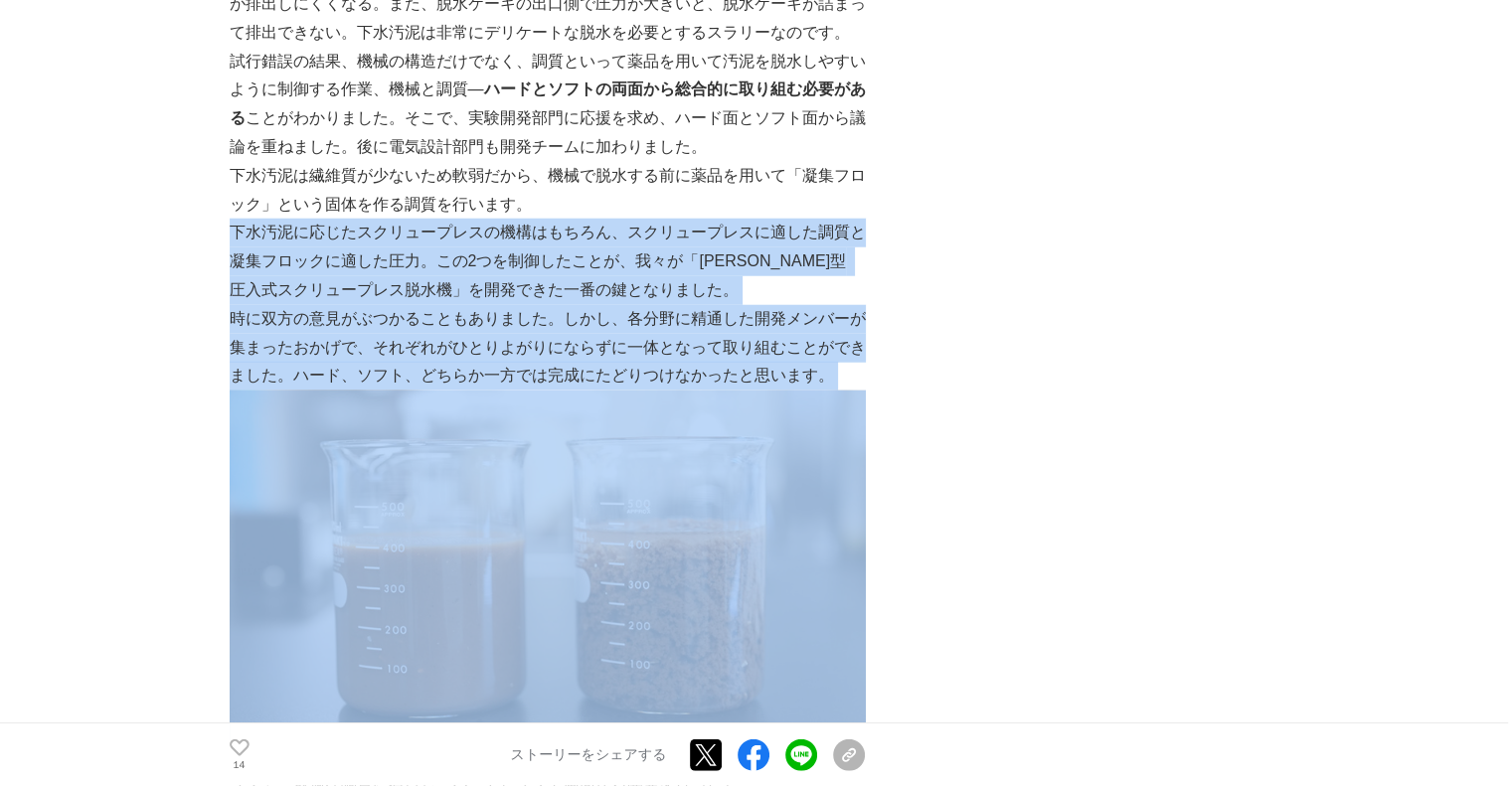 click on "株式会社石垣という社名をご存知の方は、多くはないでしょう。当社は、[DATE]の創業以来、固液分離技術を中心に、水インフラと産業の分野で環境に貢献するソリューションを社会に提供してきた会社です。 例えば、下水処理場で使われる汚泥脱水機や河川に設置される浸水対策用ポンプなど、独自性に優れた技術を世に送り出し、自然環境と社会を支え続けています。 （開発・設計・製造の中核拠点、[GEOGRAPHIC_DATA][PERSON_NAME]工場） 下水道業界で、[PERSON_NAME]は「スクリュープレス」の代名詞として認知されています。[PERSON_NAME]が開発した 「[PERSON_NAME]型 圧入式スクリュープレス脱水機」 は、日本国内の下水処理場で納入台数トップシェアを誇る下水汚泥脱水機です。 この時、リサイクルや処分をしやすくするために、できるだけ水分を少なくすることが求められます。 [PERSON_NAME]： ■ ■" at bounding box center (548, 419) 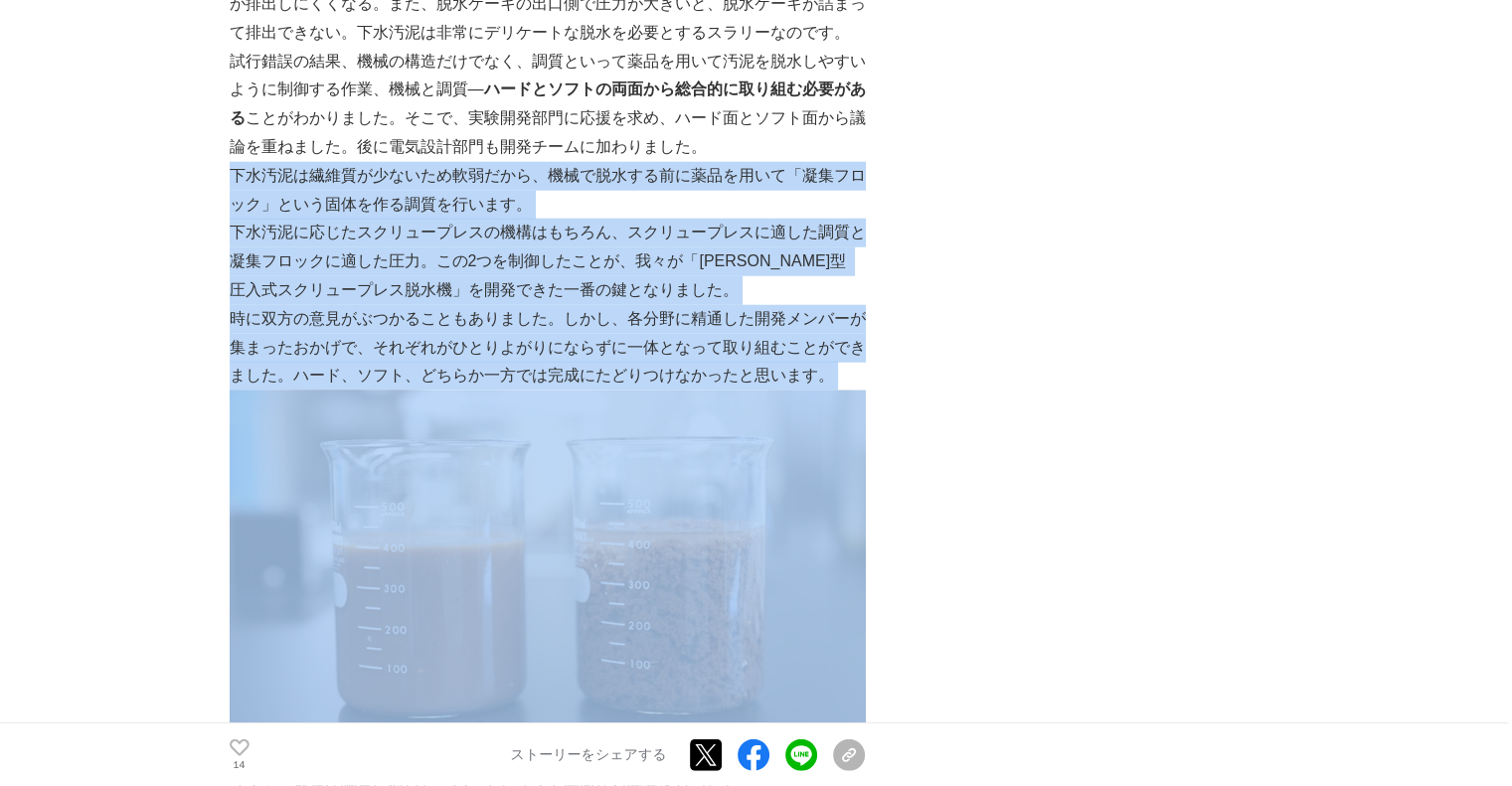 click on "下水汚泥は繊維質が少ないため軟弱だから、機械で脱水する前に薬品を用いて「凝集フロック」という固体を作る調質を行います。" at bounding box center [548, 191] 